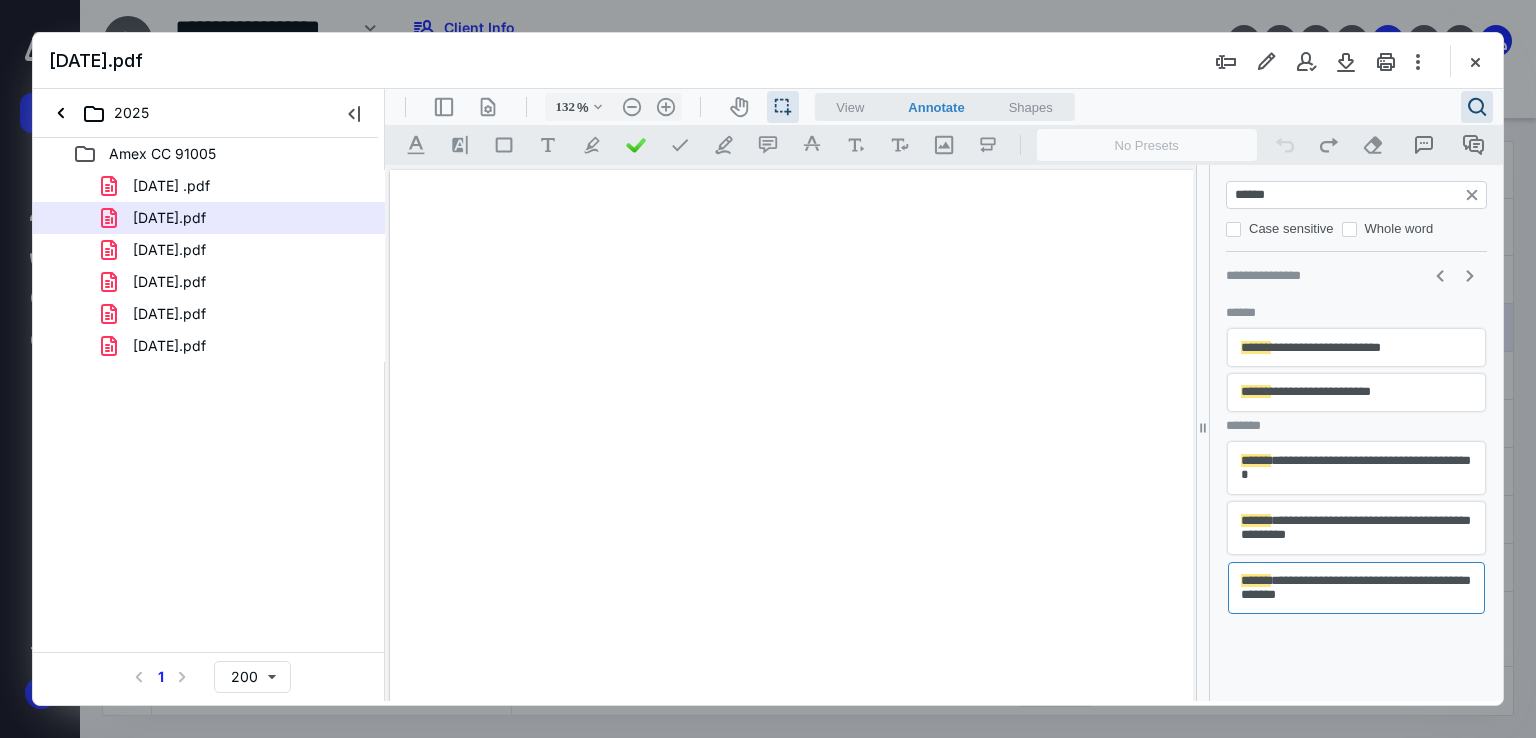 scroll, scrollTop: 0, scrollLeft: 0, axis: both 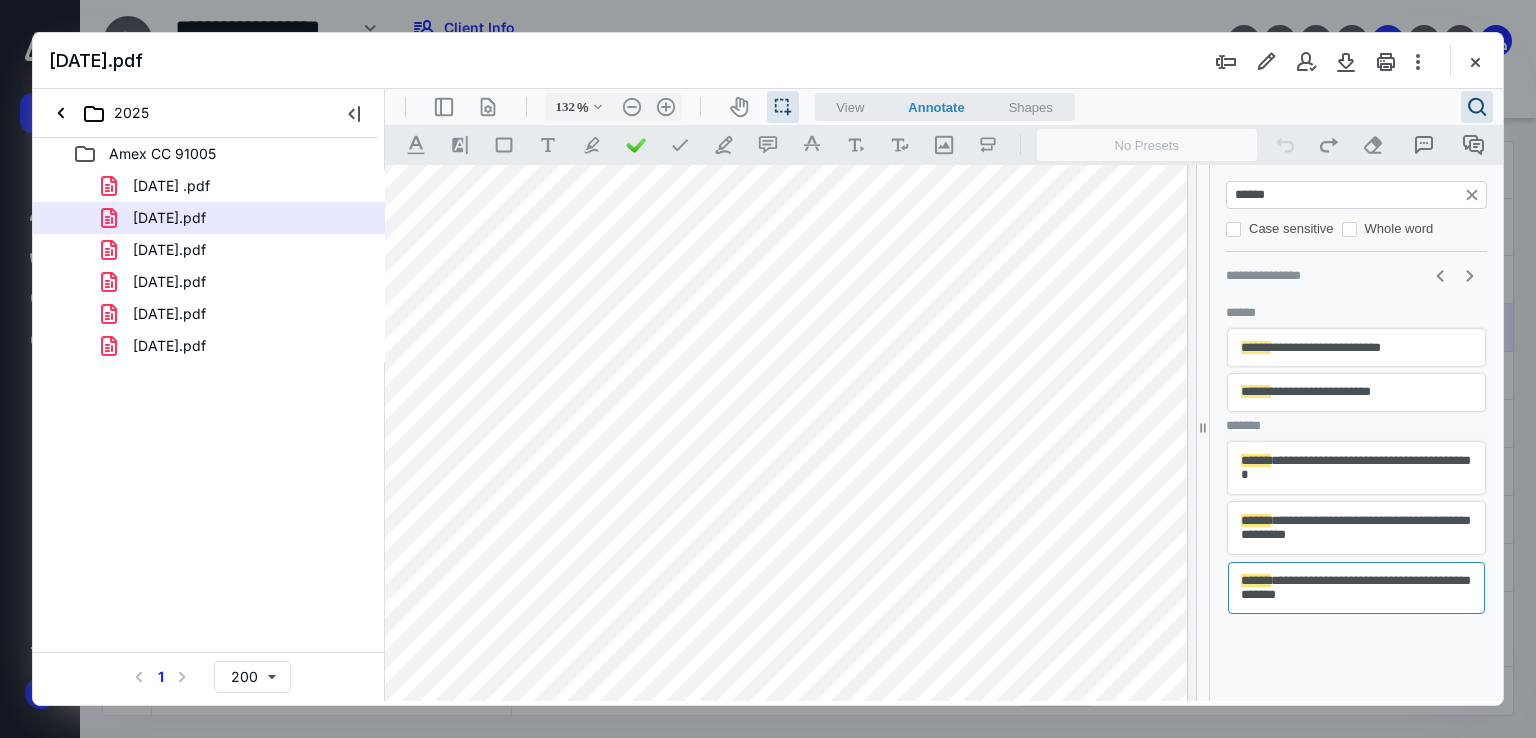 click on "[DATE].pdf" at bounding box center [237, 346] 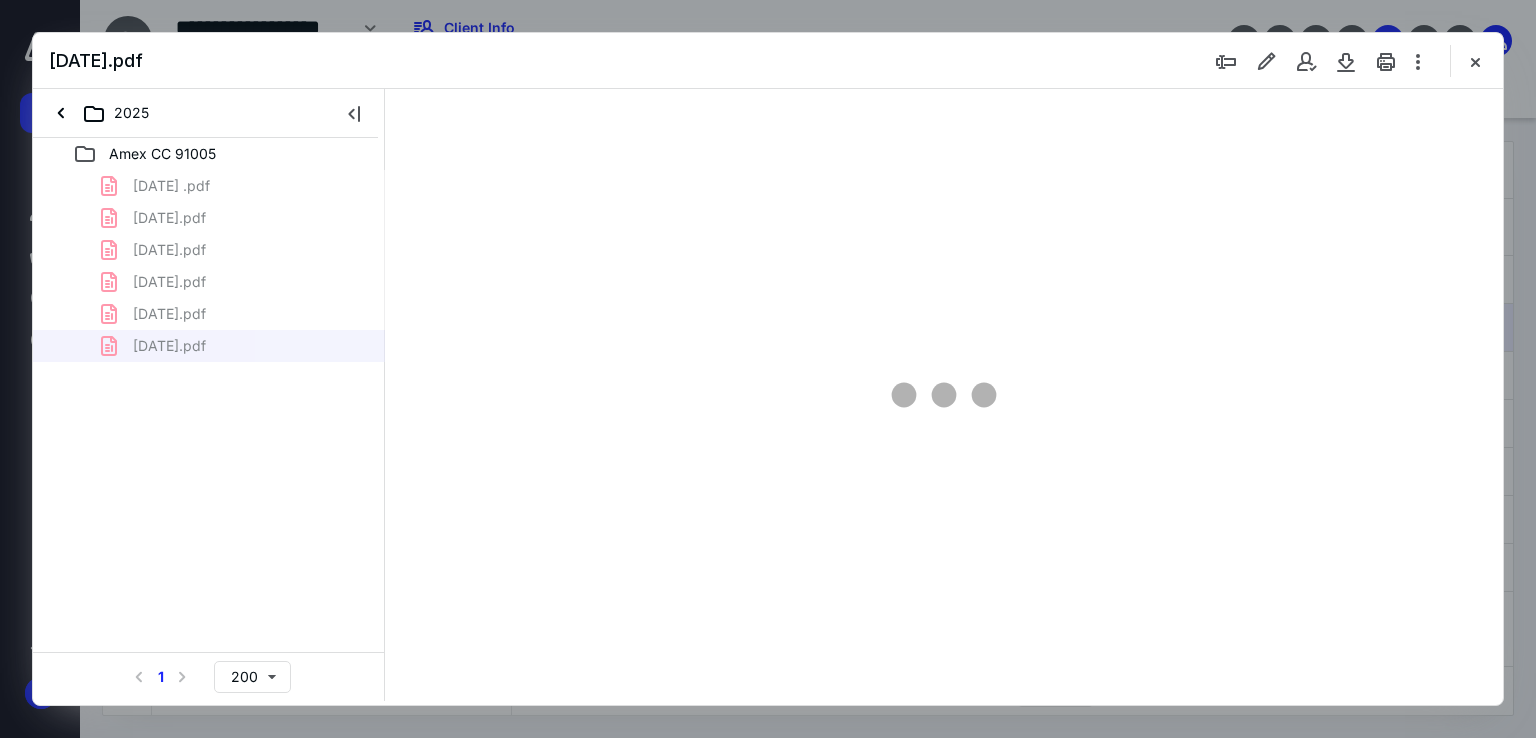 click at bounding box center [944, 395] 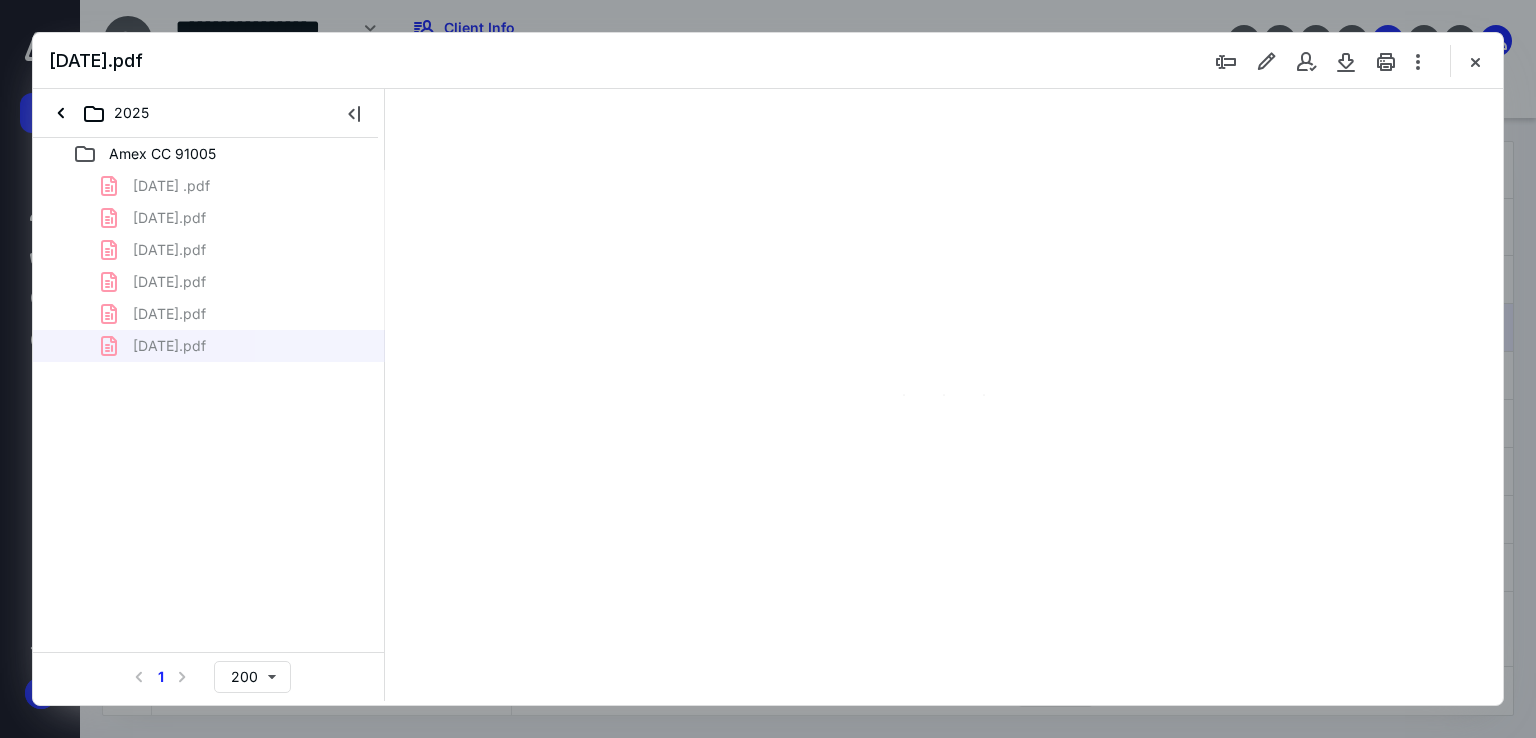 type on "67" 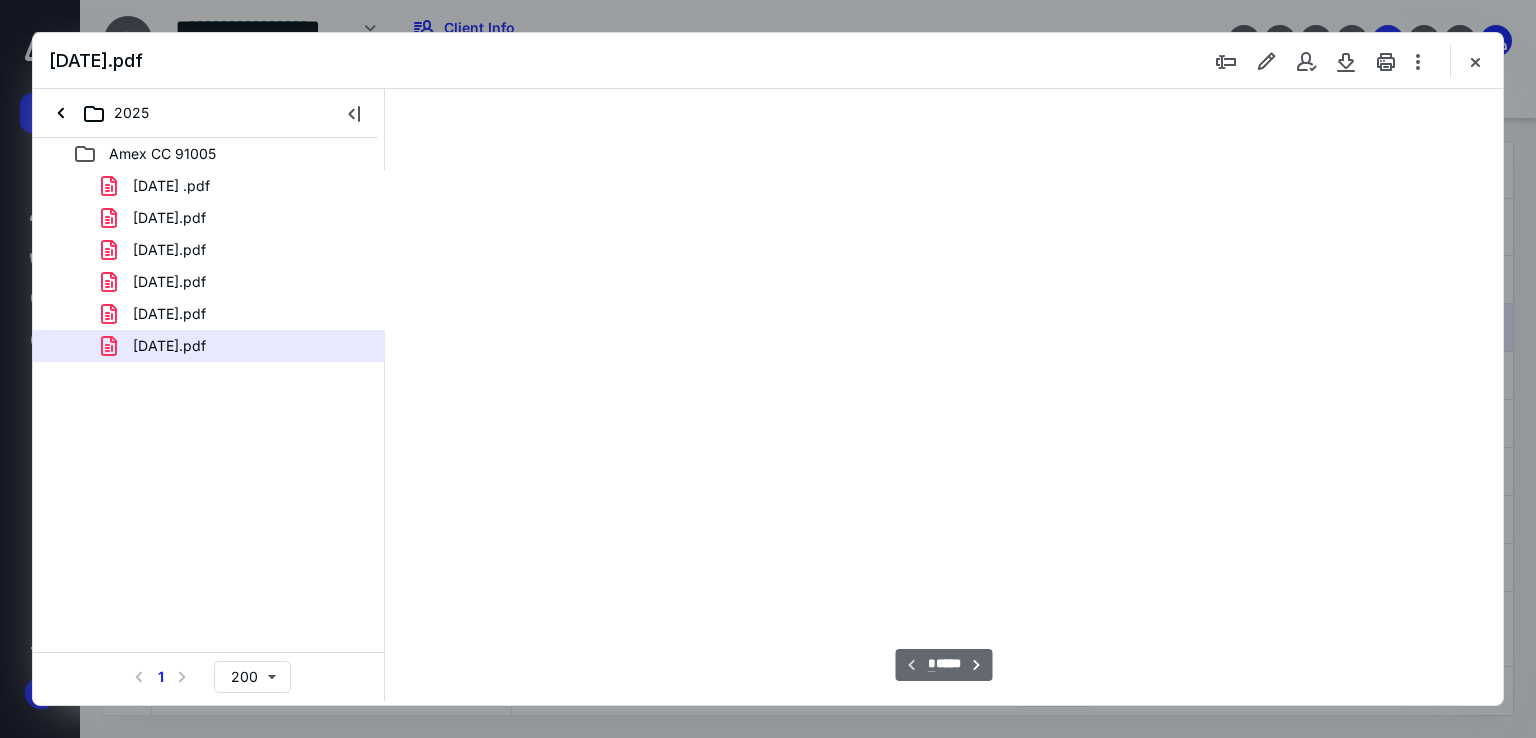 scroll, scrollTop: 79, scrollLeft: 0, axis: vertical 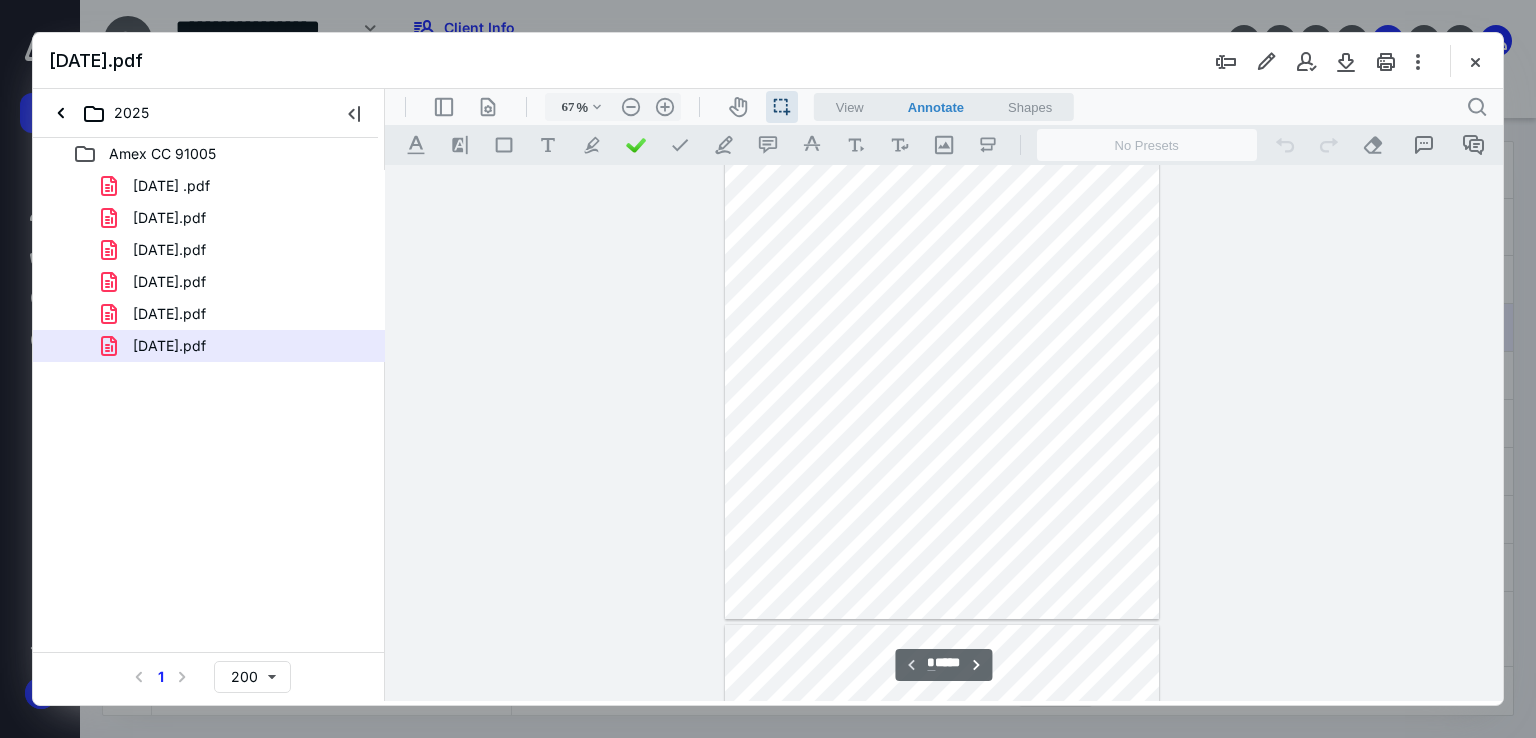 drag, startPoint x: 1002, startPoint y: 445, endPoint x: 617, endPoint y: 356, distance: 395.15314 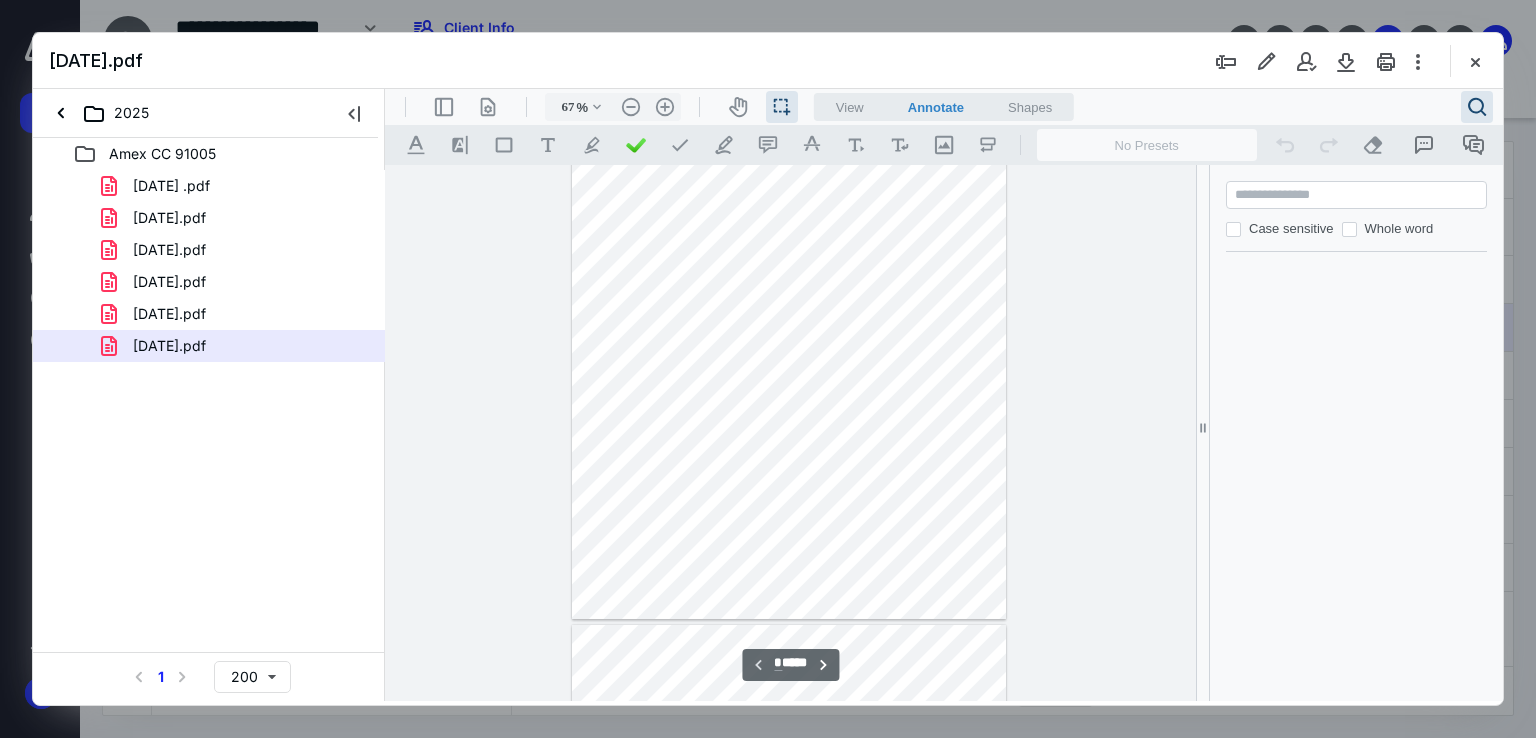 paste on "**********" 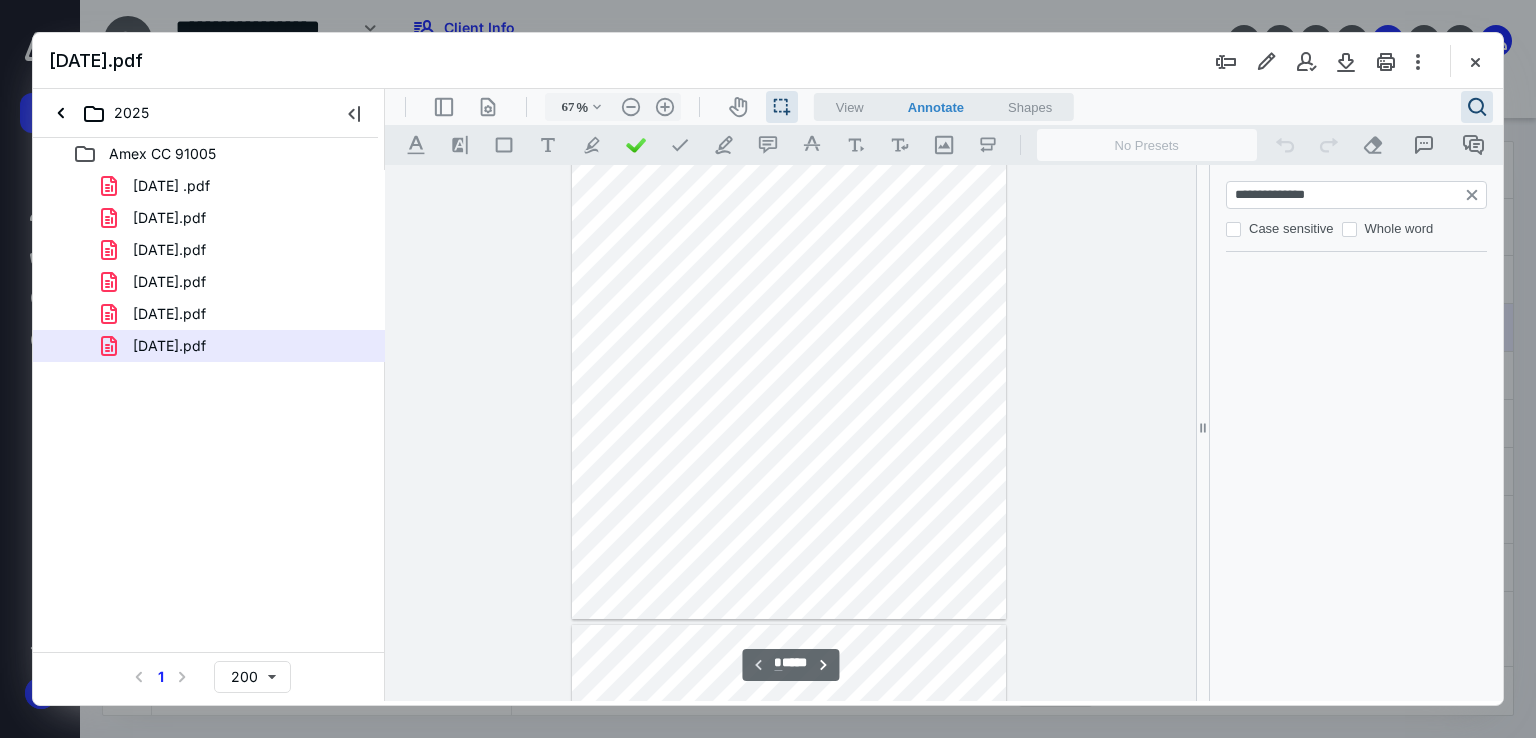 type on "*" 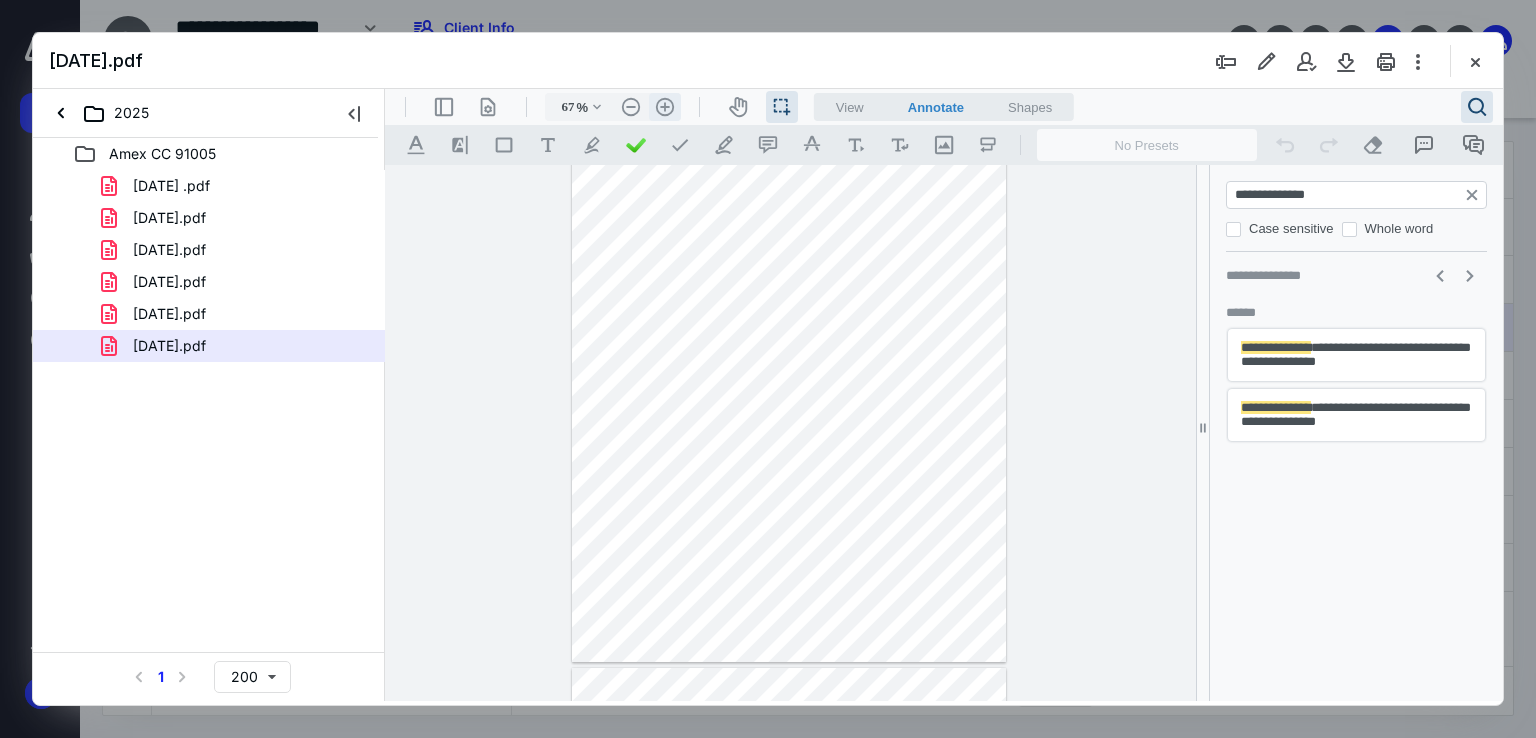 type on "**********" 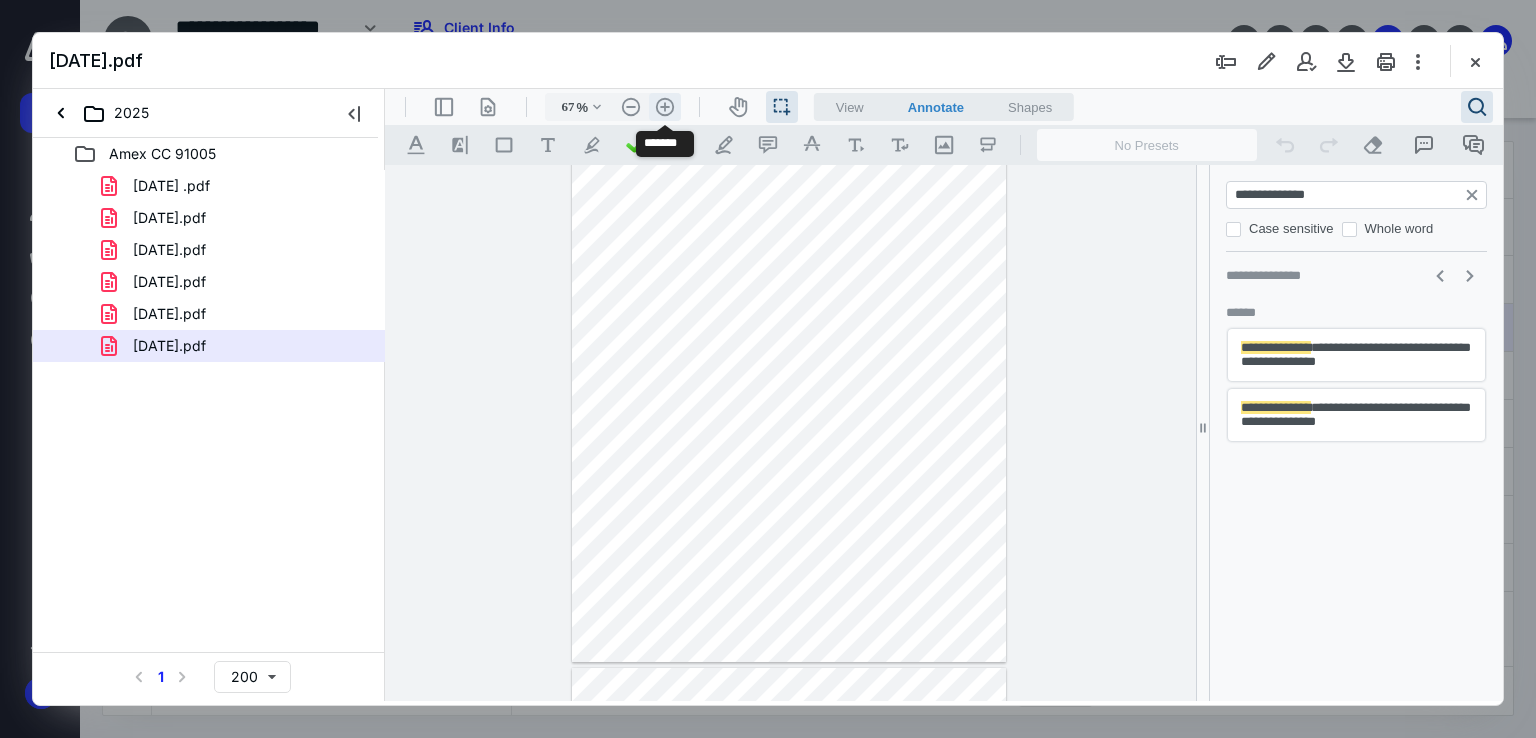 click on ".cls-1{fill:#abb0c4;} icon - header - zoom - in - line" at bounding box center [665, 107] 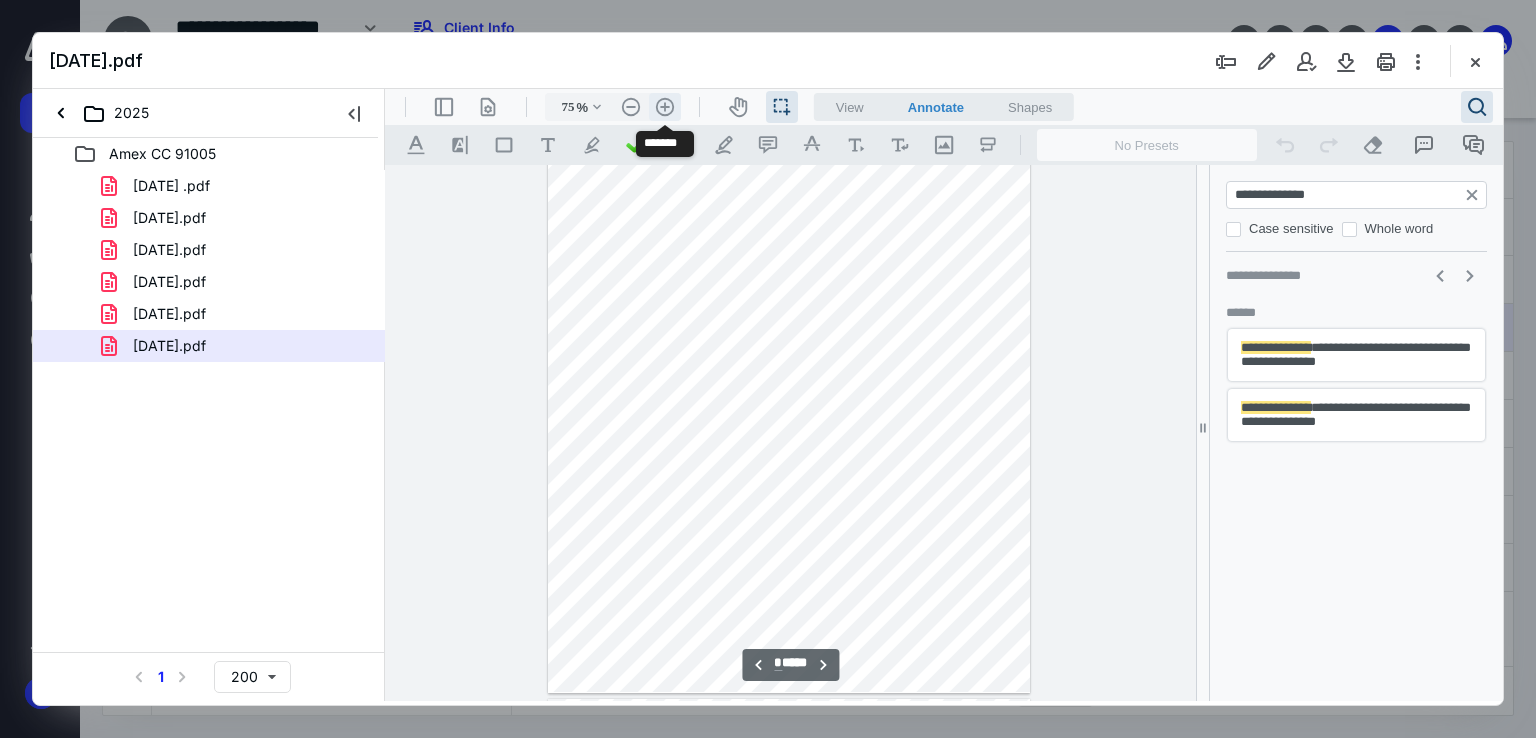 click on ".cls-1{fill:#abb0c4;} icon - header - zoom - in - line" at bounding box center (665, 107) 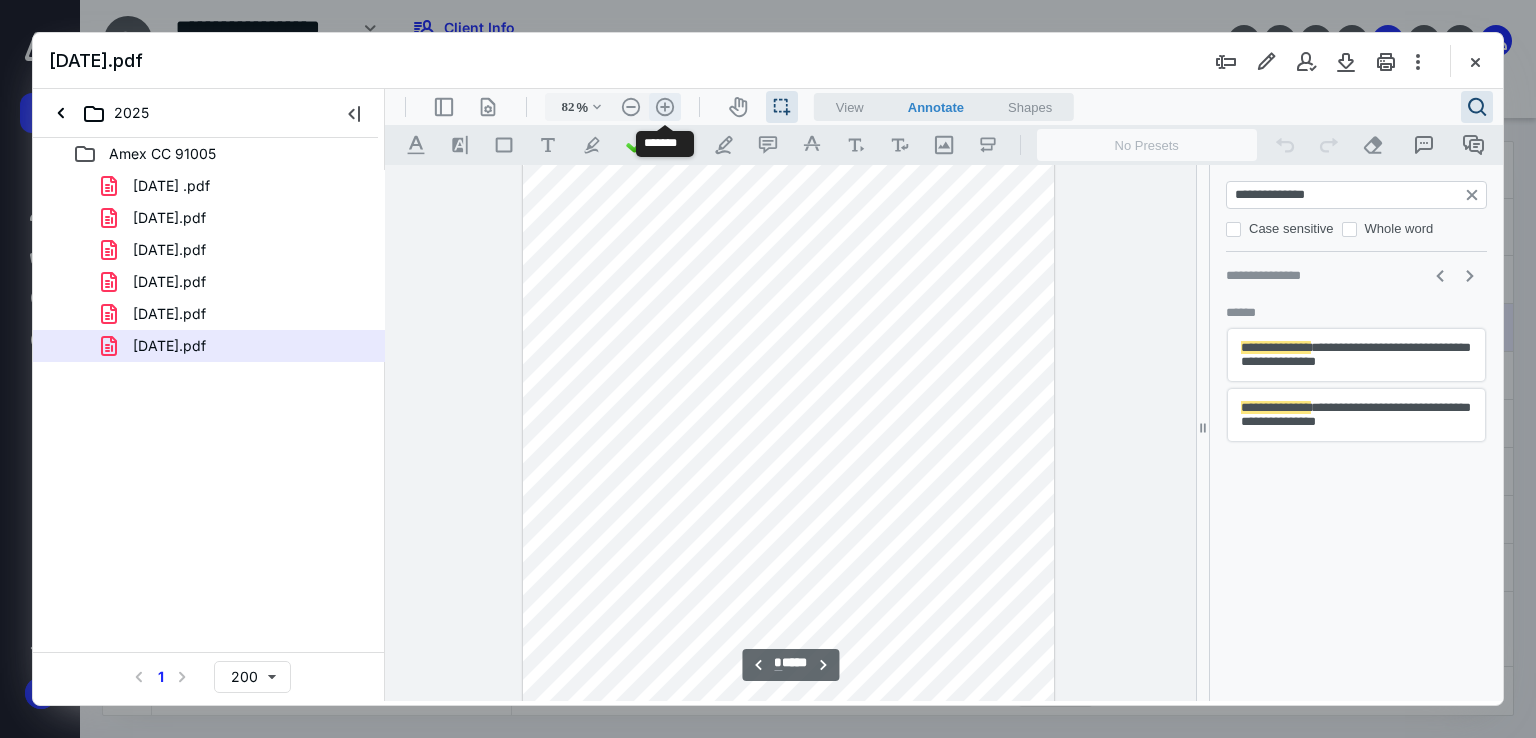 click on ".cls-1{fill:#abb0c4;} icon - header - zoom - in - line" at bounding box center [665, 107] 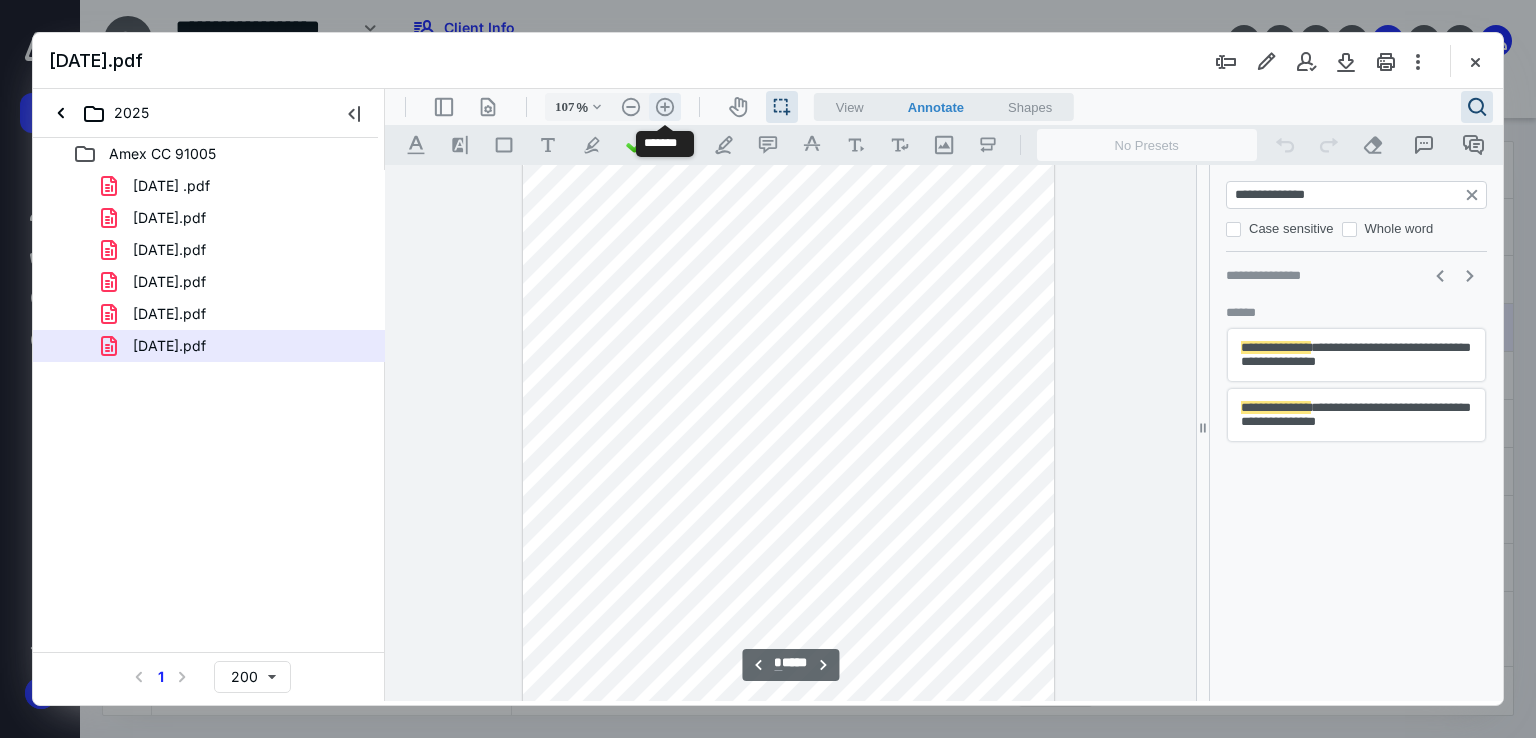 scroll, scrollTop: 5330, scrollLeft: 0, axis: vertical 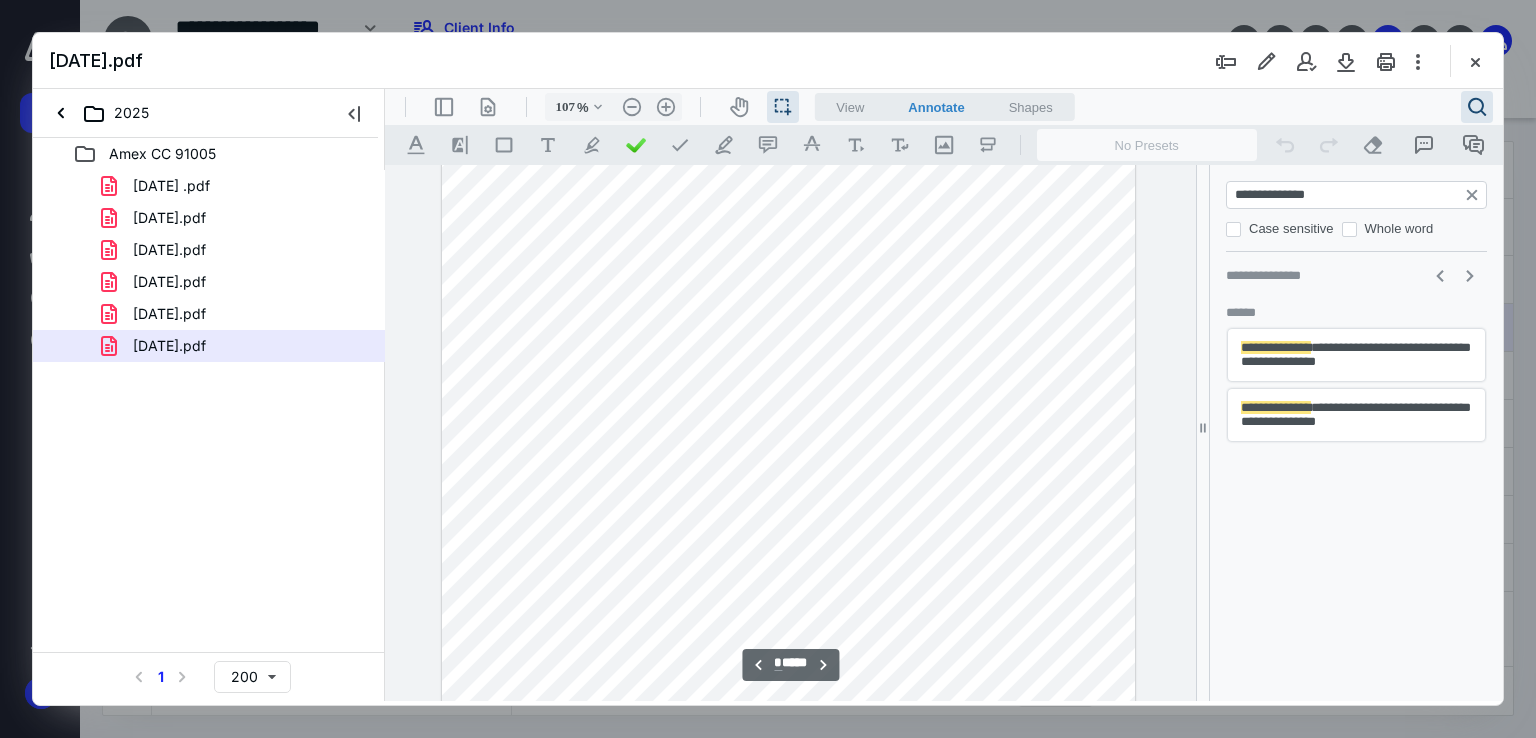 drag, startPoint x: 598, startPoint y: 466, endPoint x: 545, endPoint y: 466, distance: 53 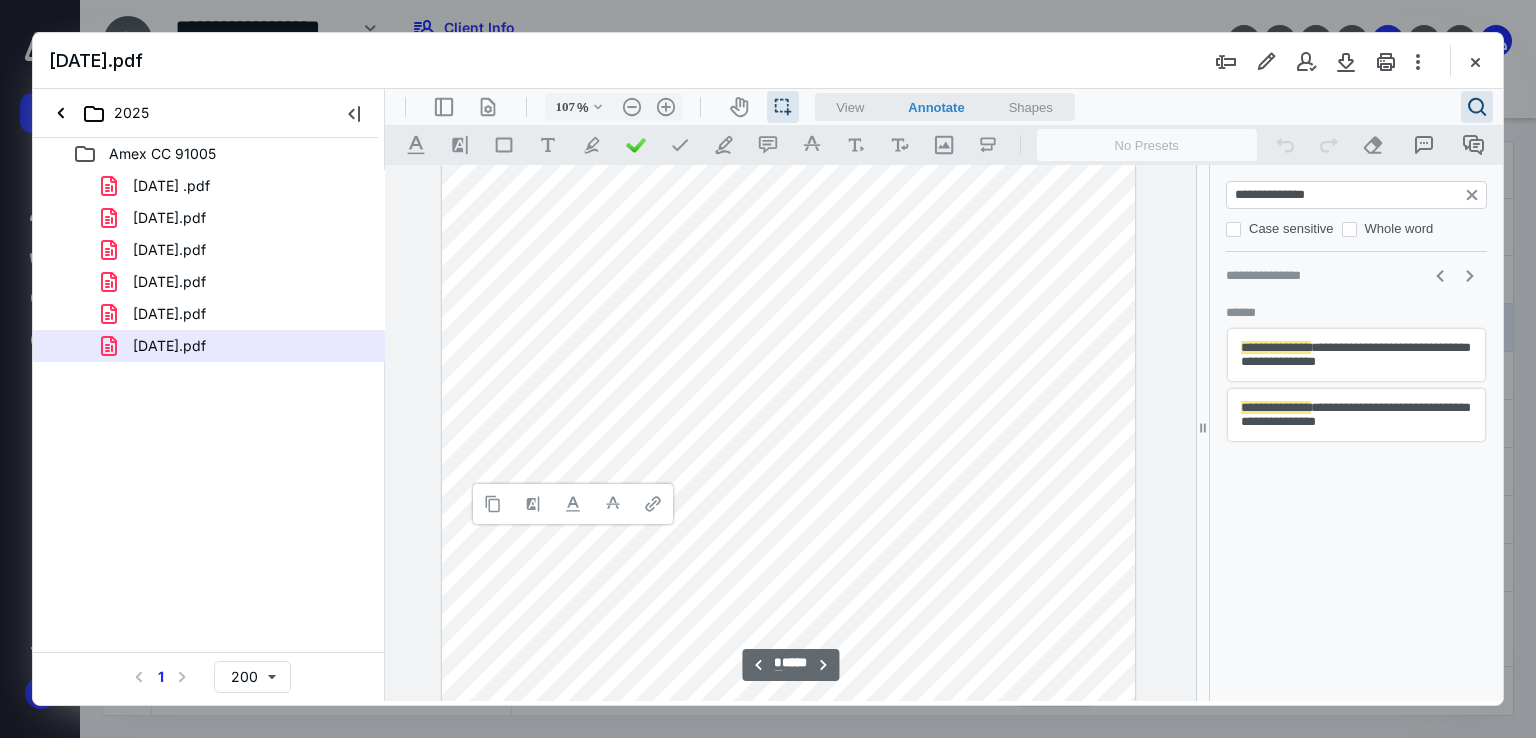type 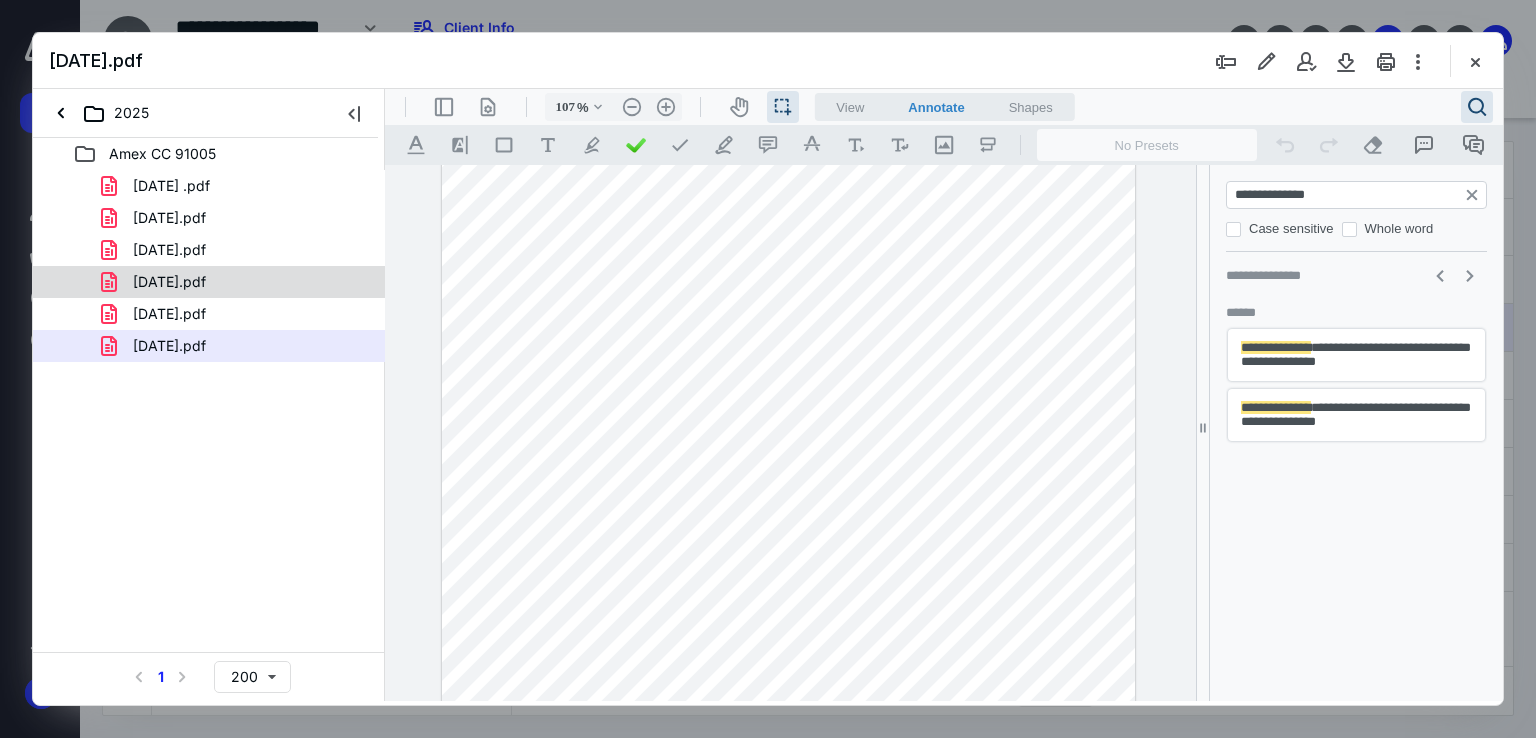 click on "[DATE].pdf" at bounding box center [169, 282] 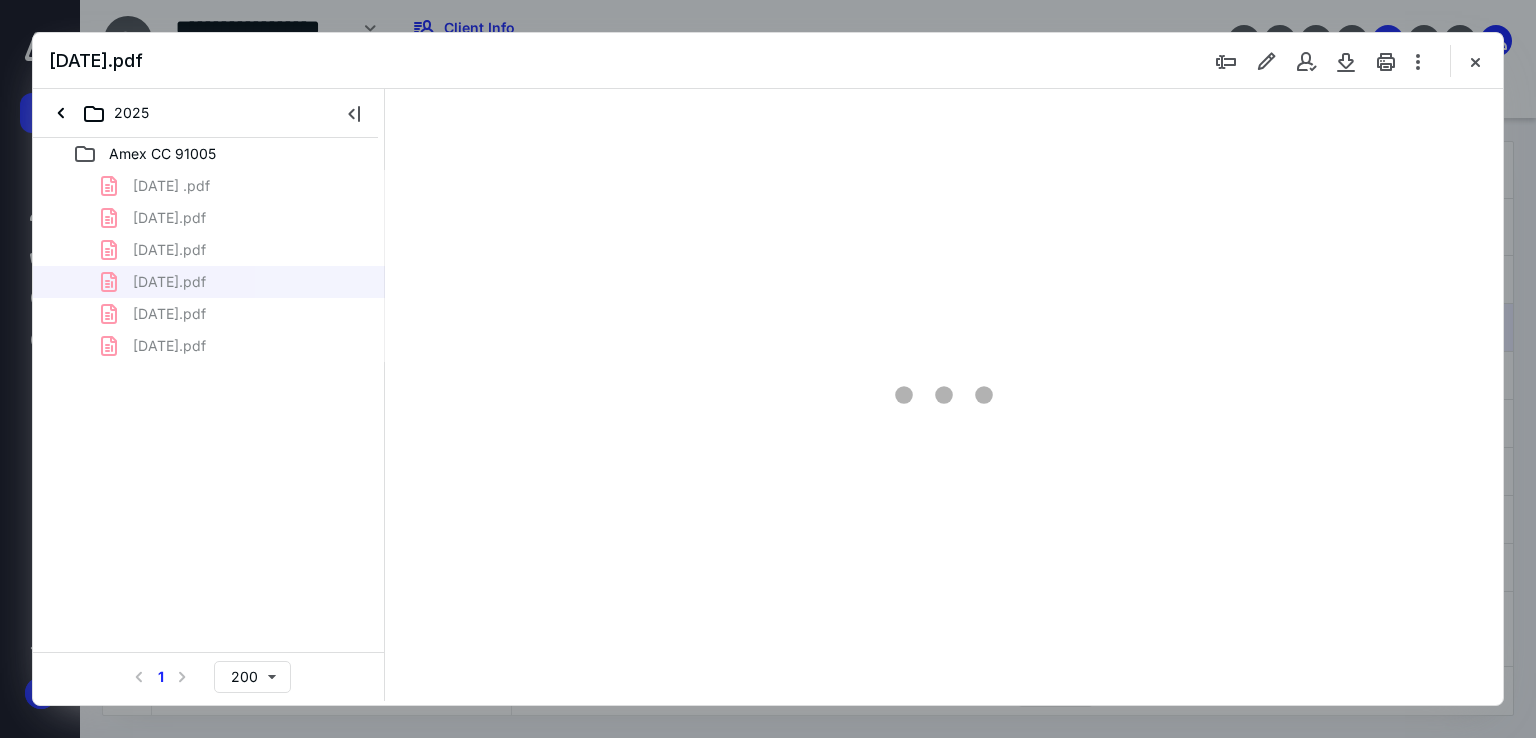 type on "67" 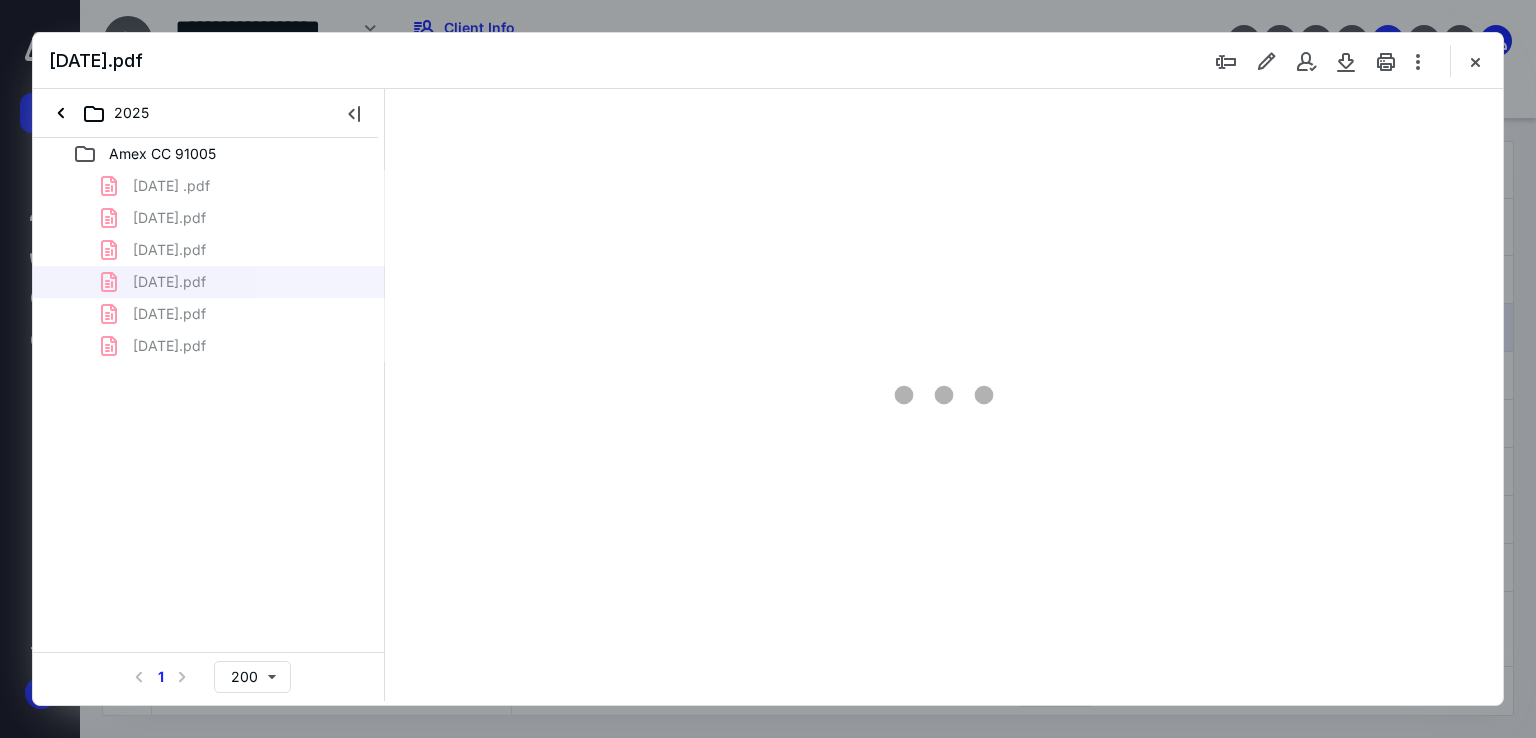 scroll, scrollTop: 79, scrollLeft: 0, axis: vertical 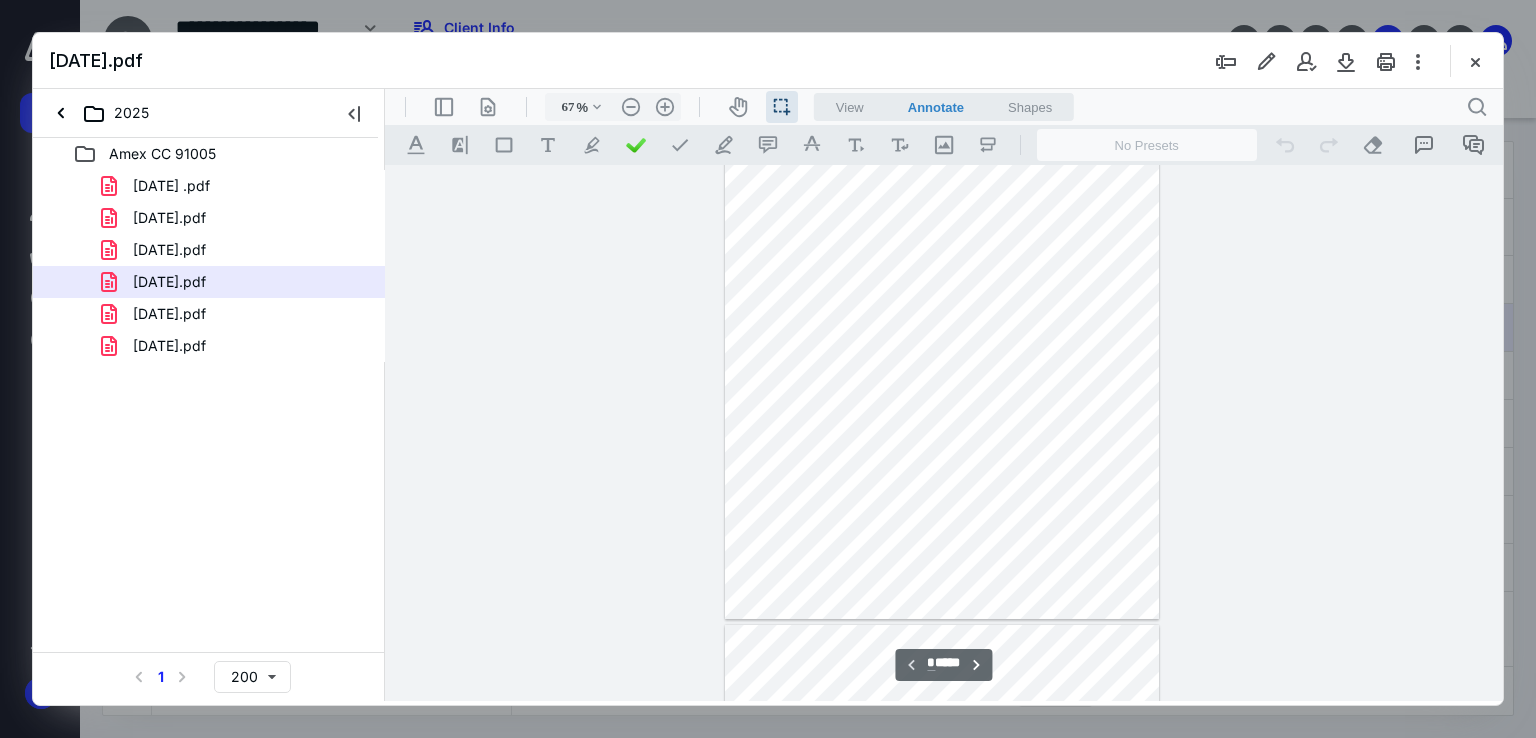 click at bounding box center (942, 354) 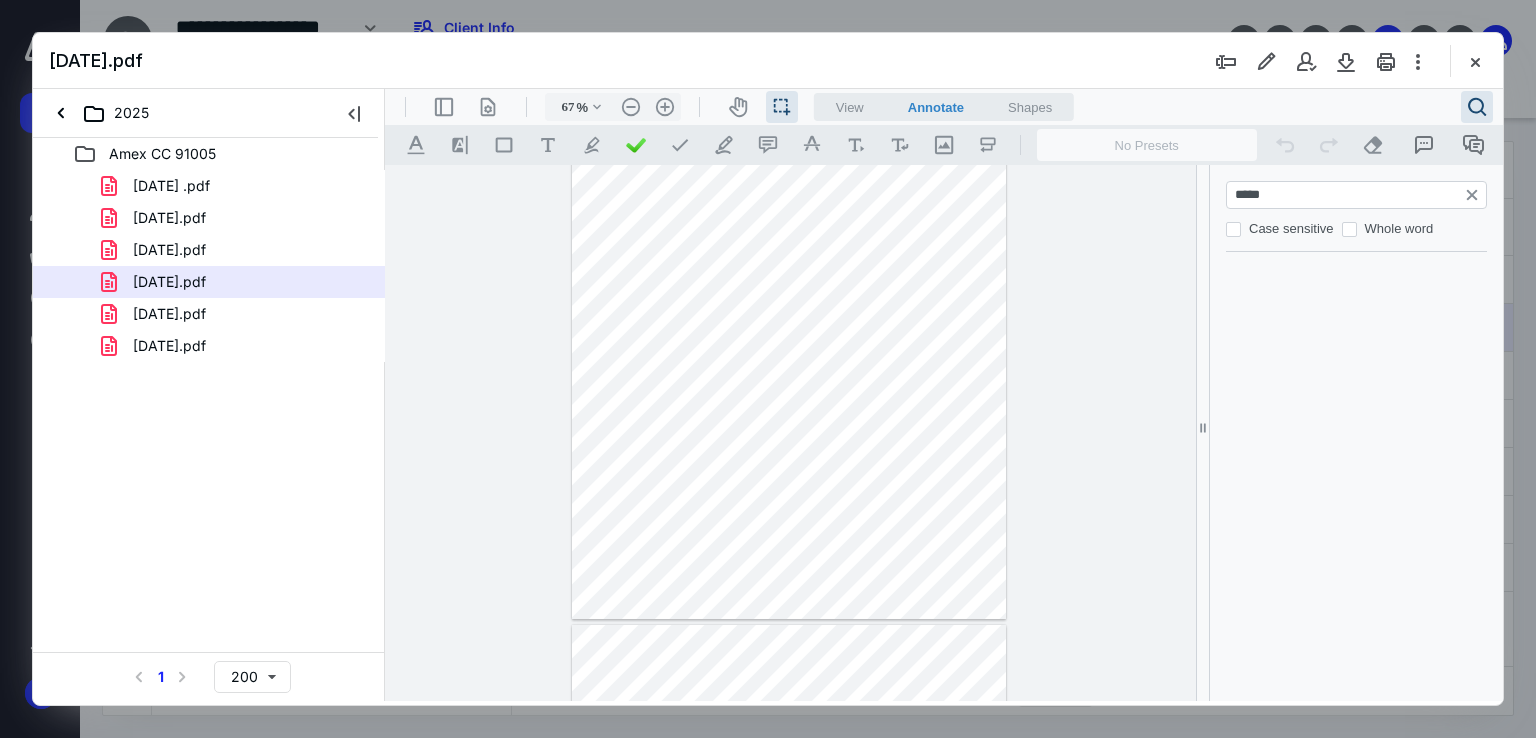 type on "******" 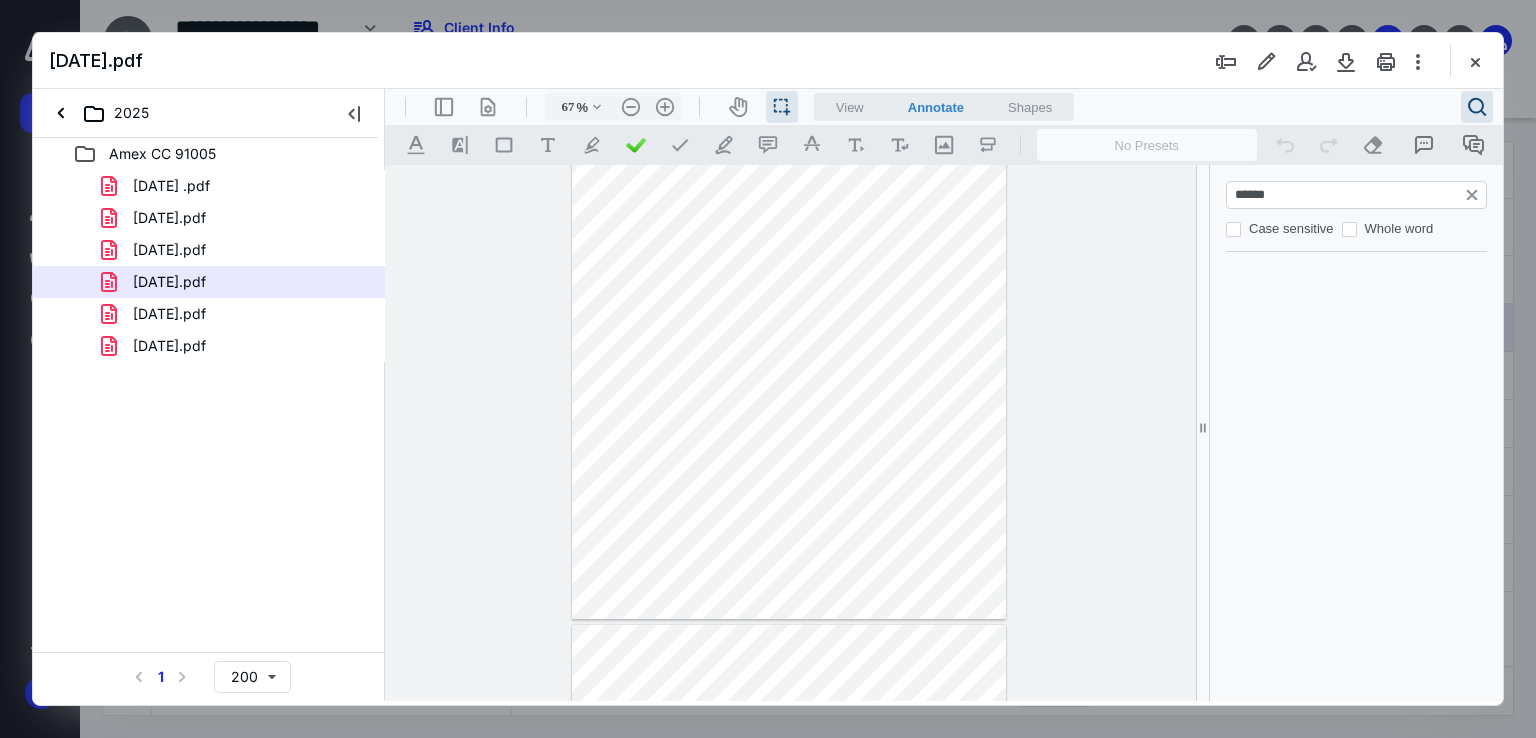 type on "*" 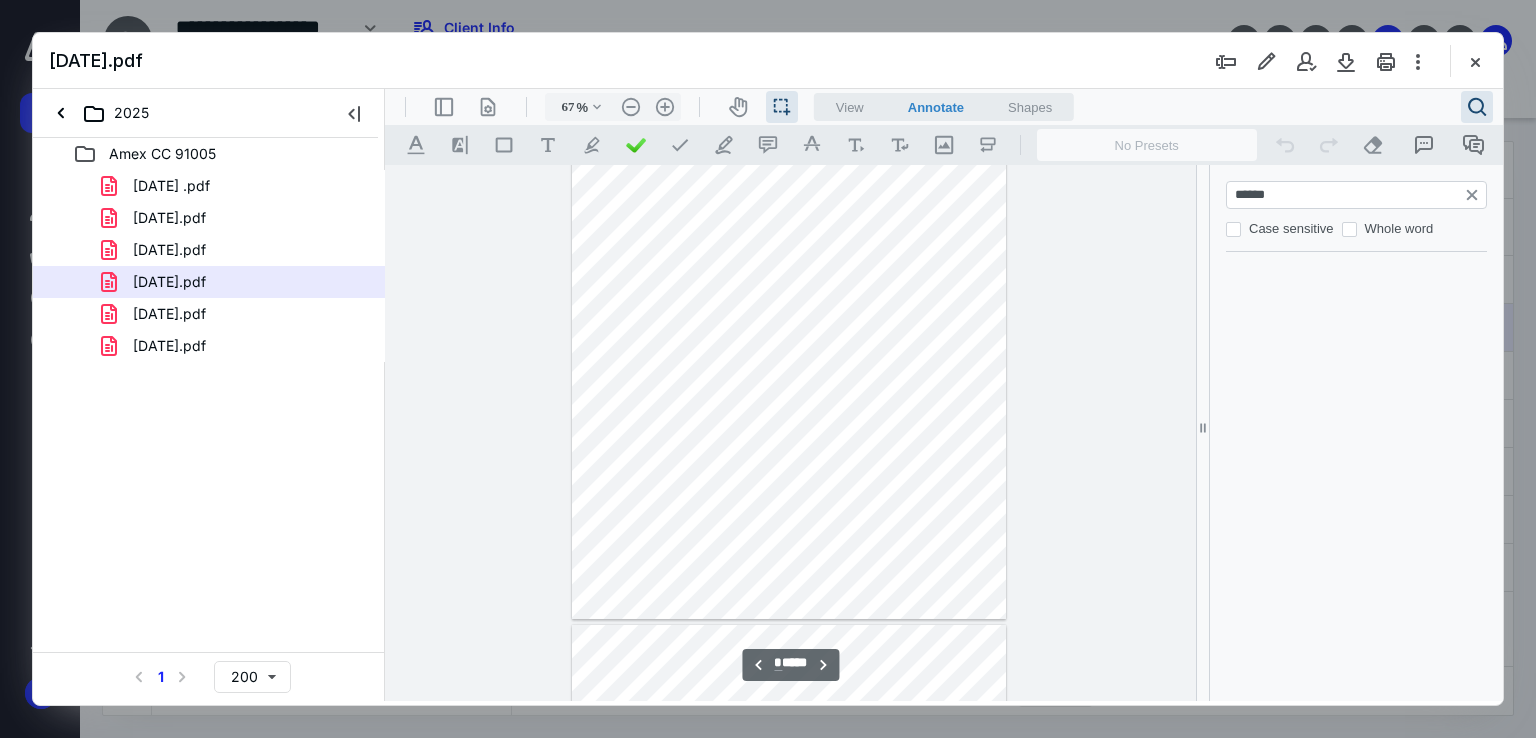 scroll, scrollTop: 2149, scrollLeft: 0, axis: vertical 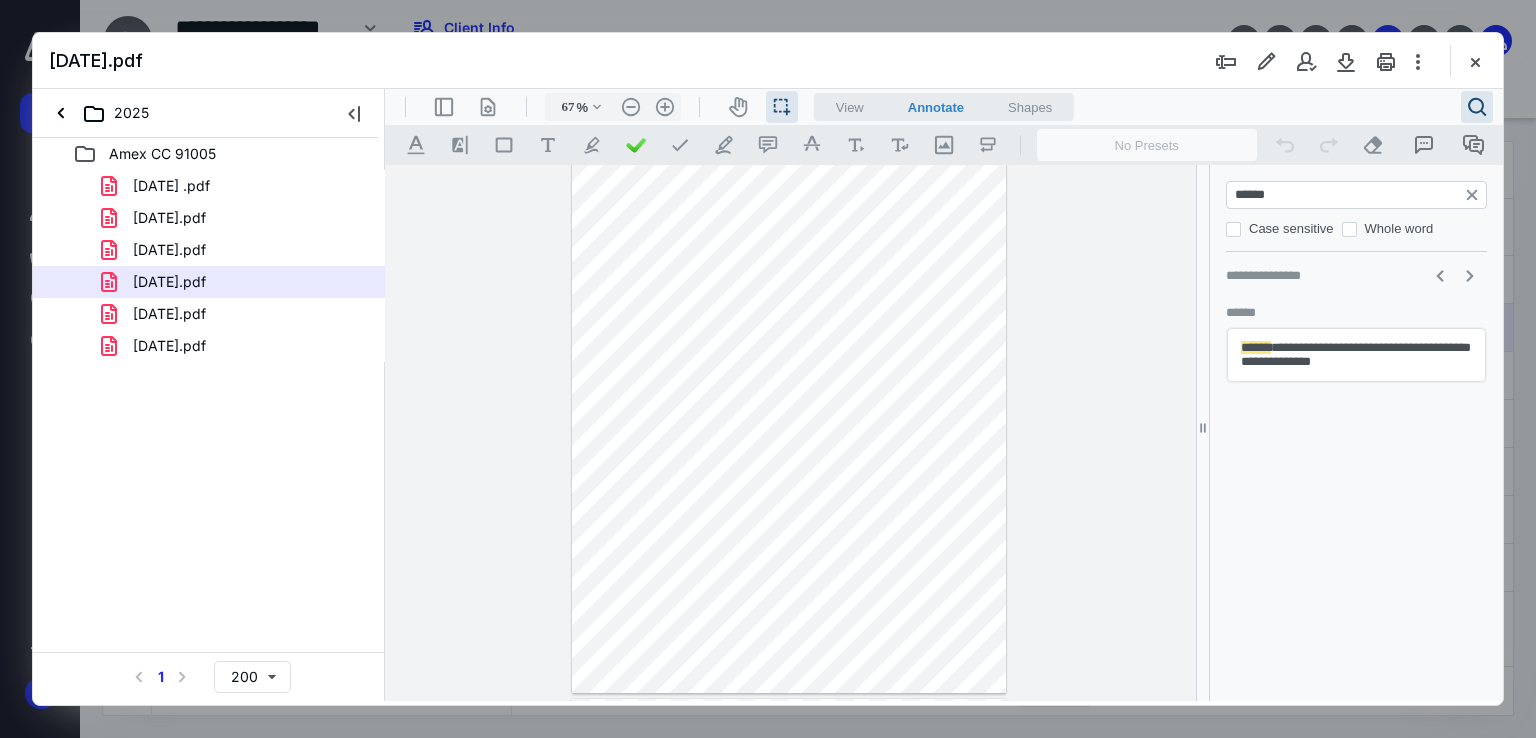 type on "******" 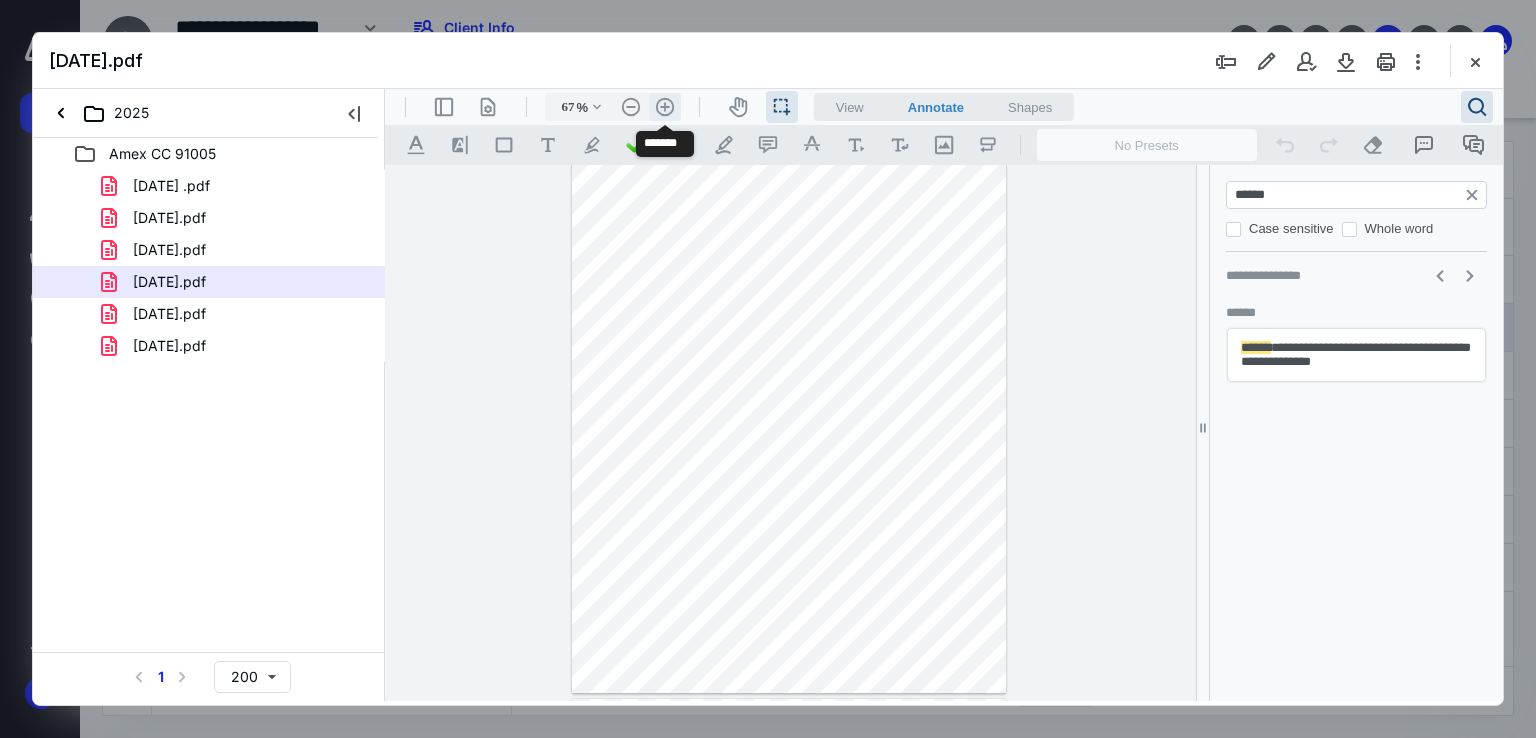 click on ".cls-1{fill:#abb0c4;} icon - header - zoom - in - line" at bounding box center [665, 107] 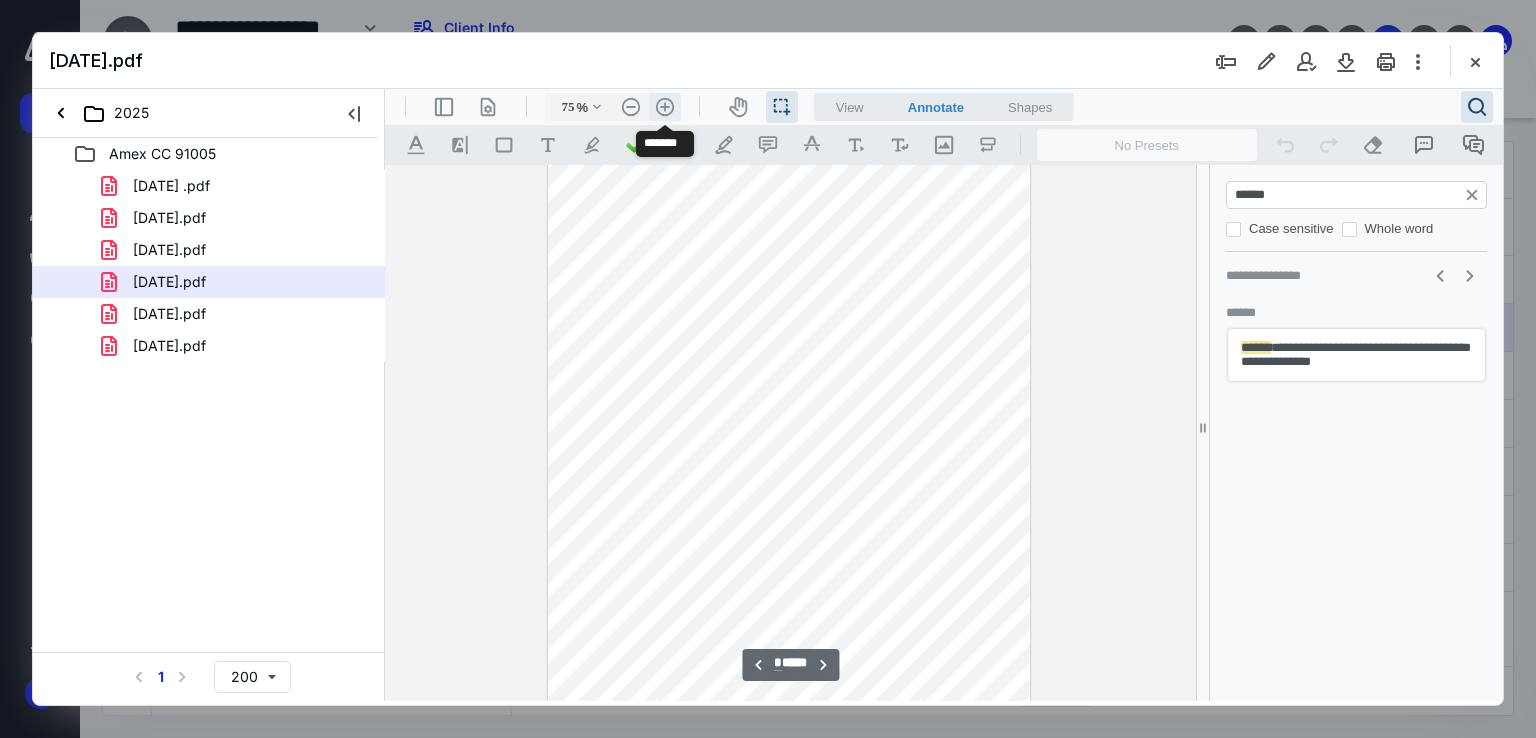 click on ".cls-1{fill:#abb0c4;} icon - header - zoom - in - line" at bounding box center [665, 107] 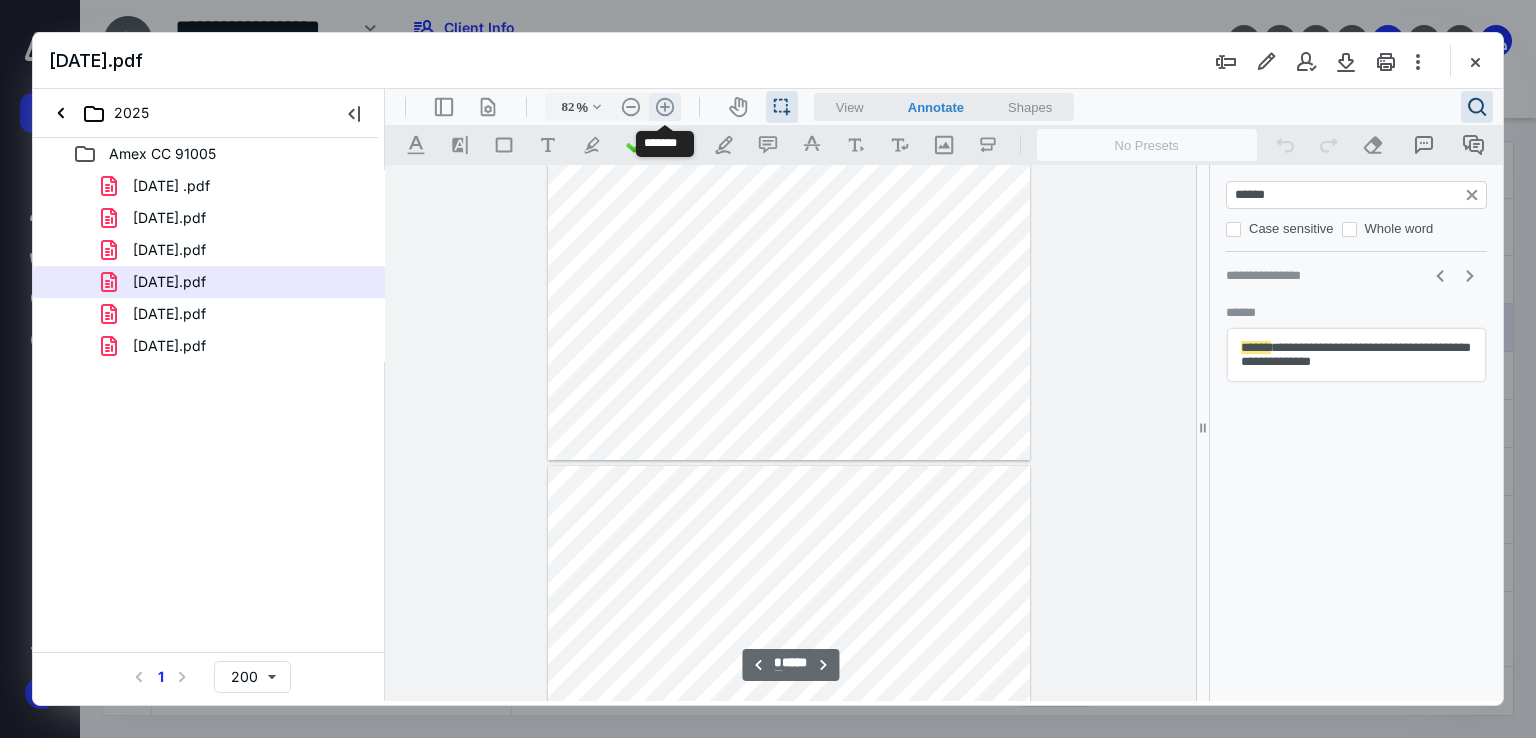 click on ".cls-1{fill:#abb0c4;} icon - header - zoom - in - line" at bounding box center (665, 107) 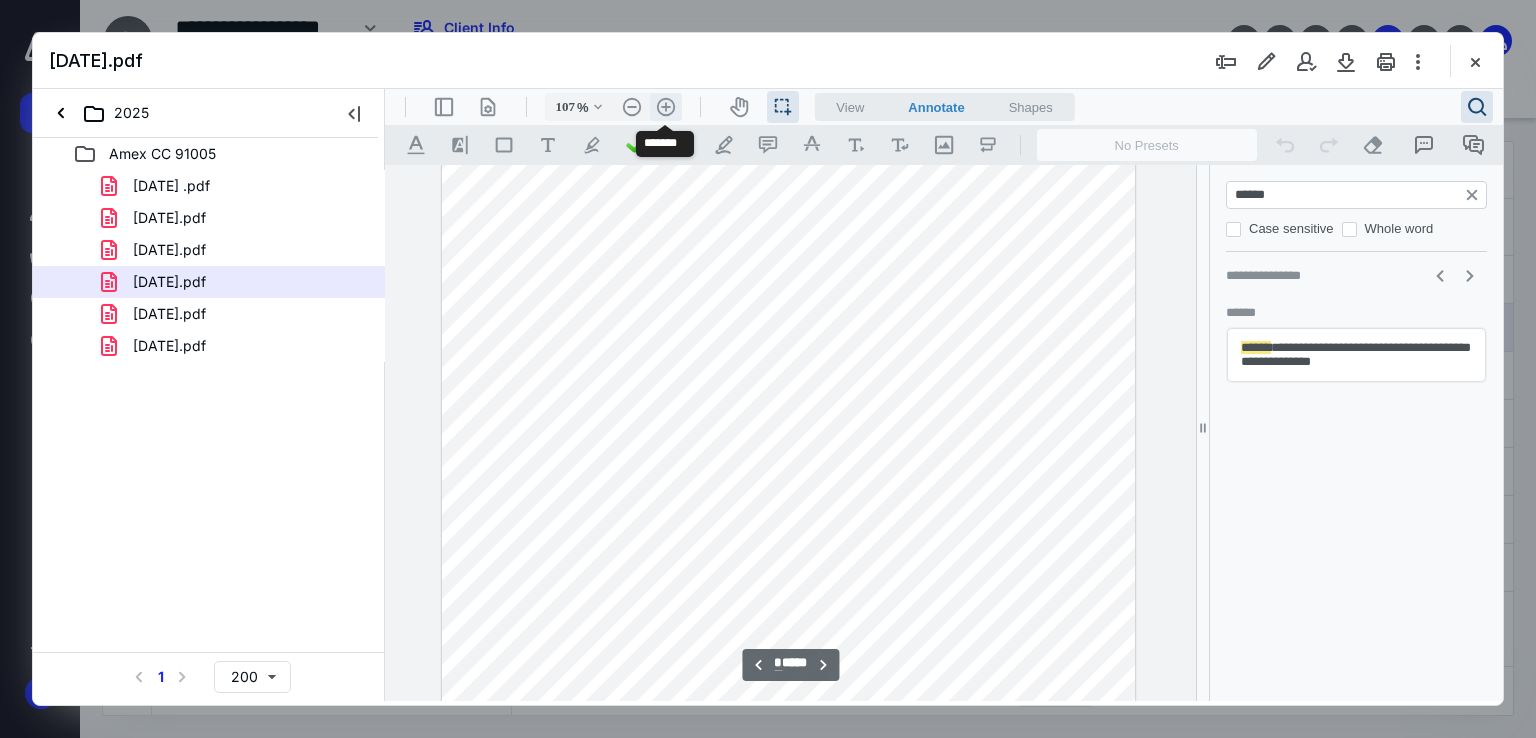 scroll, scrollTop: 3570, scrollLeft: 0, axis: vertical 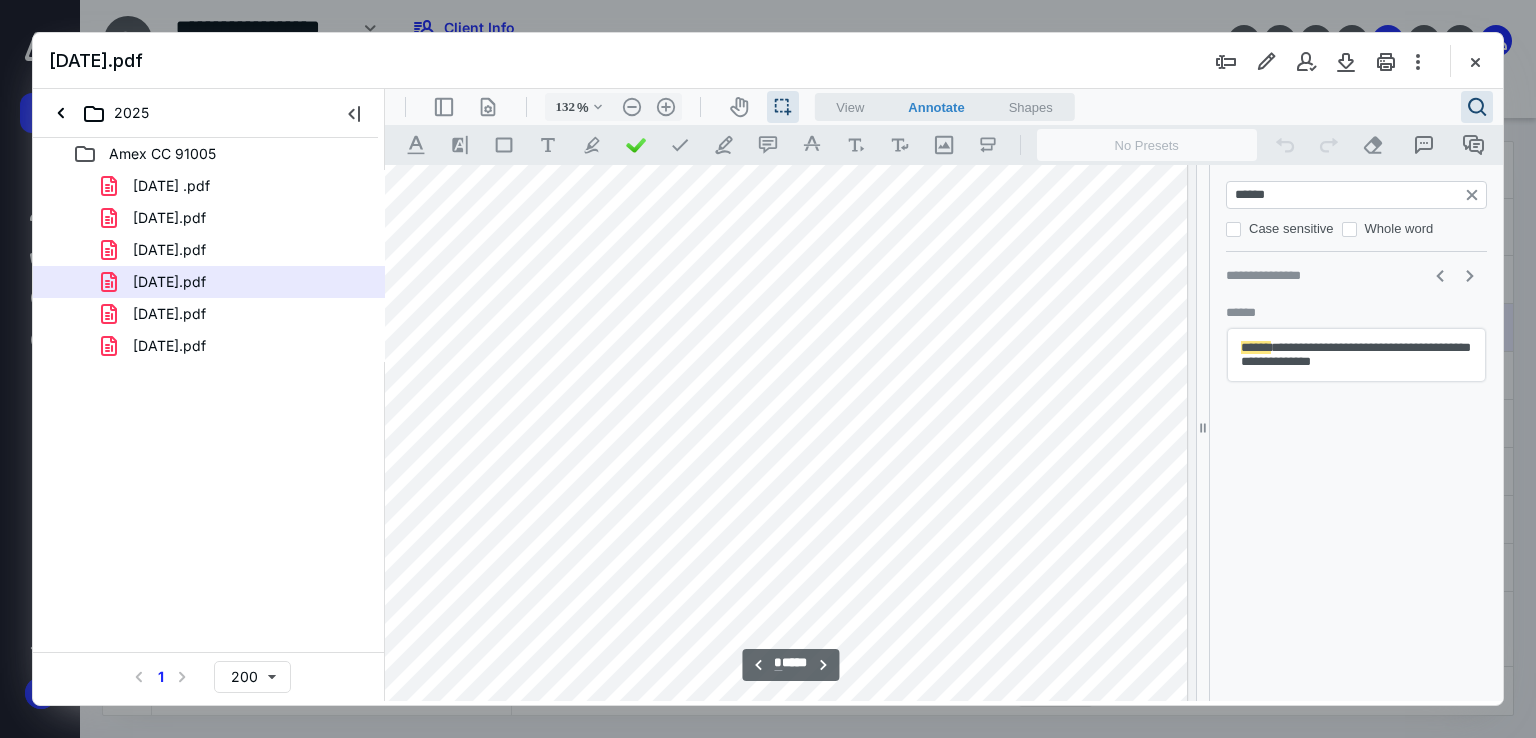 click at bounding box center (759, 454) 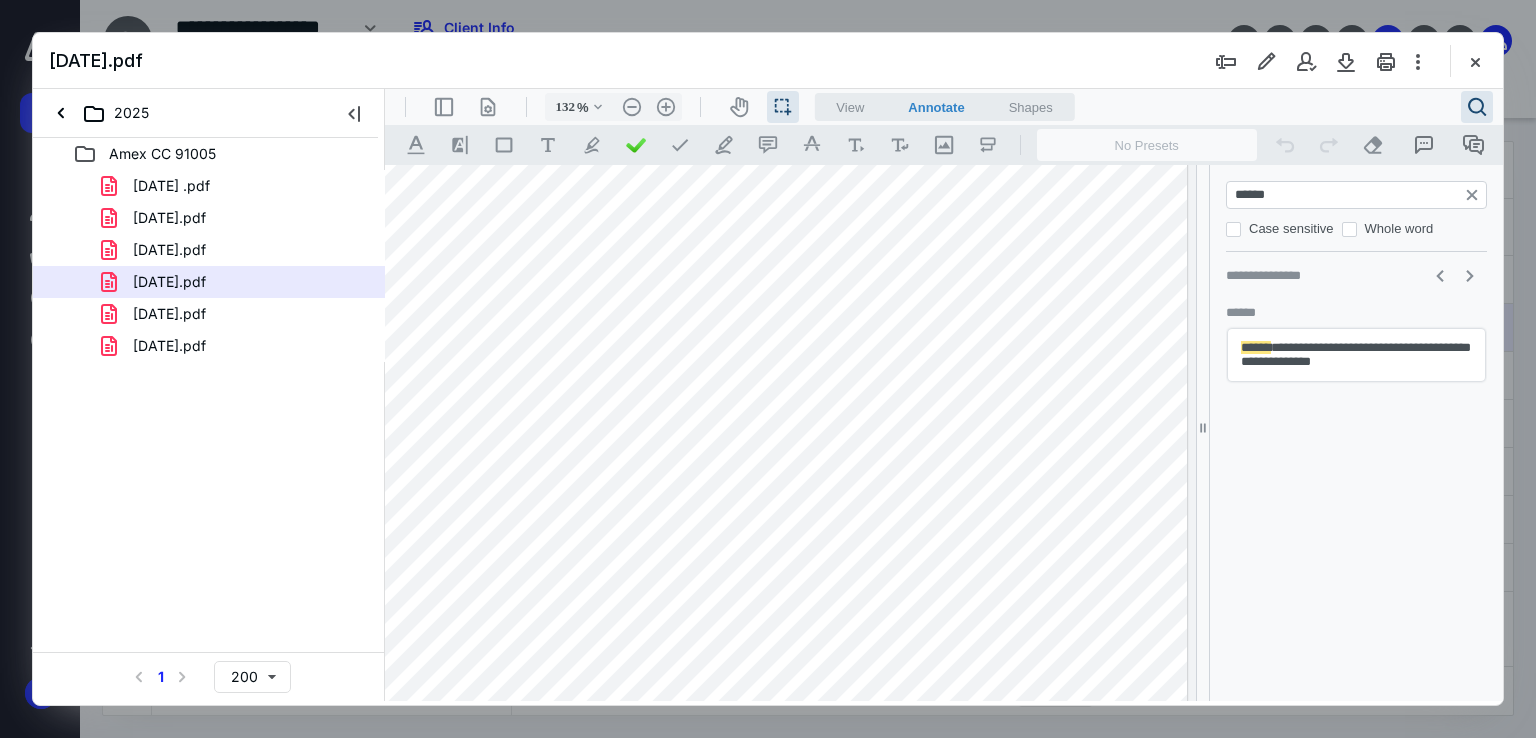 drag, startPoint x: 460, startPoint y: 447, endPoint x: 541, endPoint y: 450, distance: 81.055534 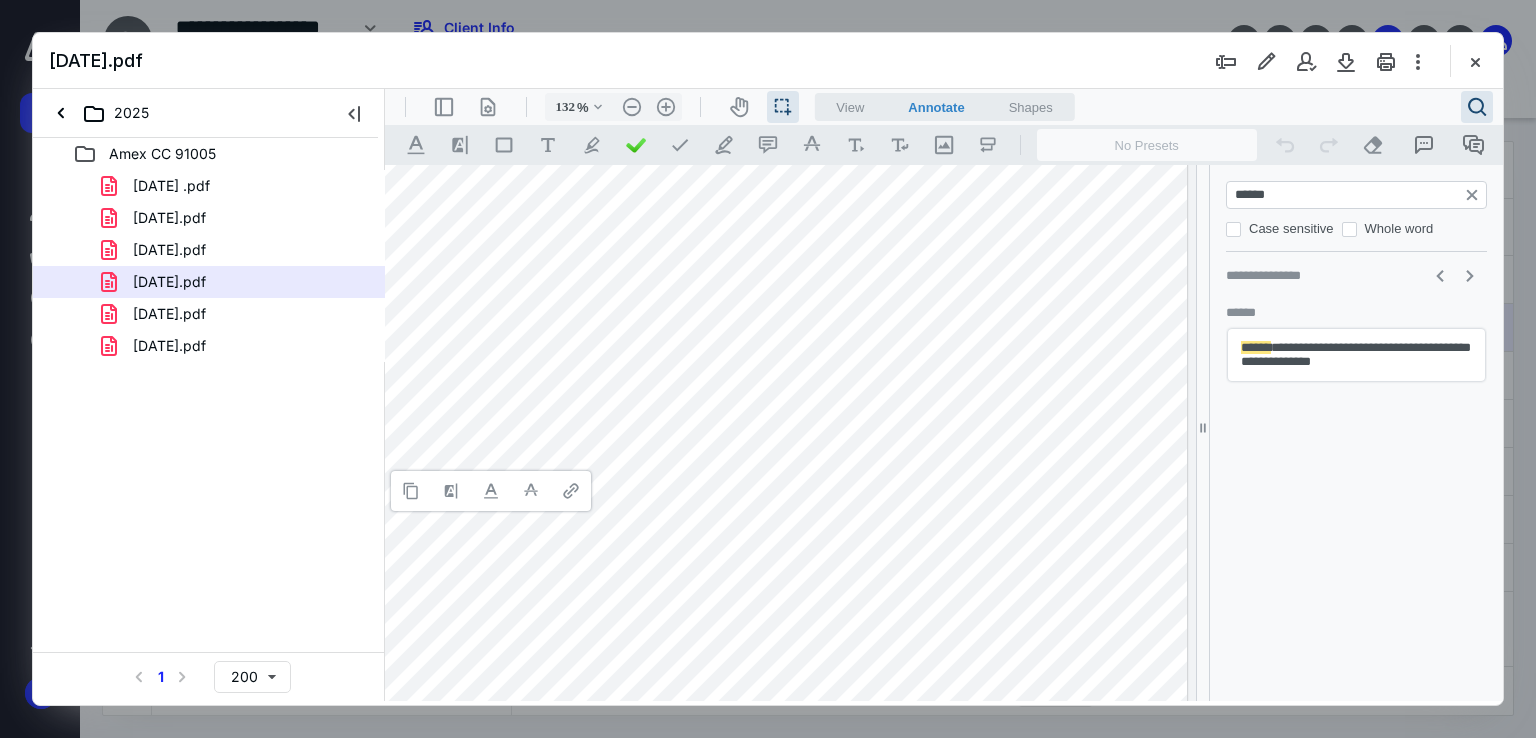 type 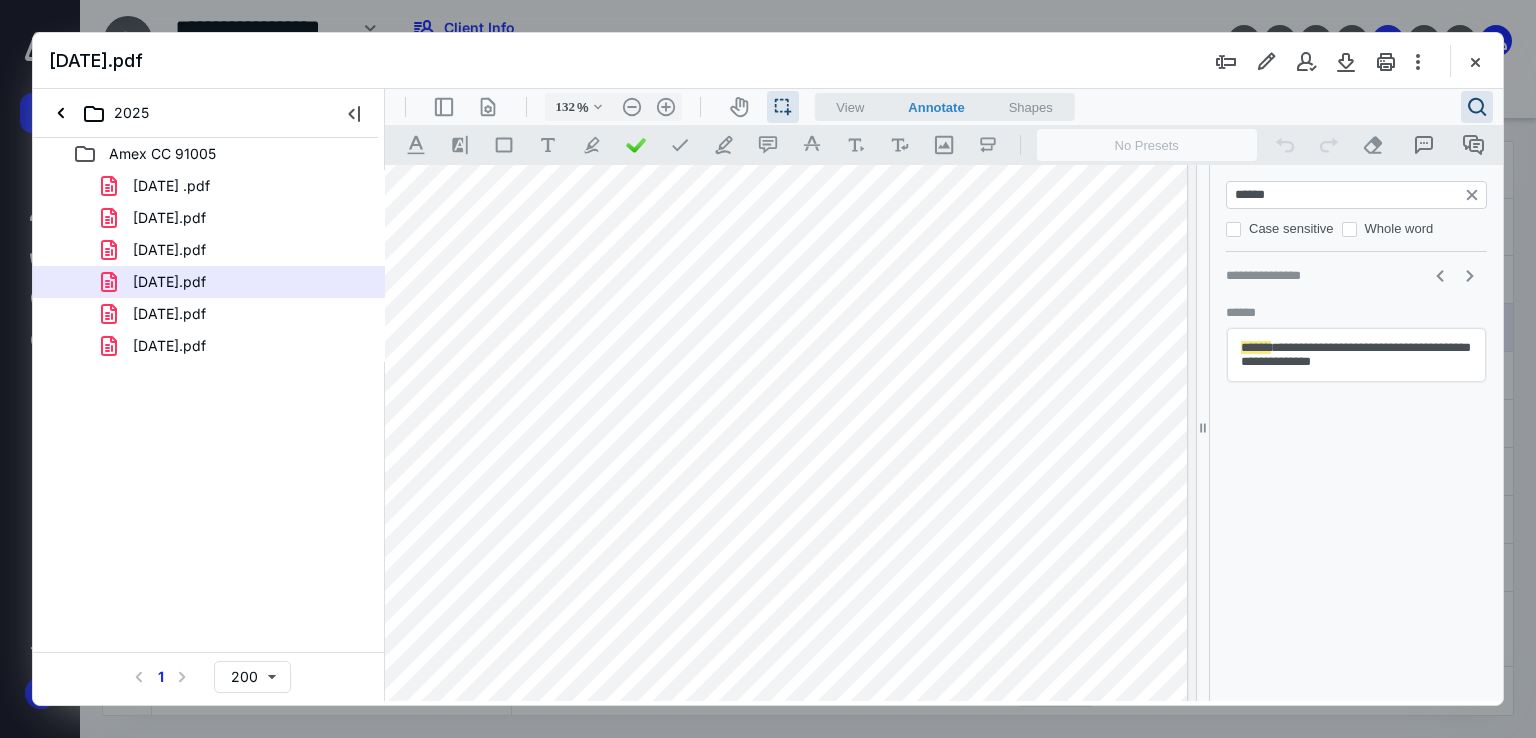 drag, startPoint x: 529, startPoint y: 477, endPoint x: 460, endPoint y: 480, distance: 69.065186 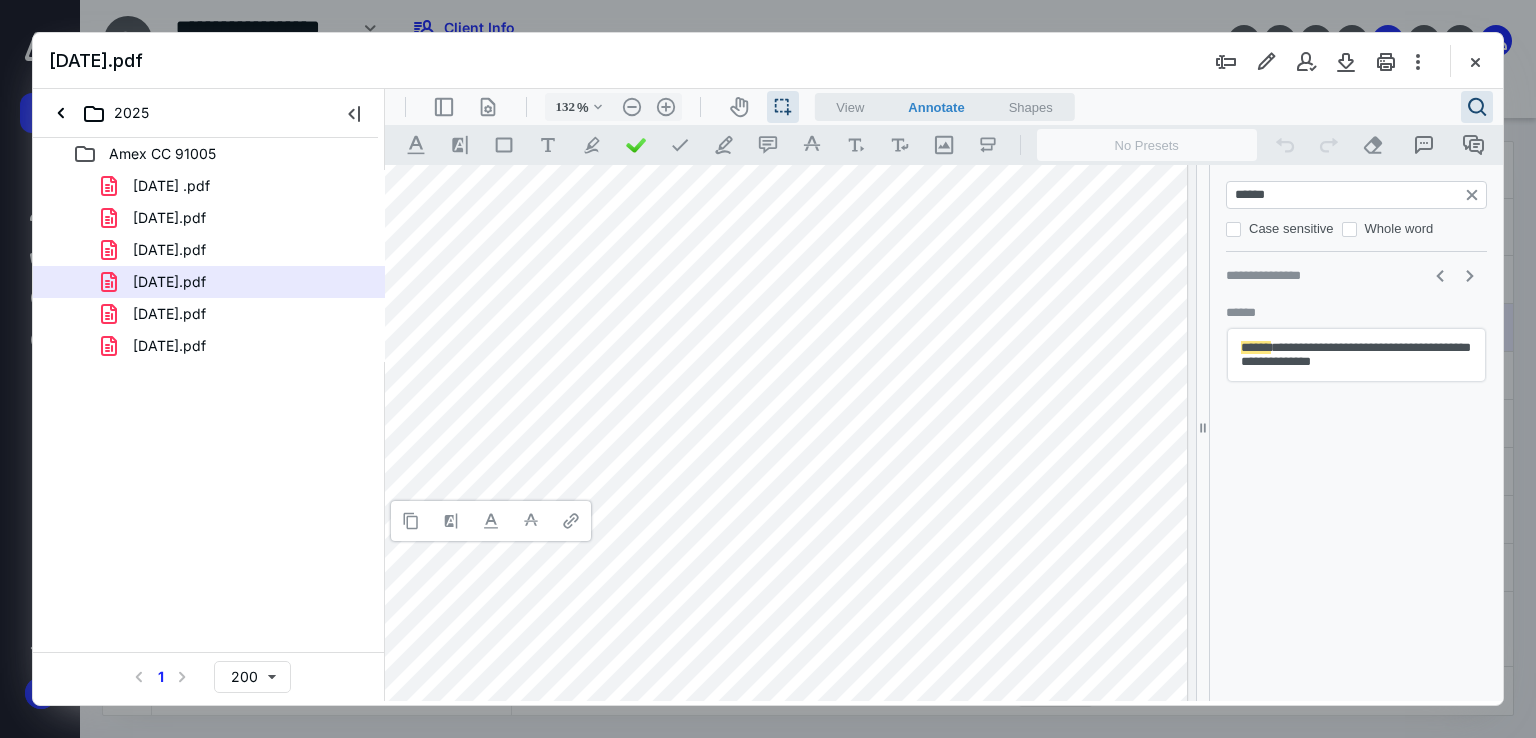 type 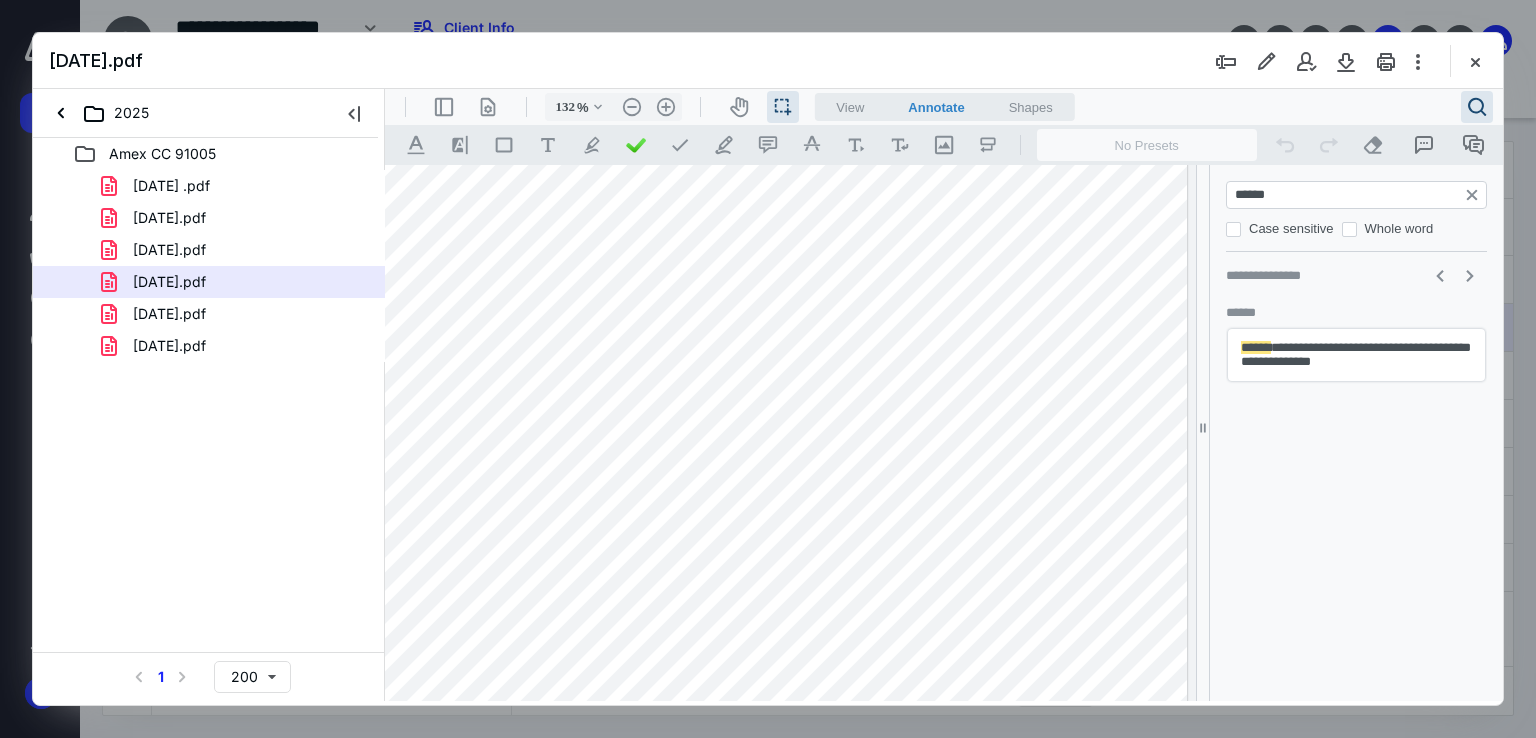 click at bounding box center [759, 454] 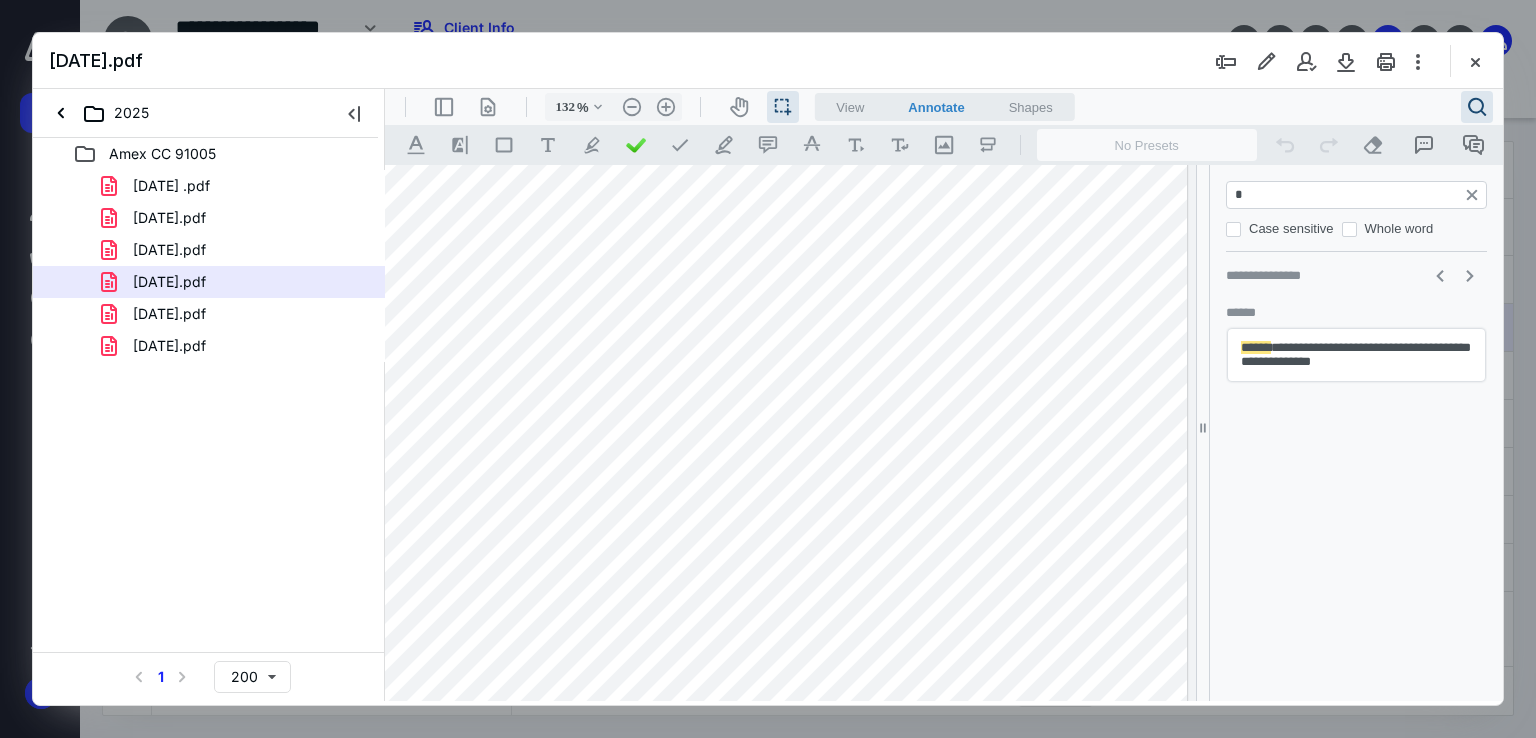 type on "**" 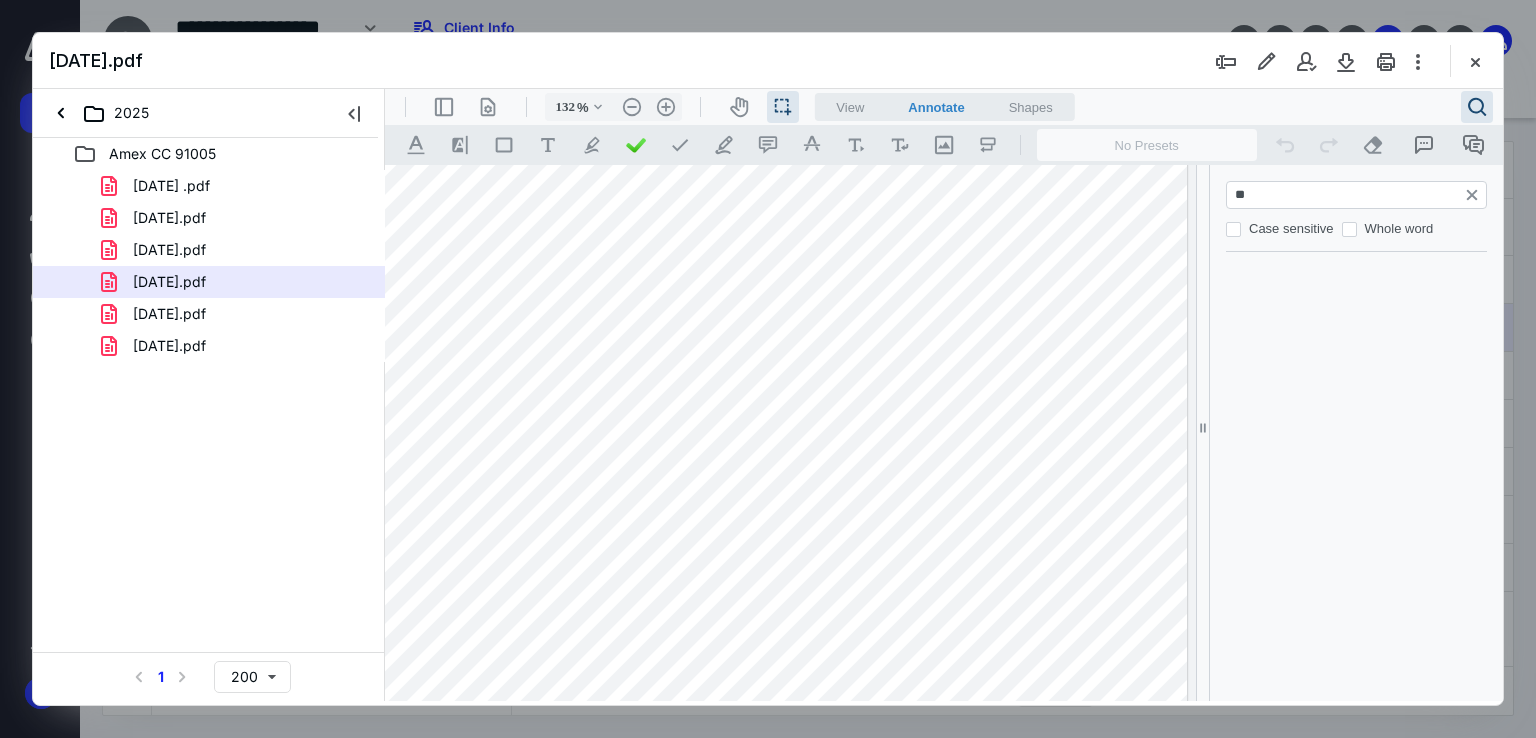 type on "*" 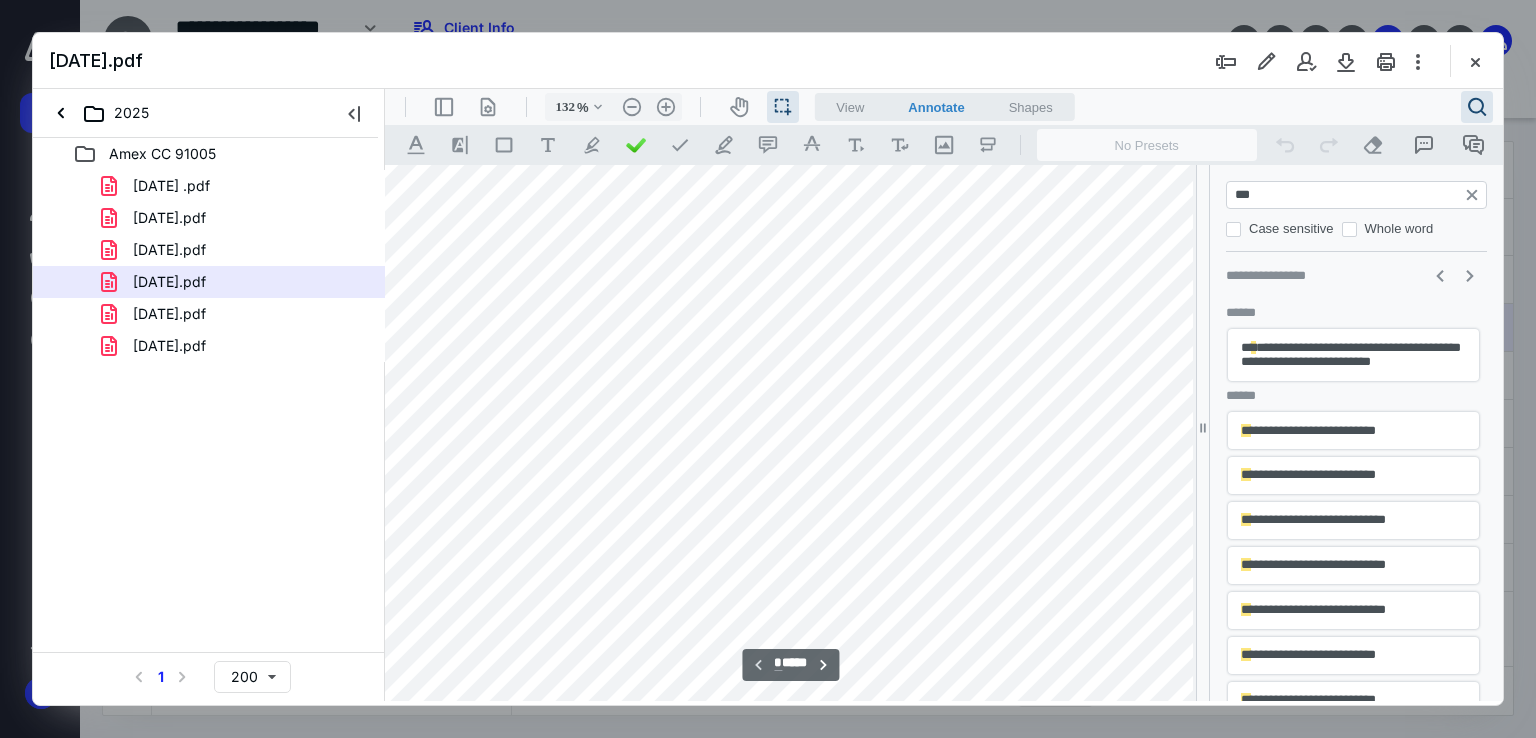 type on "*" 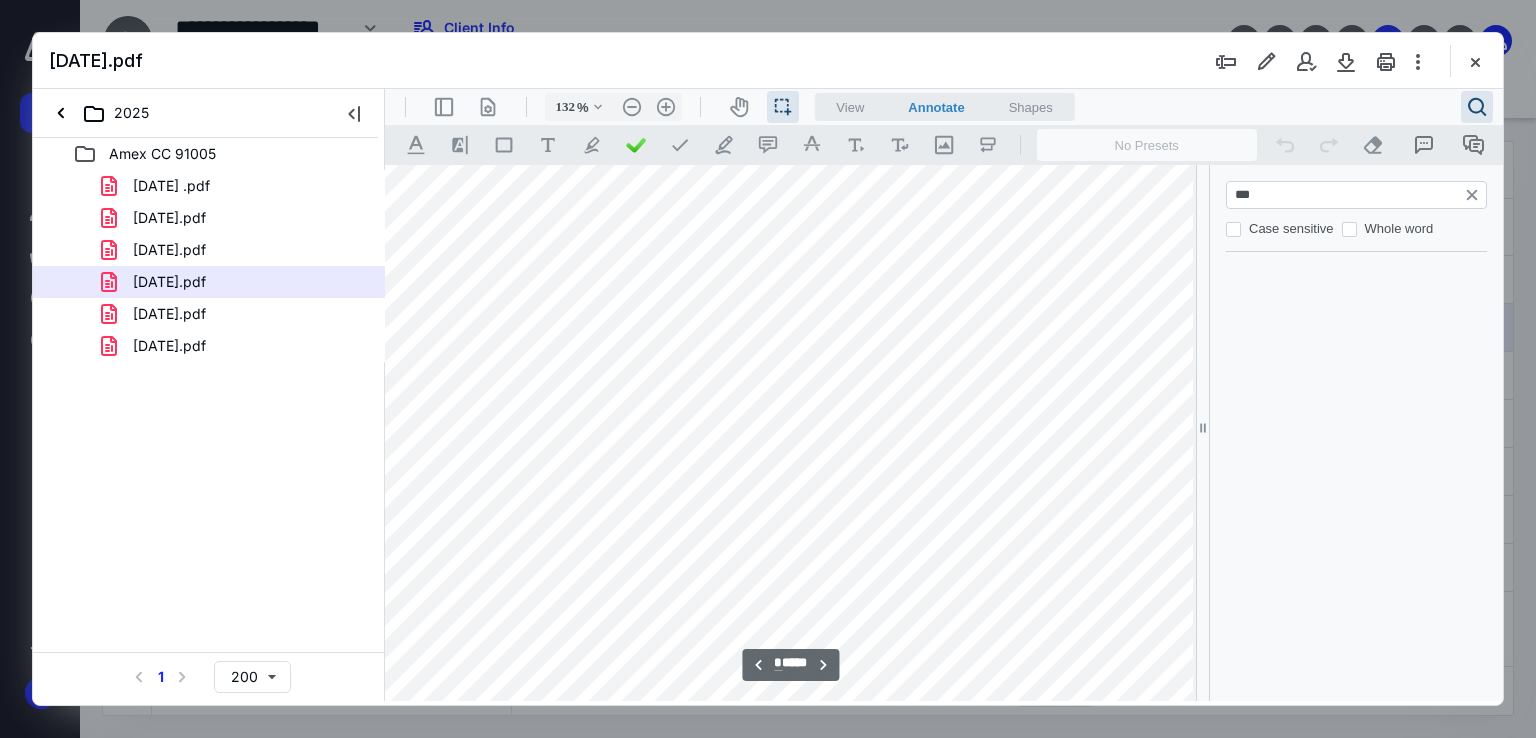 scroll, scrollTop: 2722, scrollLeft: 64, axis: both 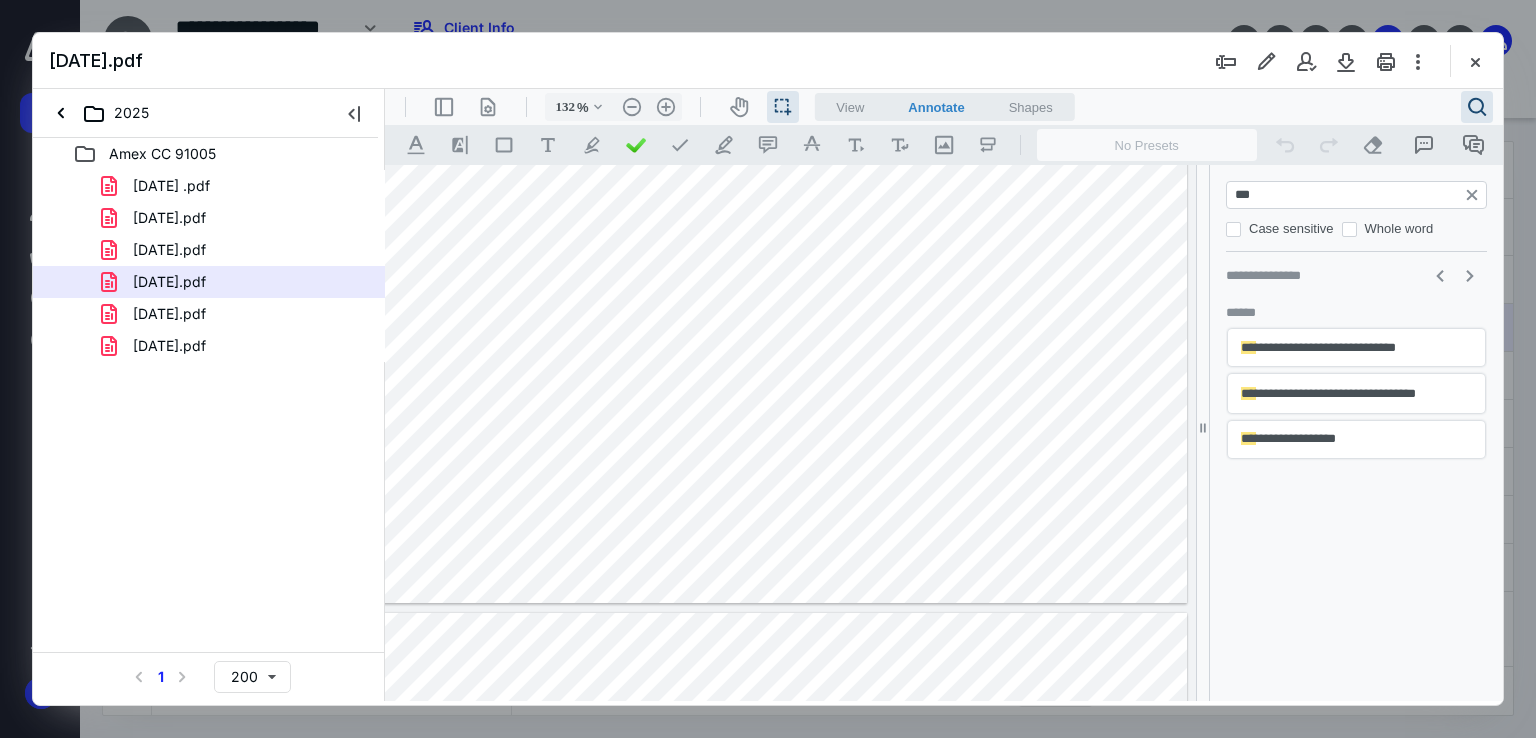 type on "***" 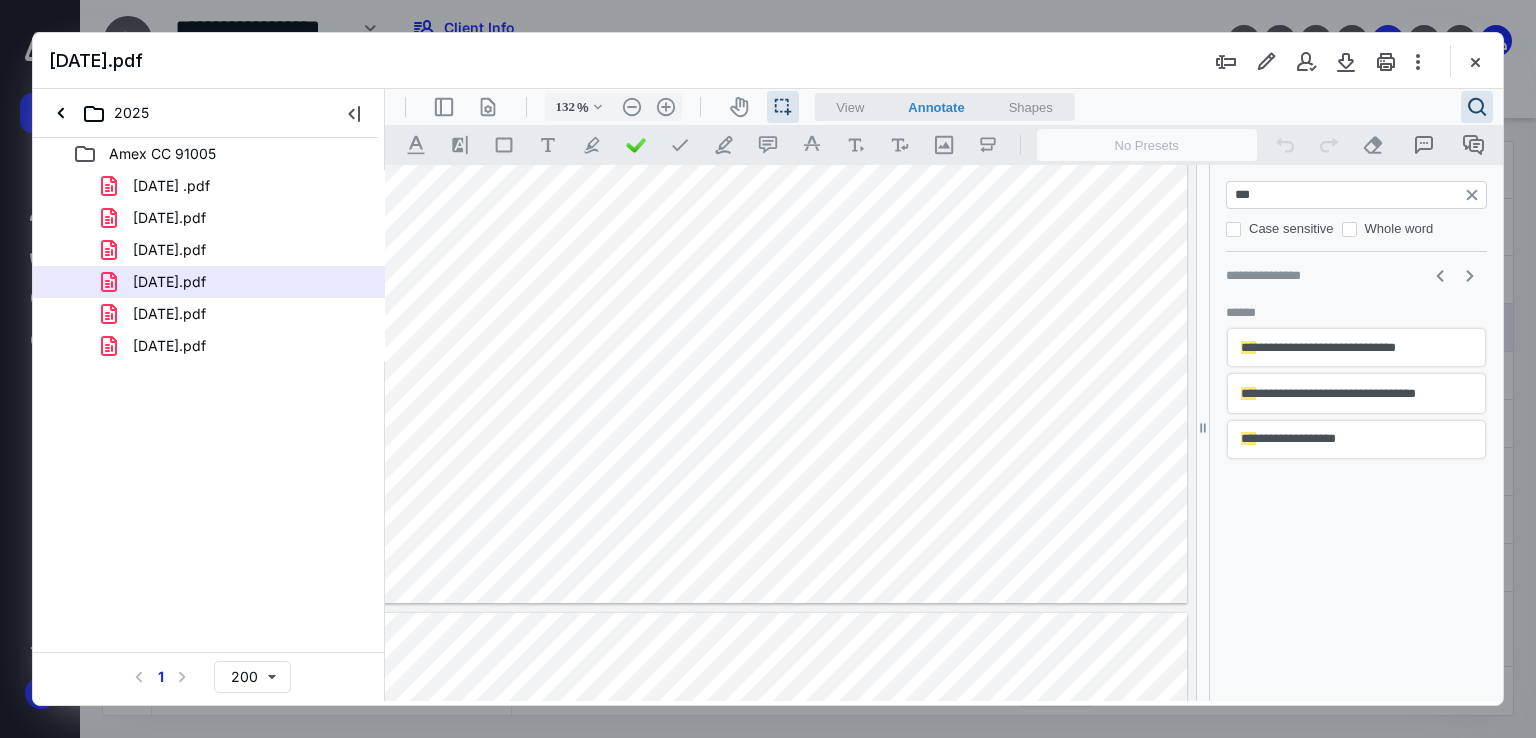 drag, startPoint x: 785, startPoint y: 428, endPoint x: 617, endPoint y: 423, distance: 168.07439 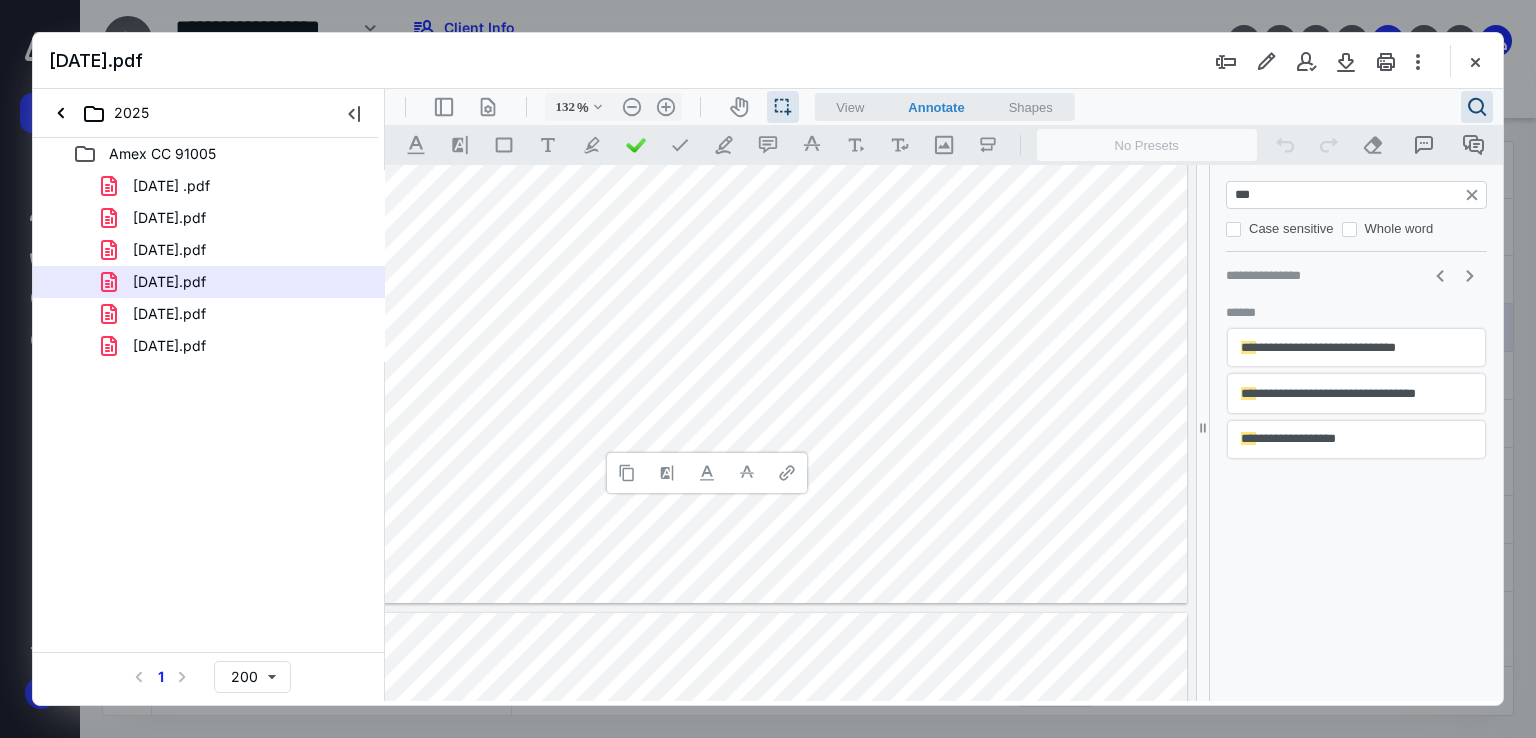 type 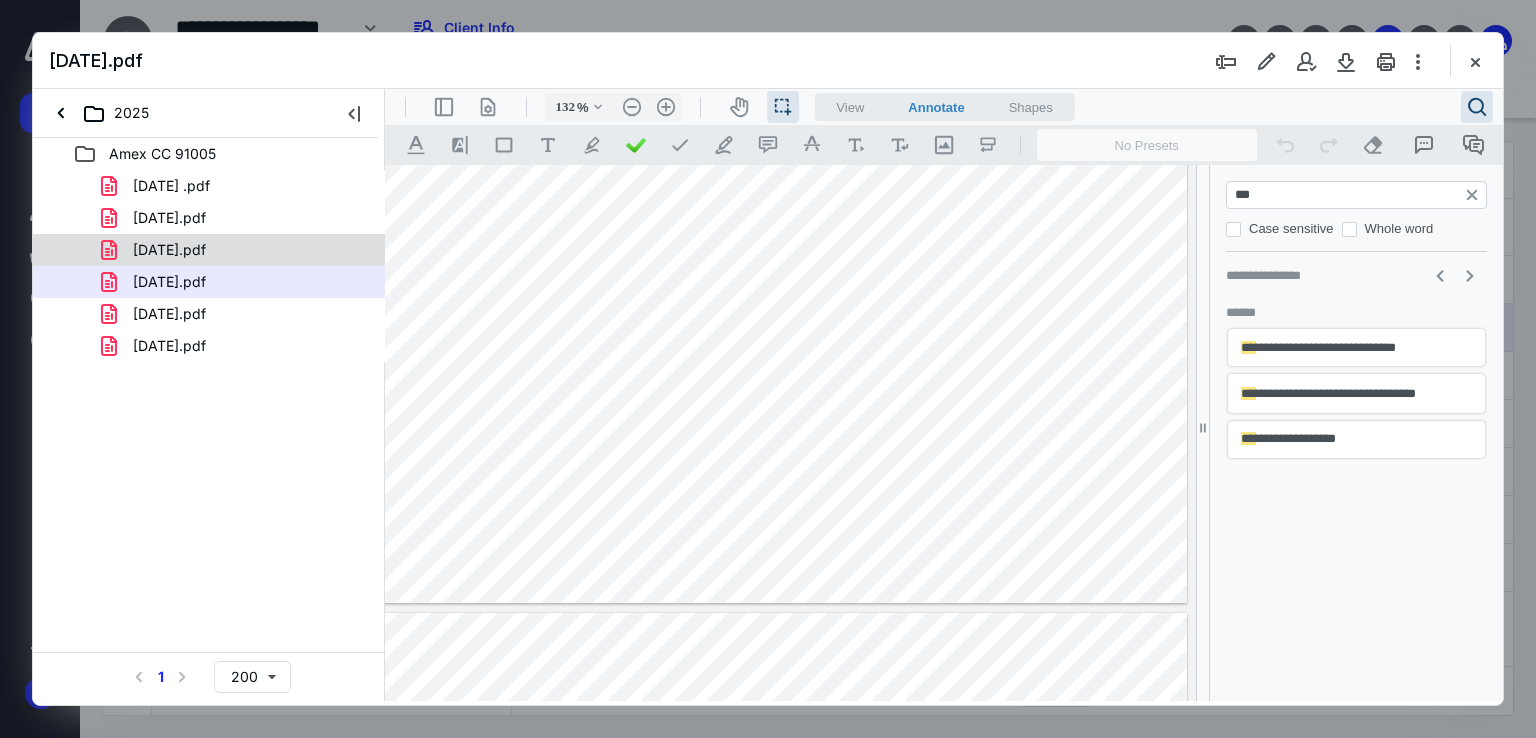 click on "[DATE].pdf" at bounding box center (169, 250) 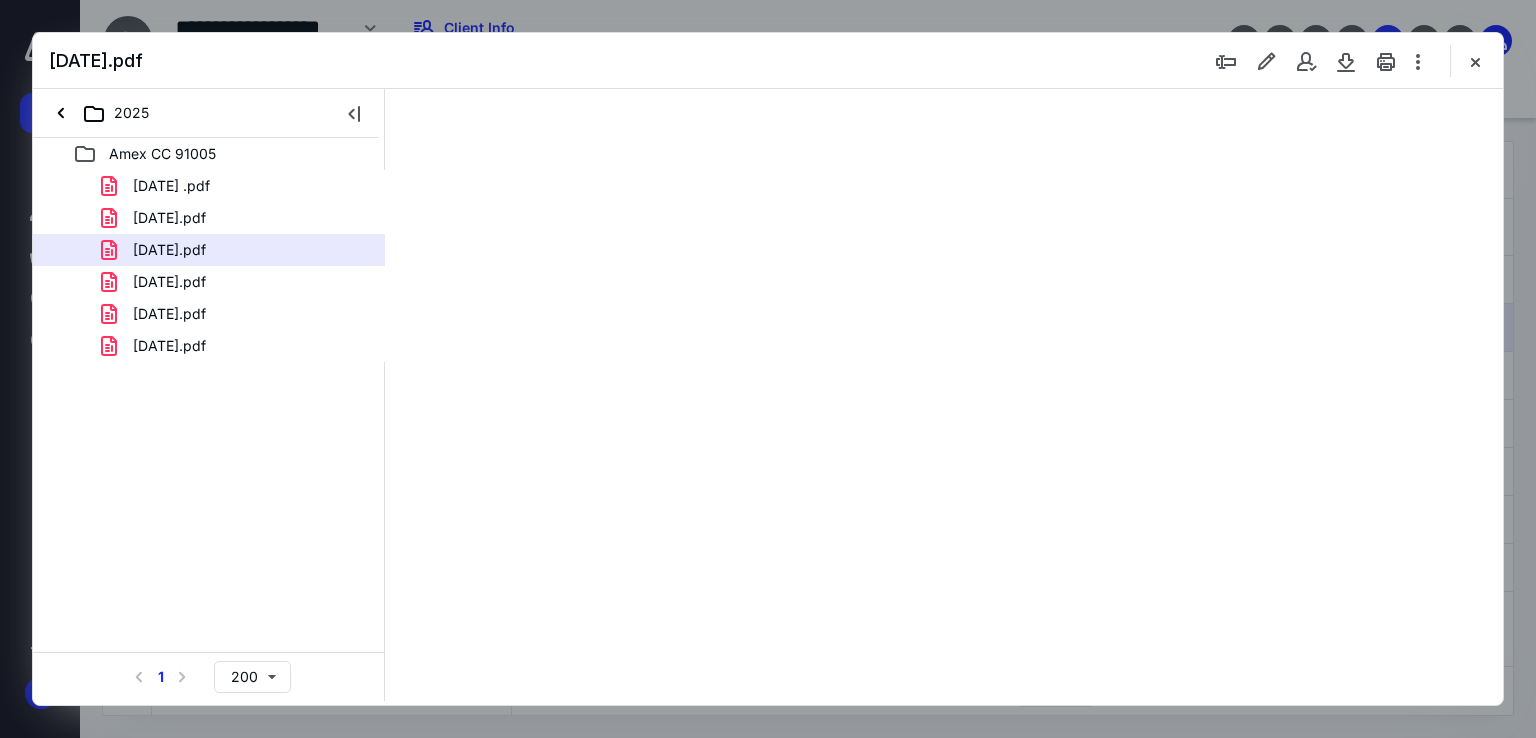 type on "67" 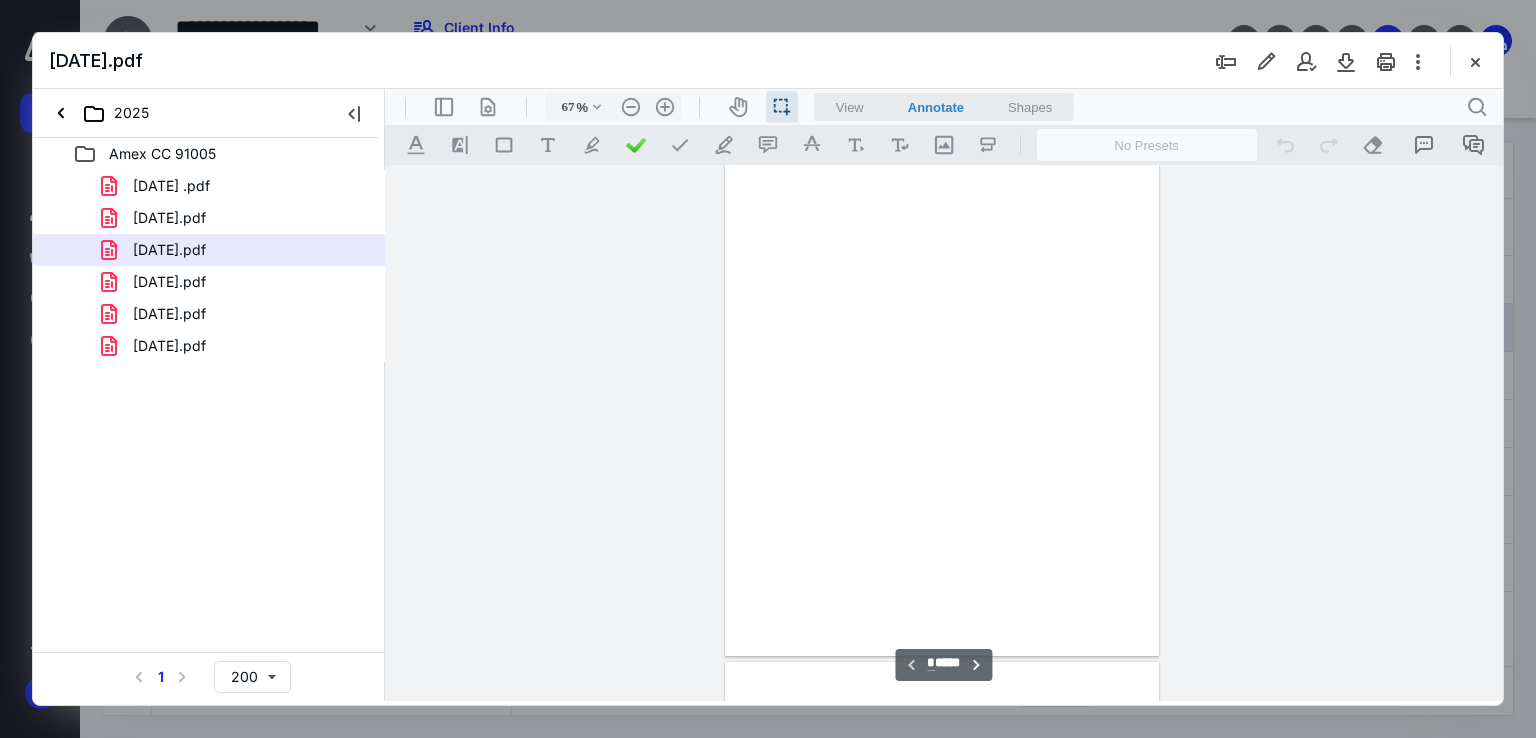 scroll, scrollTop: 0, scrollLeft: 0, axis: both 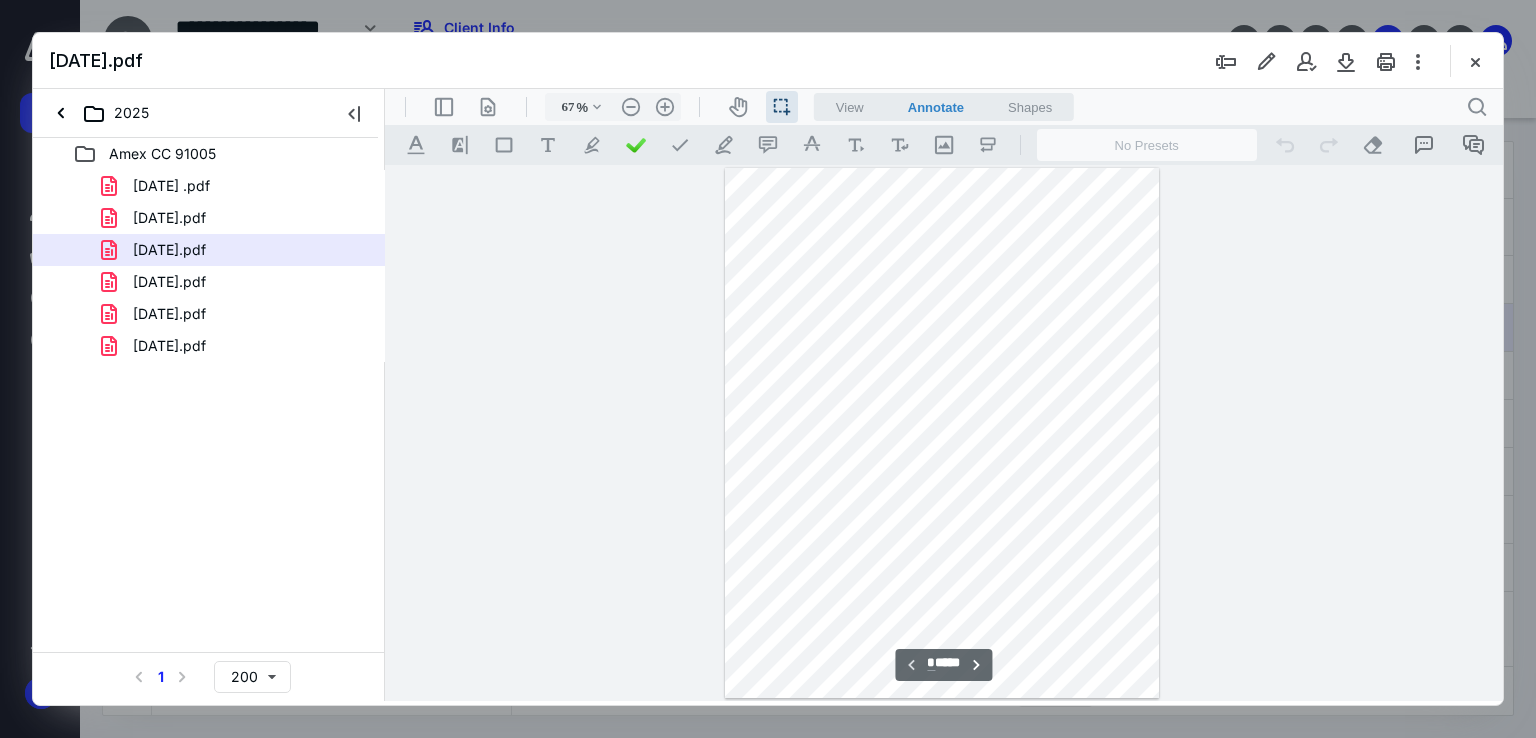 click at bounding box center [942, 433] 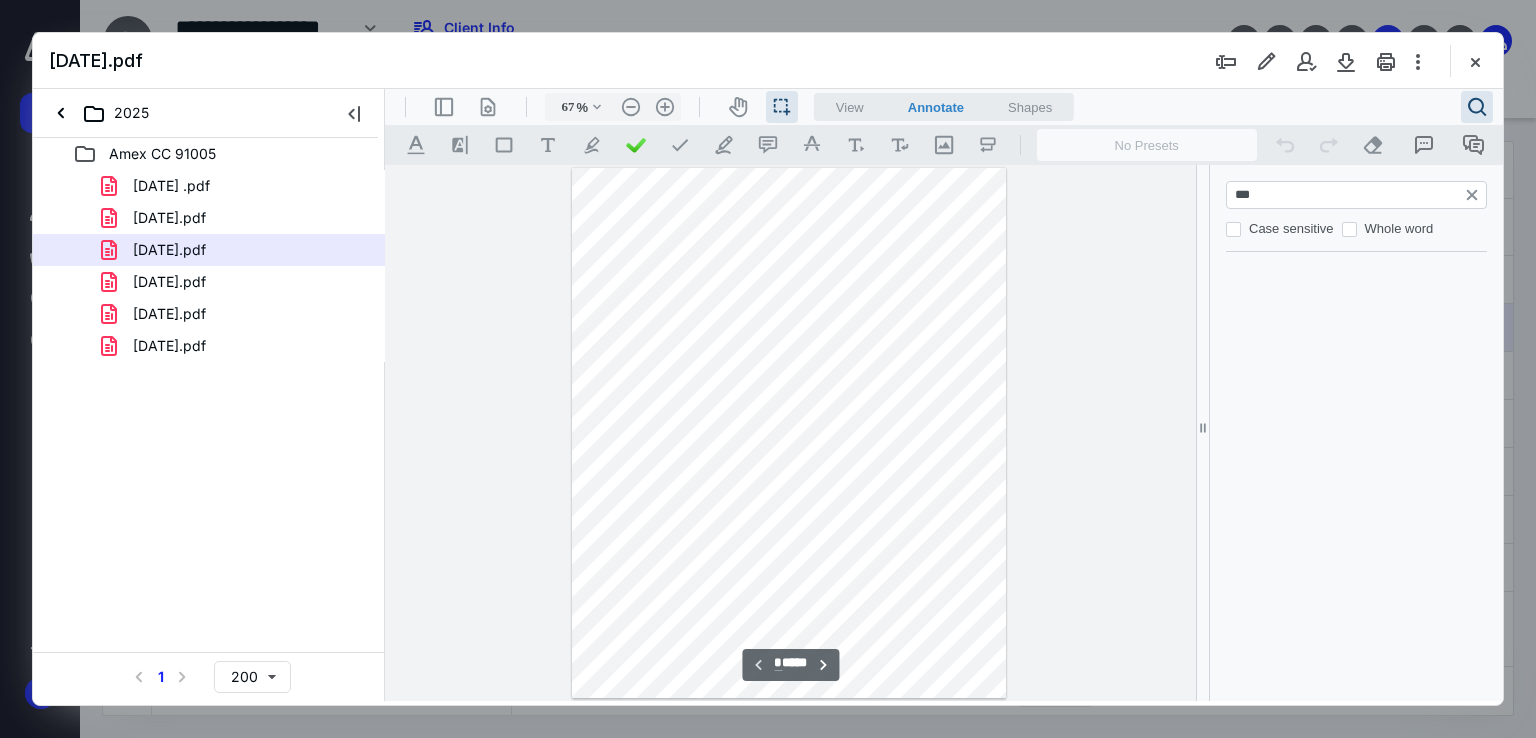type on "***" 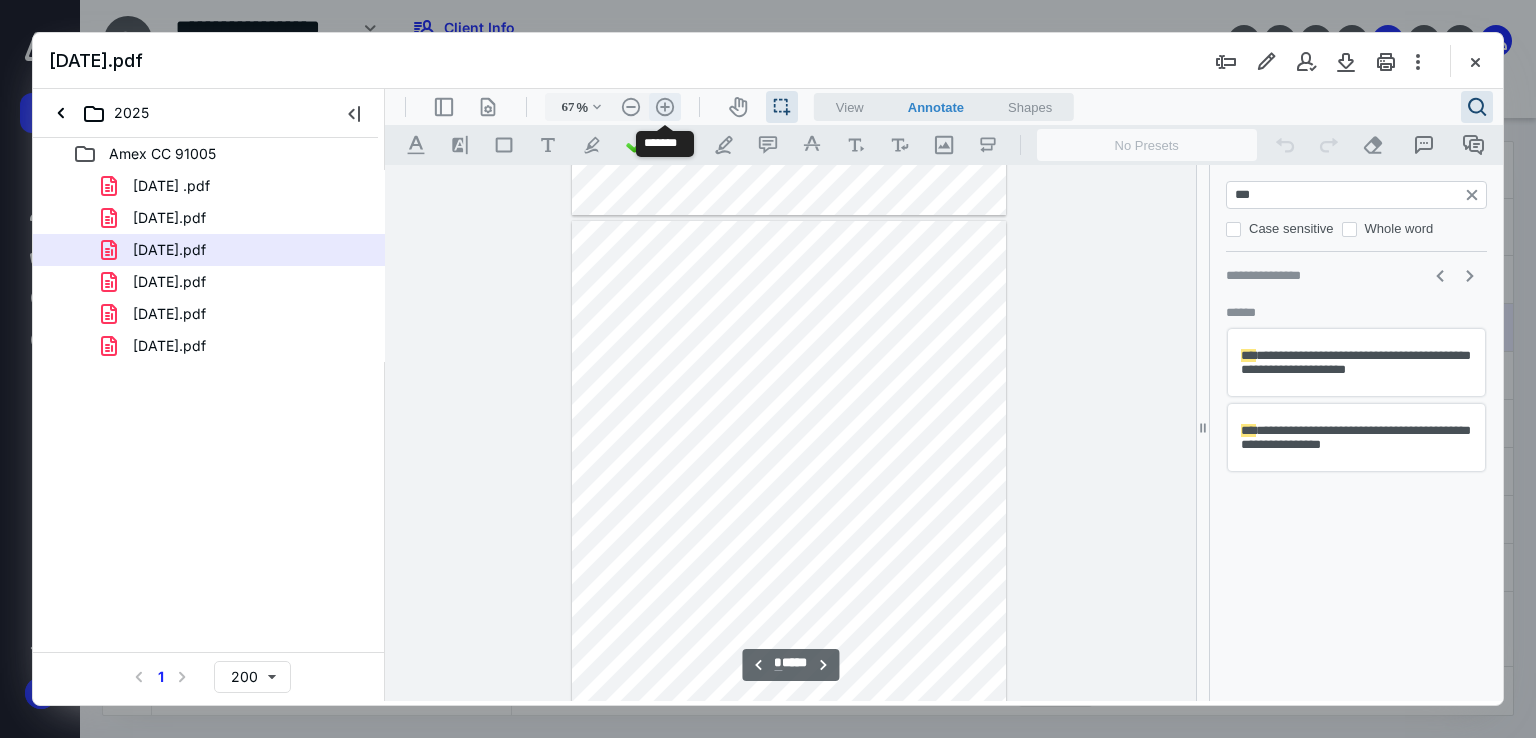 click on ".cls-1{fill:#abb0c4;} icon - header - zoom - in - line" at bounding box center [665, 107] 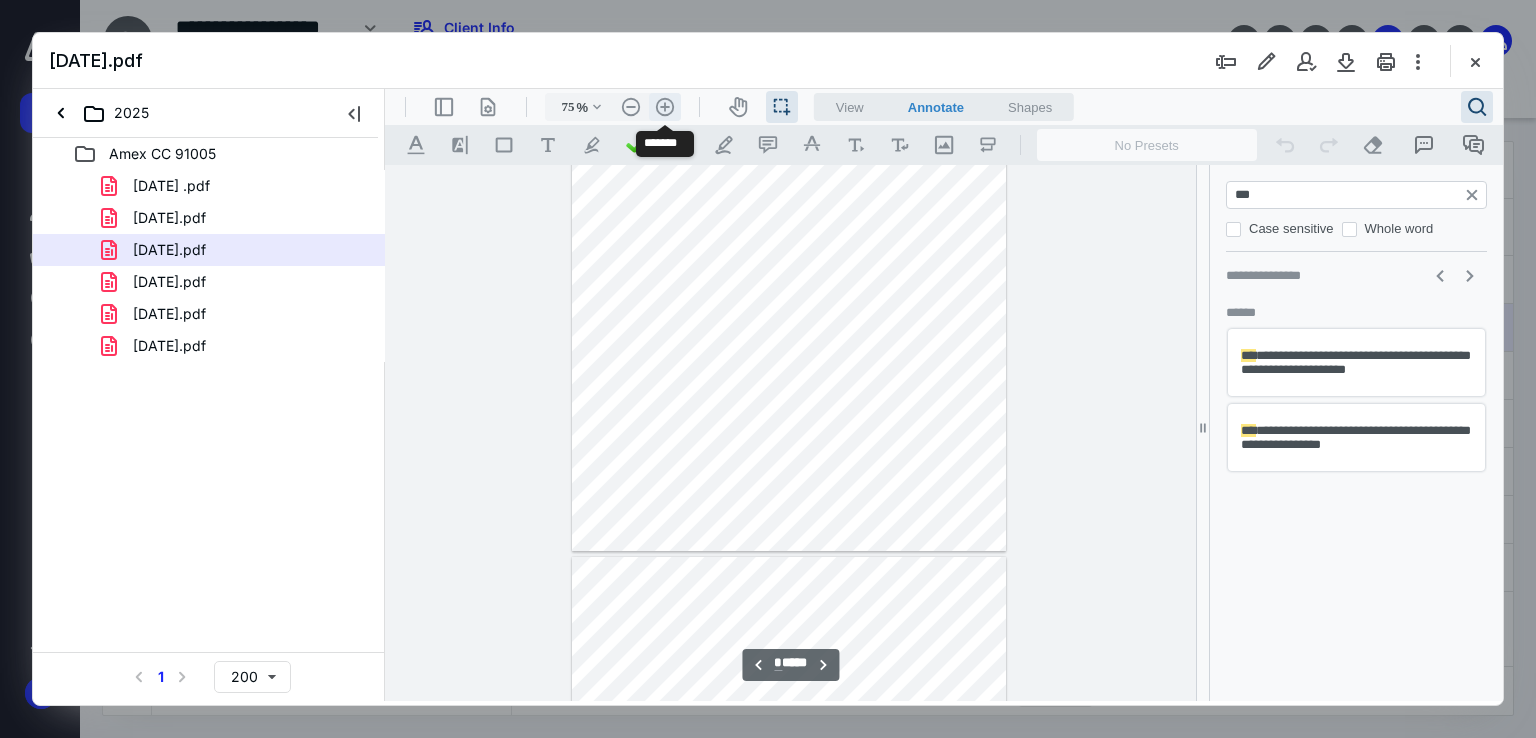 click on ".cls-1{fill:#abb0c4;} icon - header - zoom - in - line" at bounding box center [665, 107] 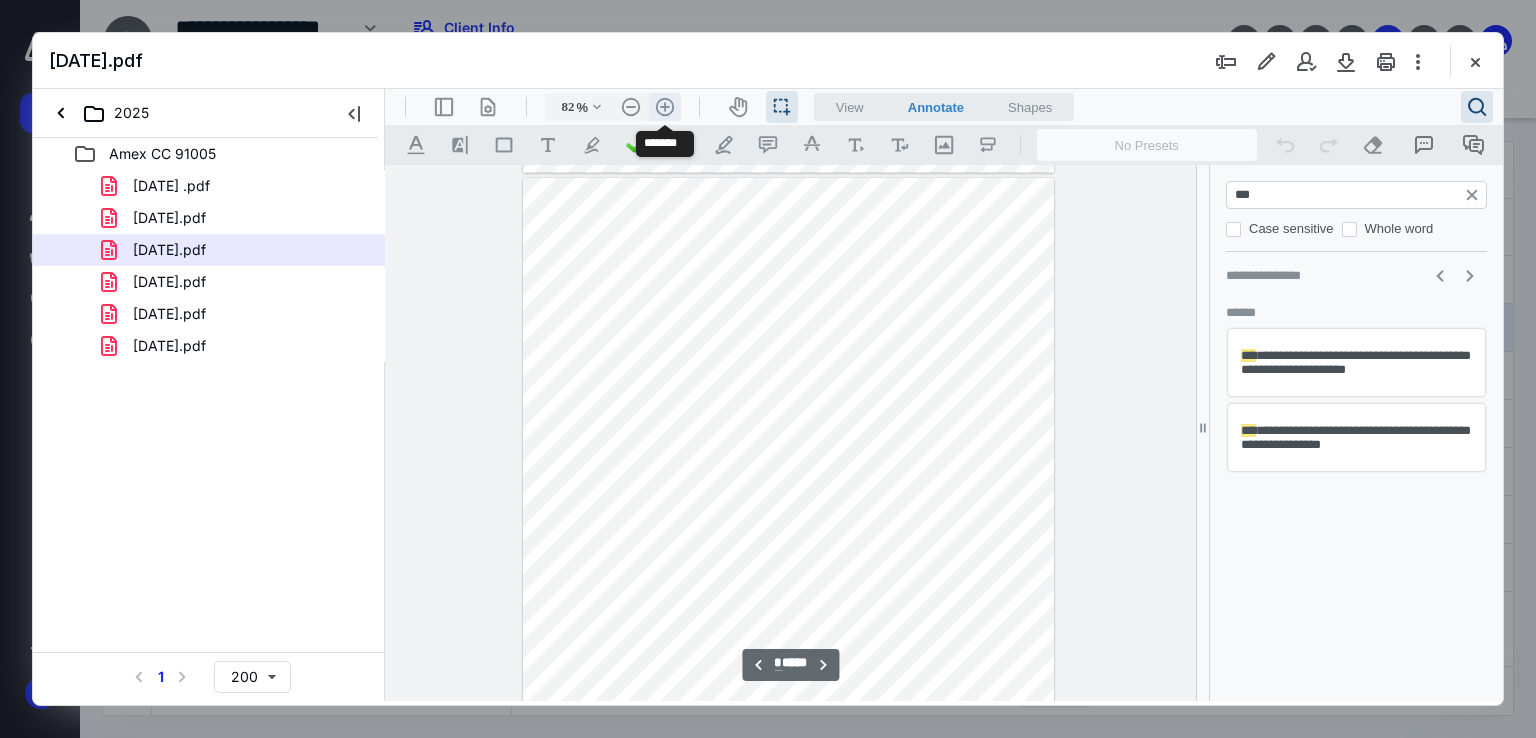 click on ".cls-1{fill:#abb0c4;} icon - header - zoom - in - line" at bounding box center (665, 107) 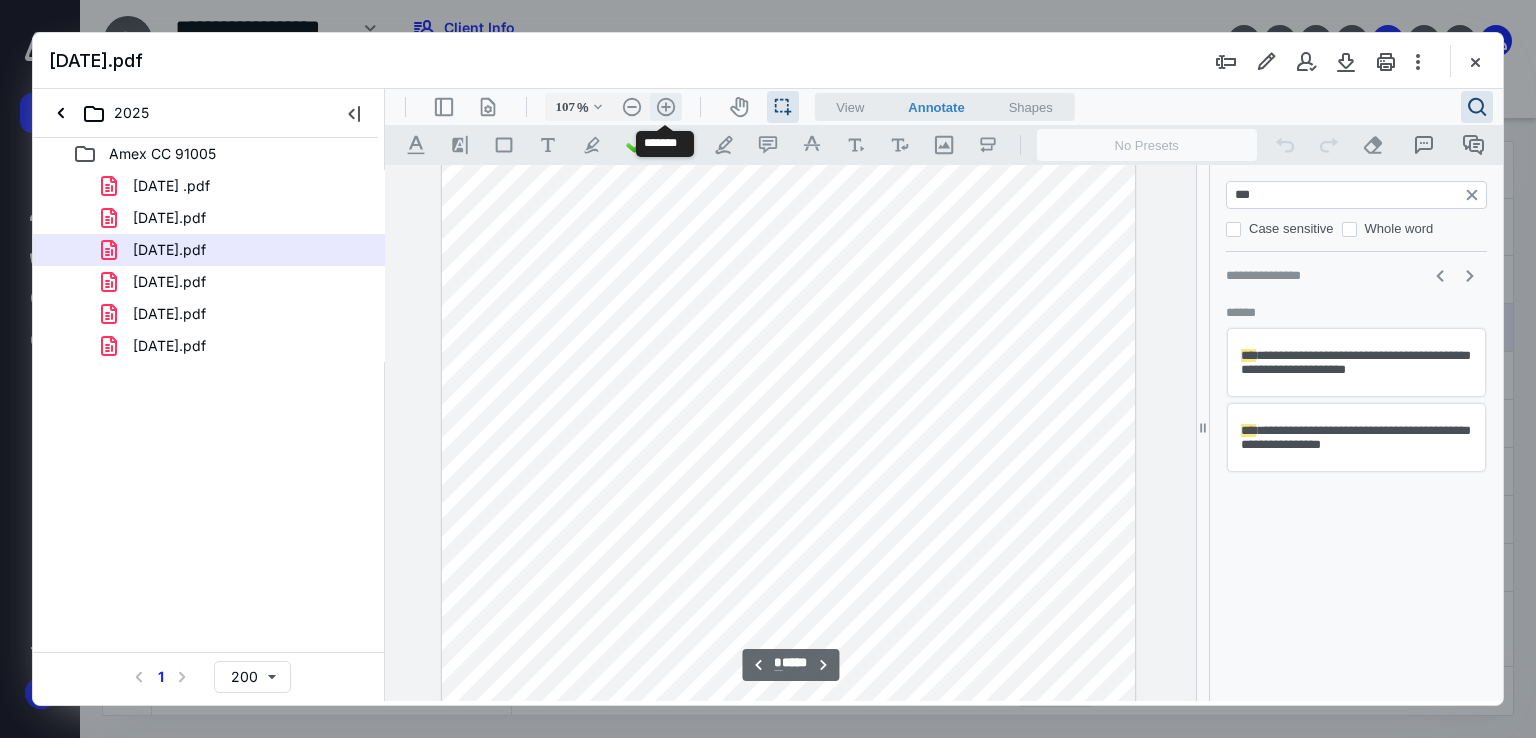 scroll, scrollTop: 2621, scrollLeft: 0, axis: vertical 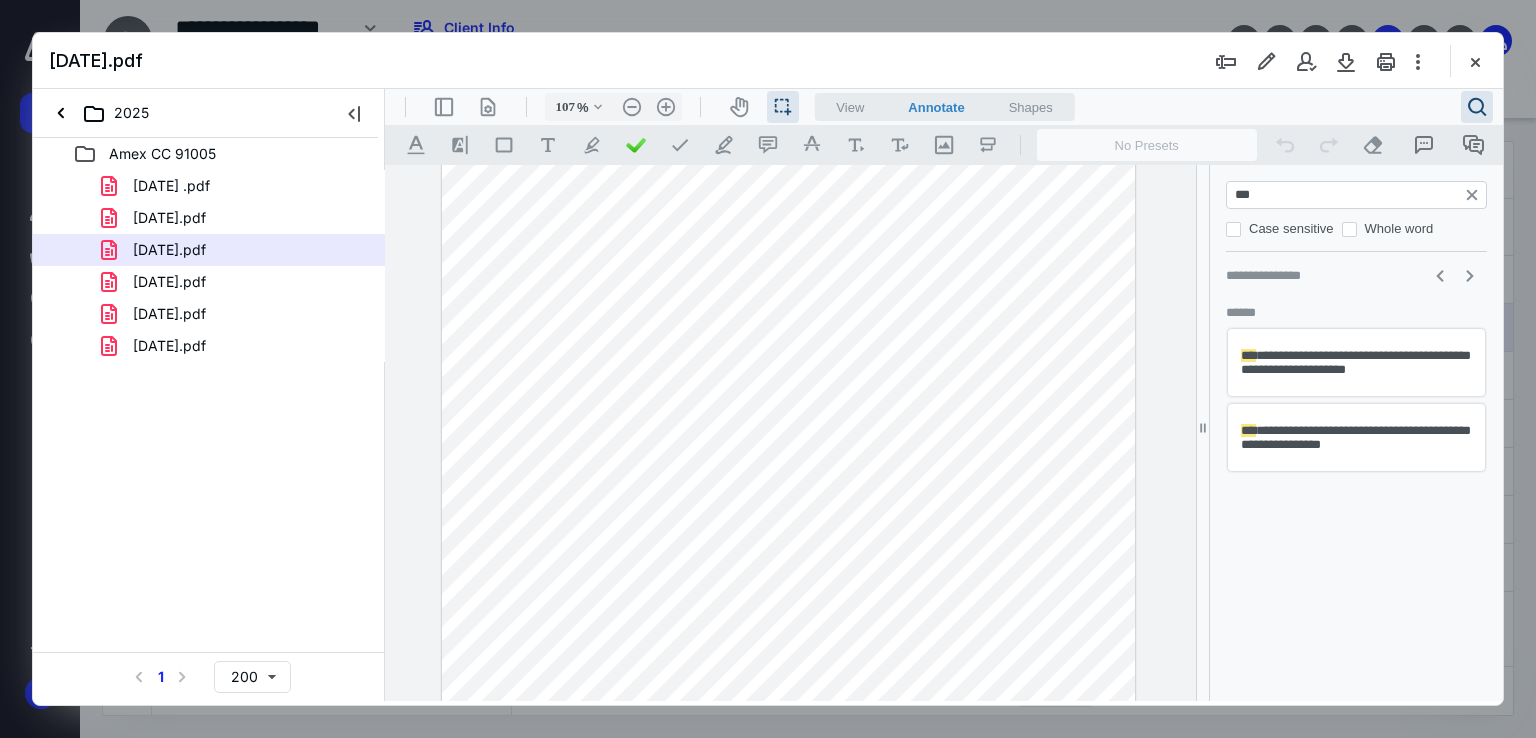 drag, startPoint x: 657, startPoint y: 451, endPoint x: 573, endPoint y: 452, distance: 84.00595 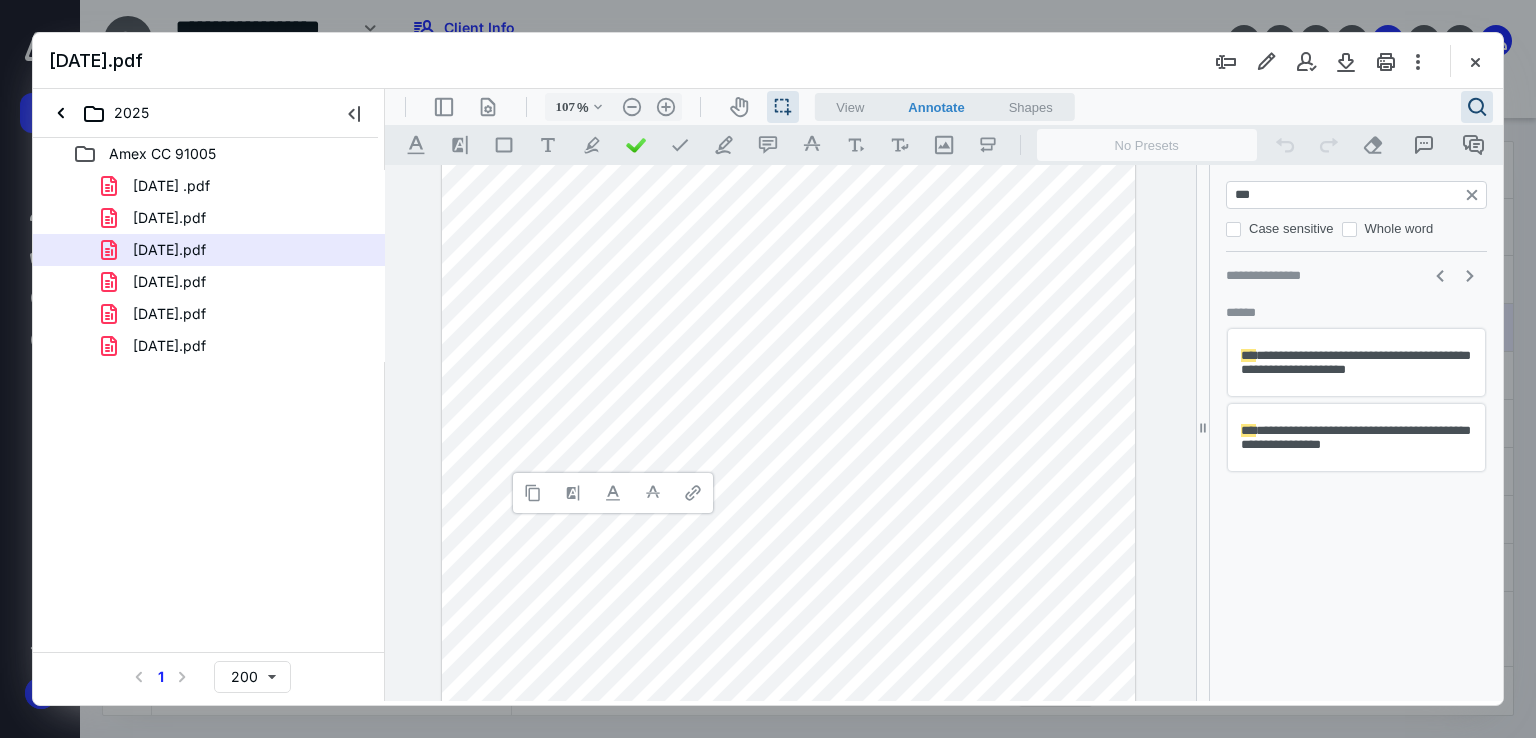type 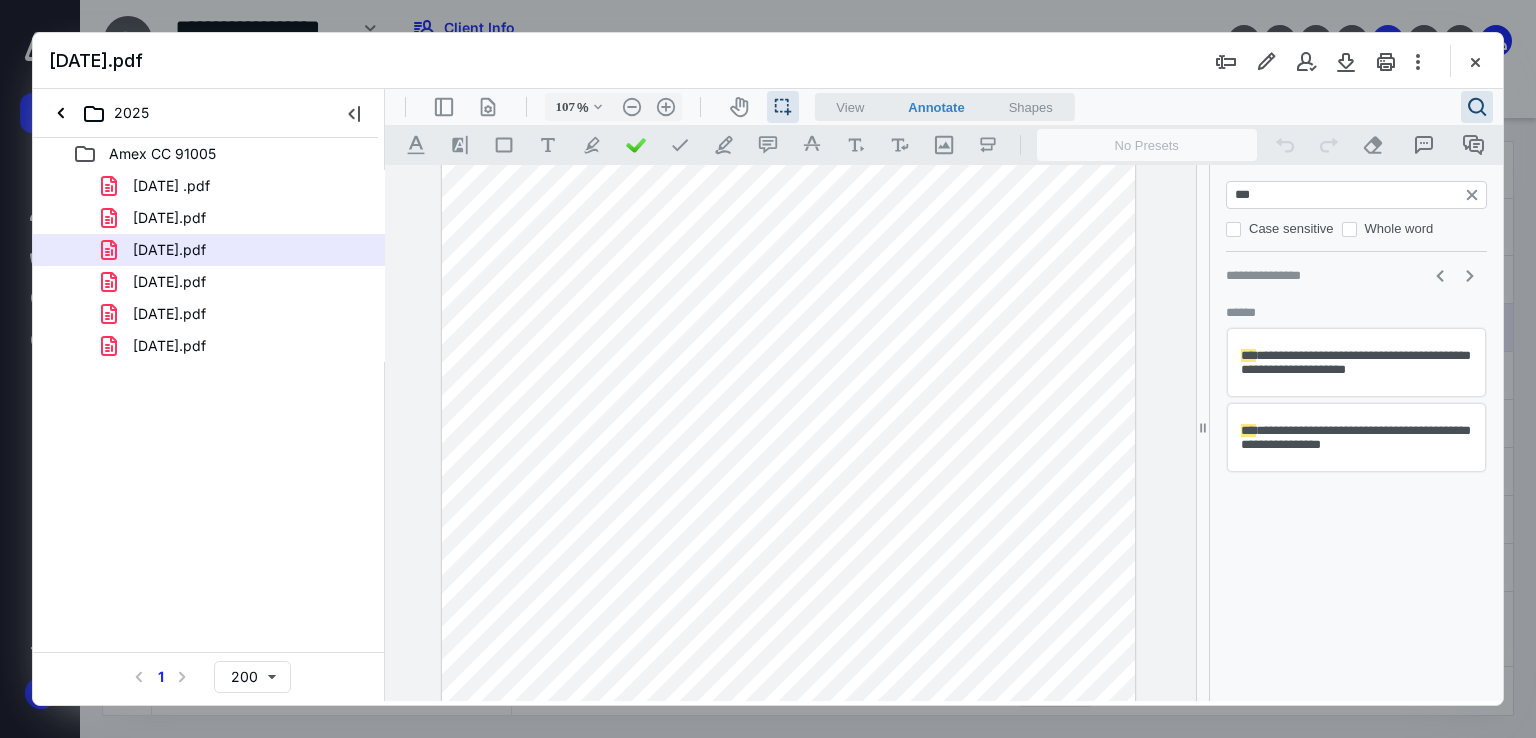 drag, startPoint x: 603, startPoint y: 462, endPoint x: 547, endPoint y: 462, distance: 56 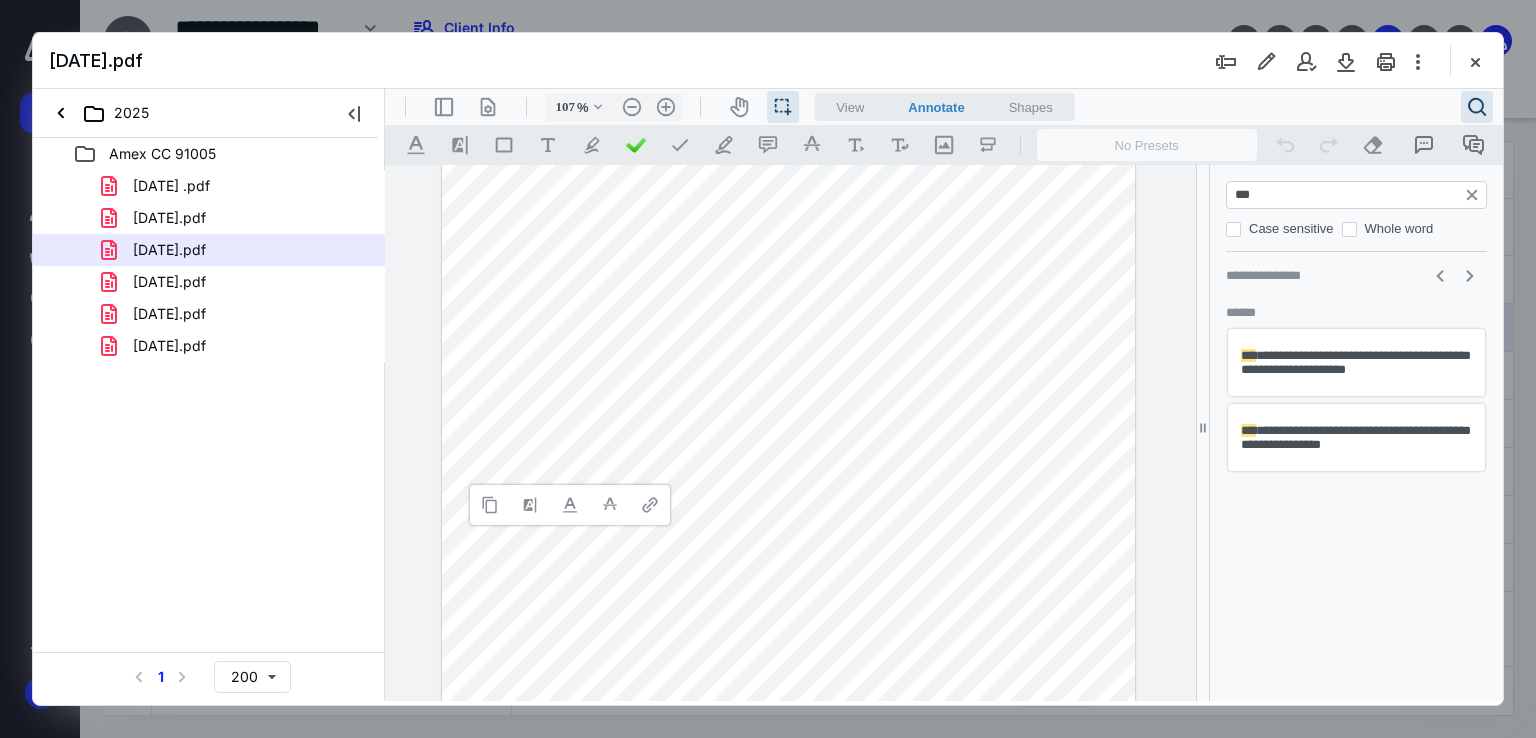 type 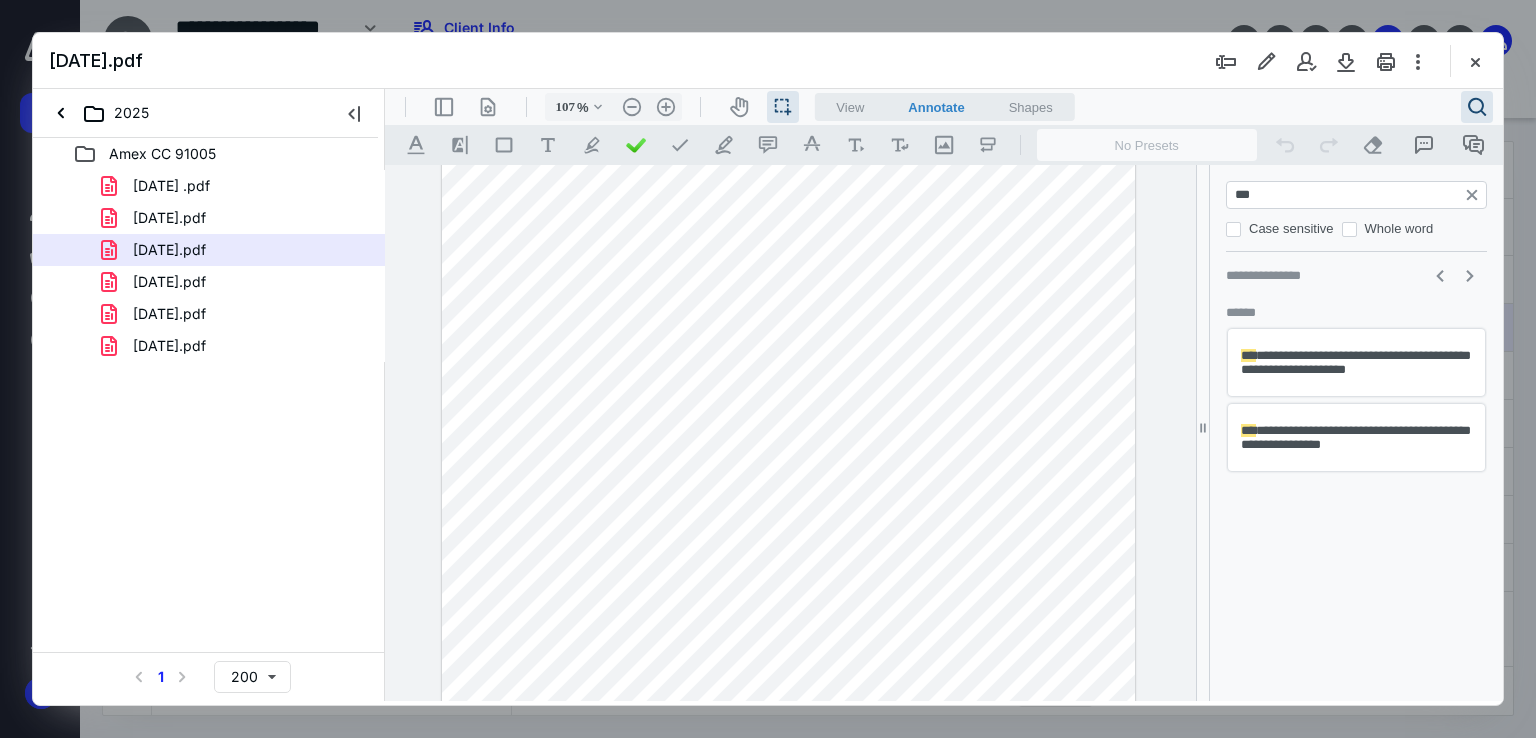 click at bounding box center [788, 536] 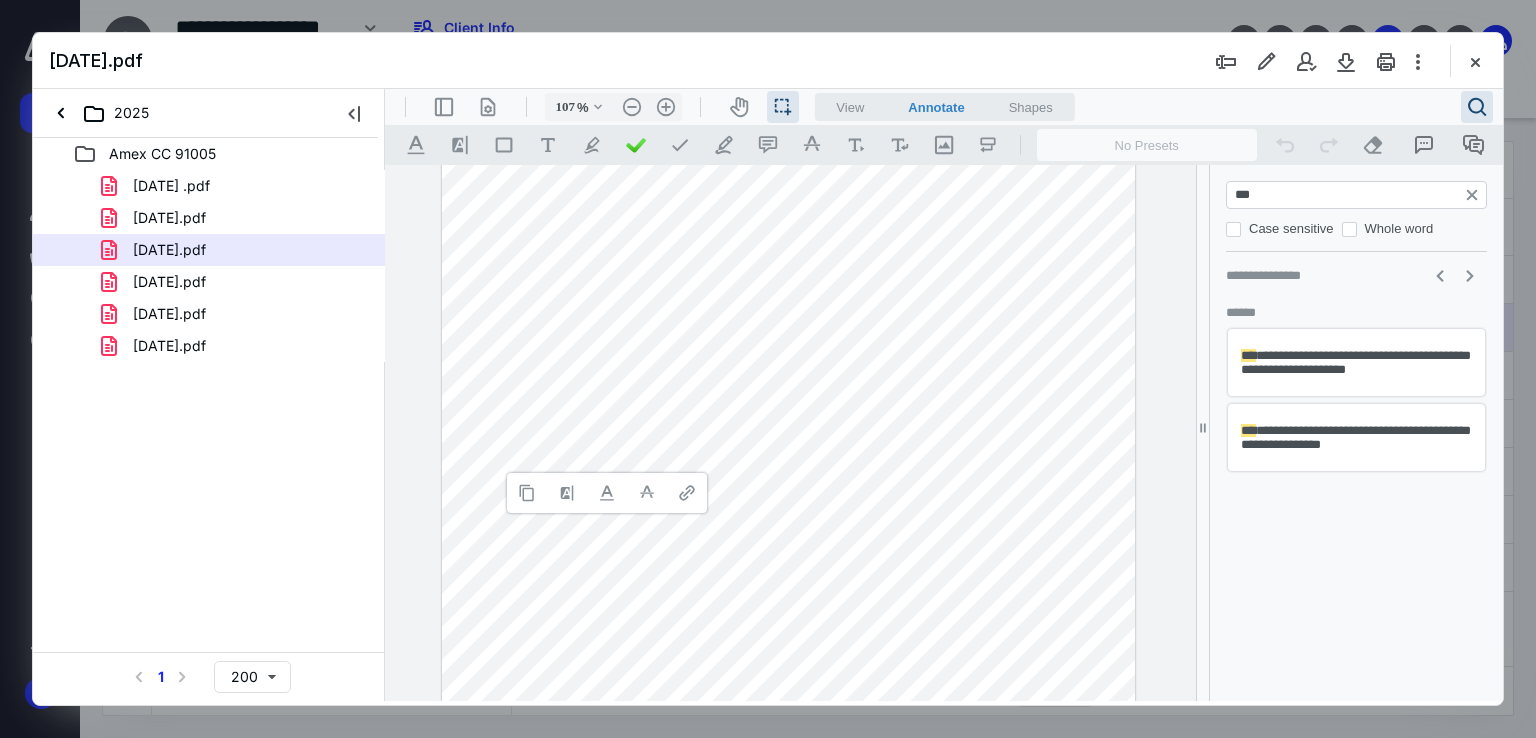 type 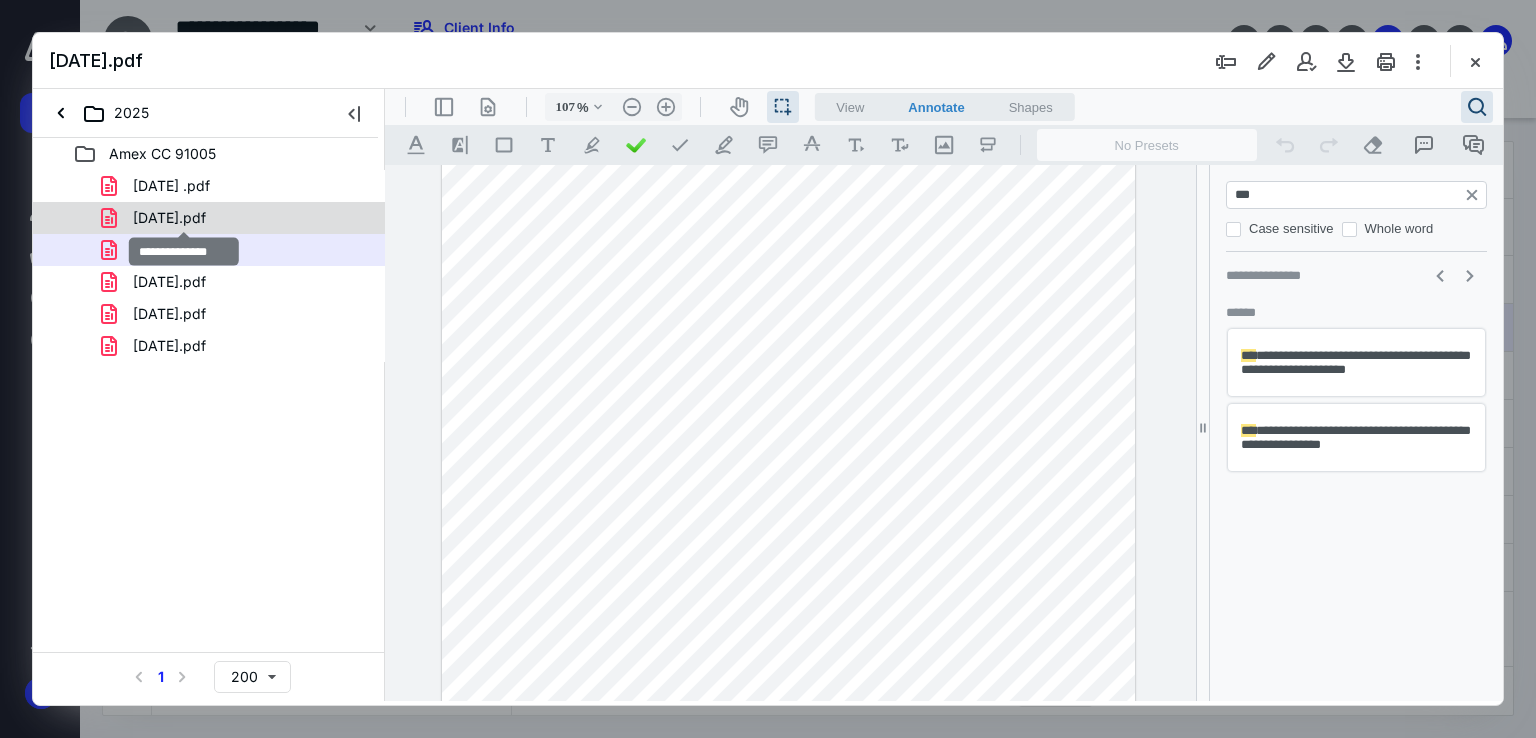 click on "[DATE].pdf" at bounding box center (169, 218) 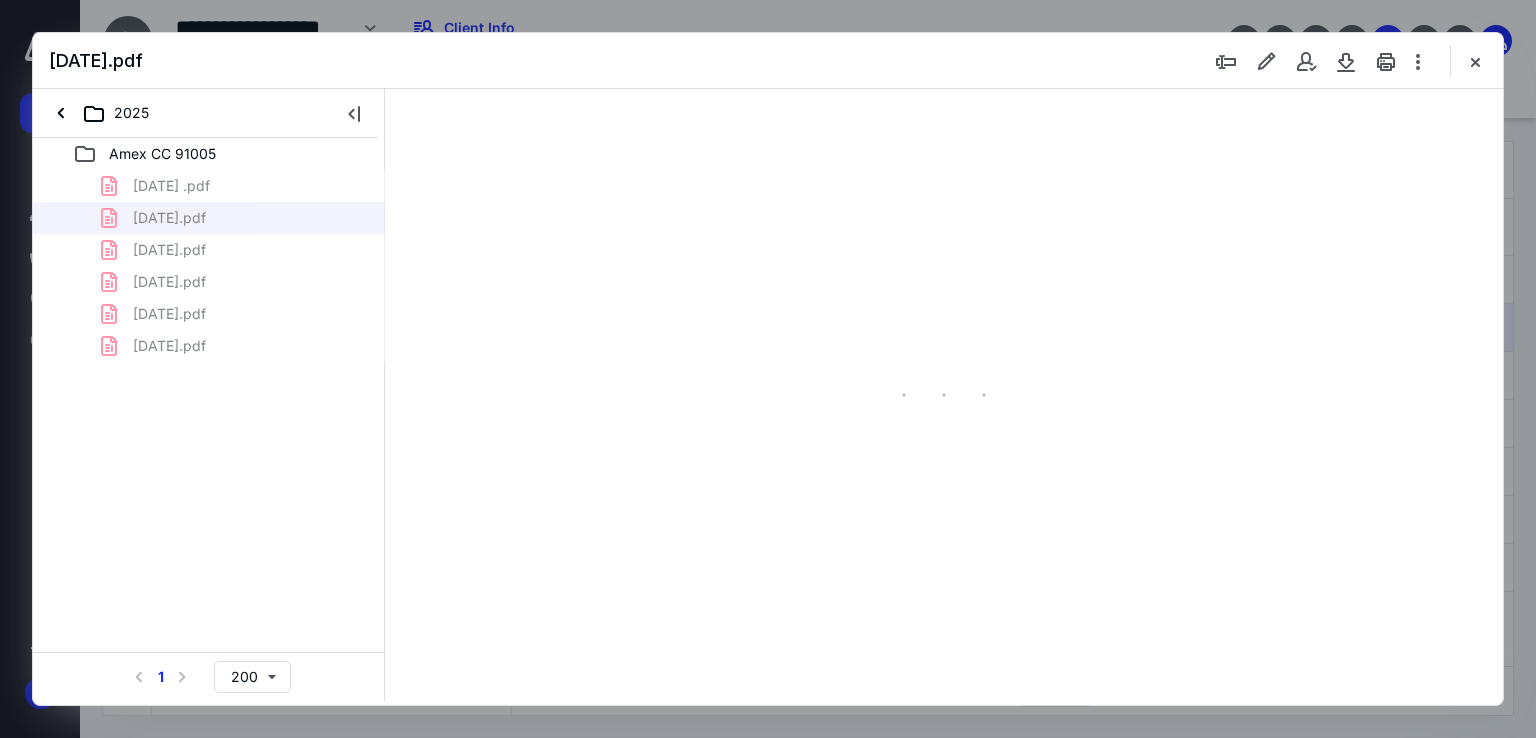 type on "67" 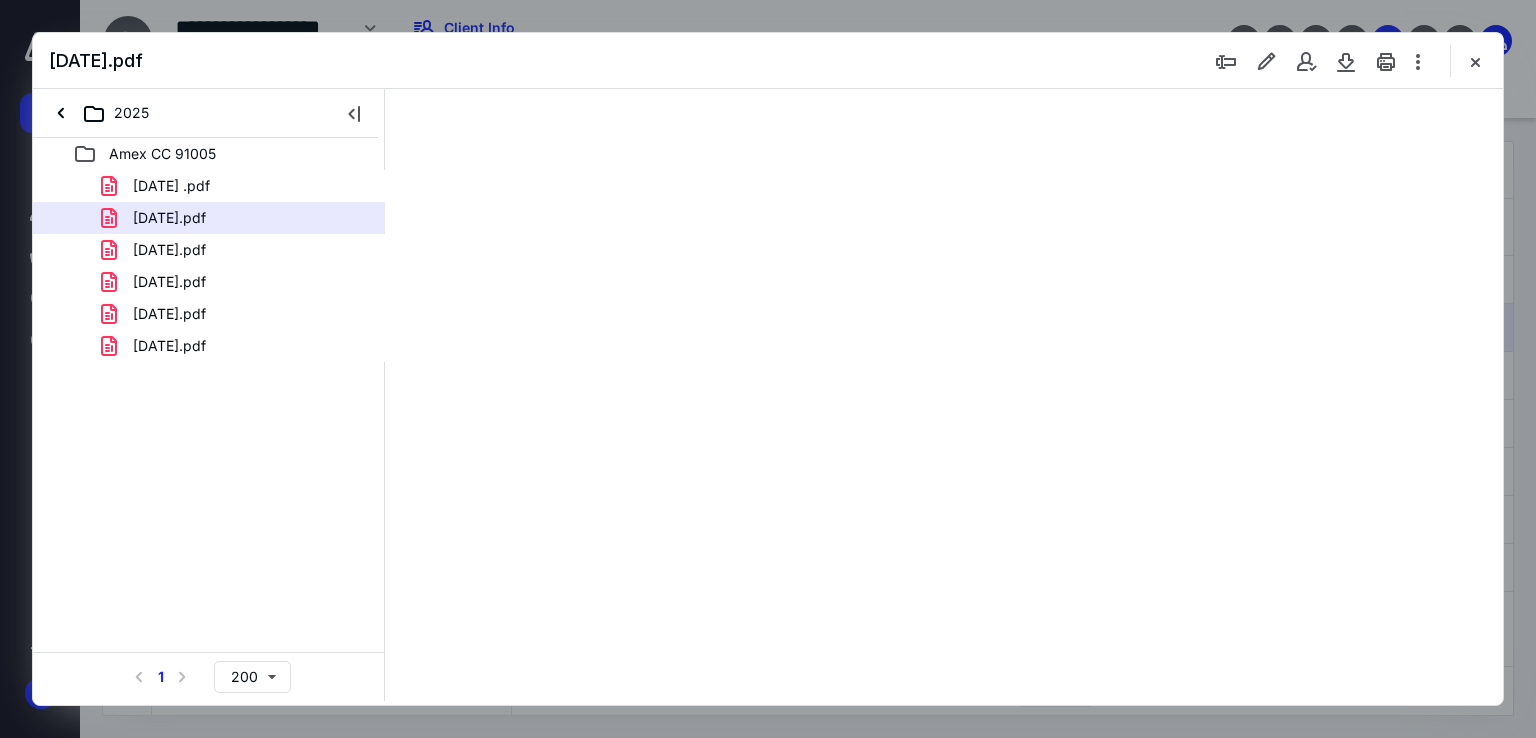 scroll, scrollTop: 79, scrollLeft: 0, axis: vertical 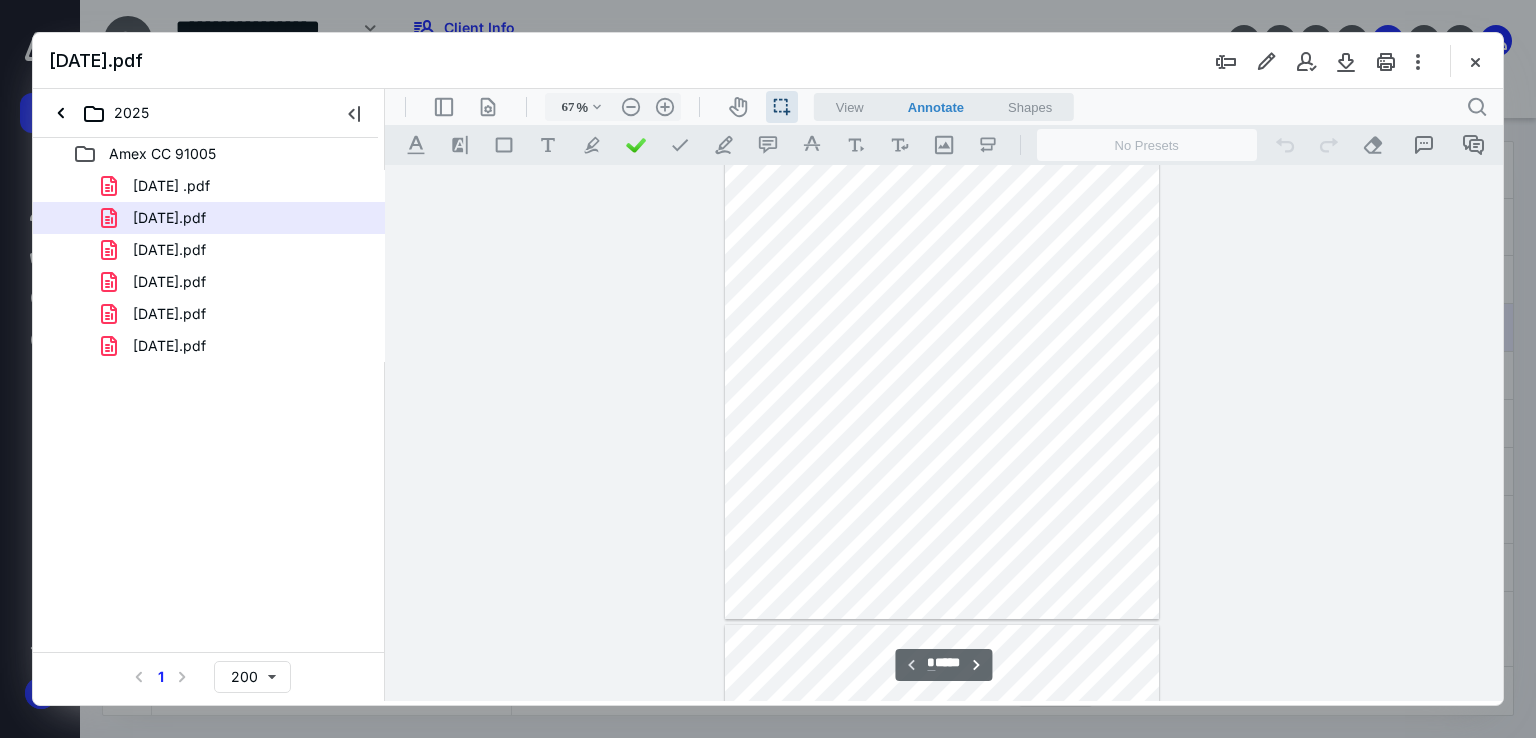 click at bounding box center [942, 354] 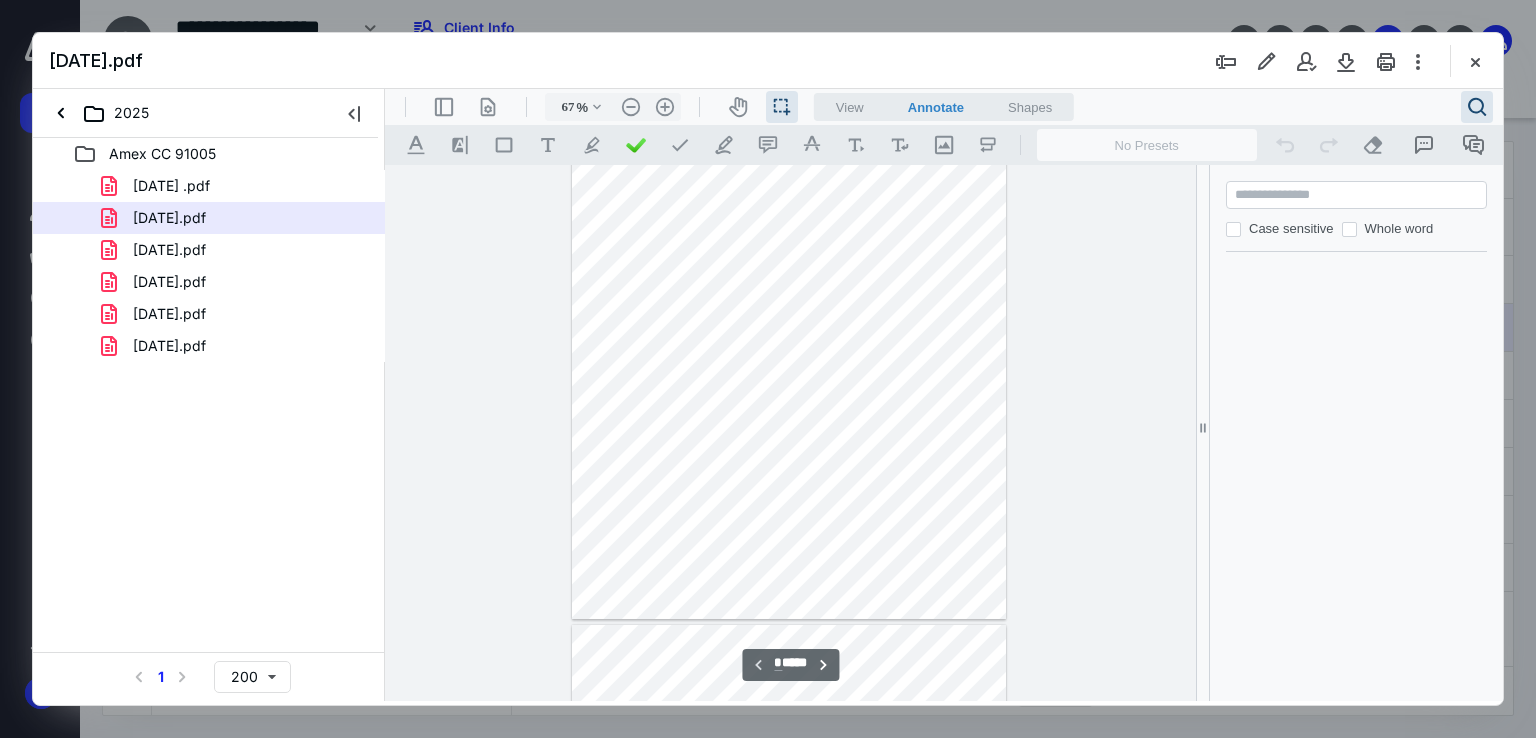 paste on "***" 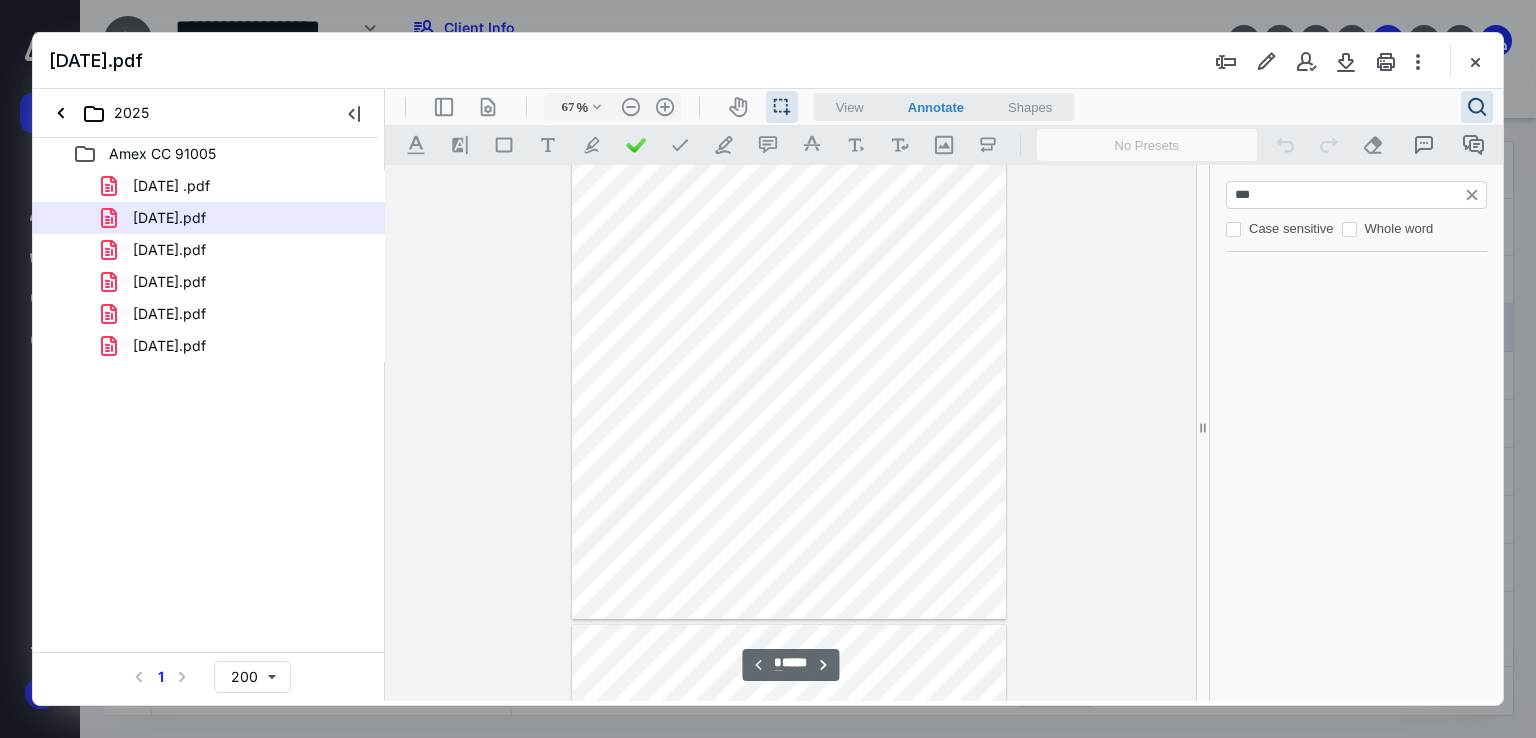 type on "*" 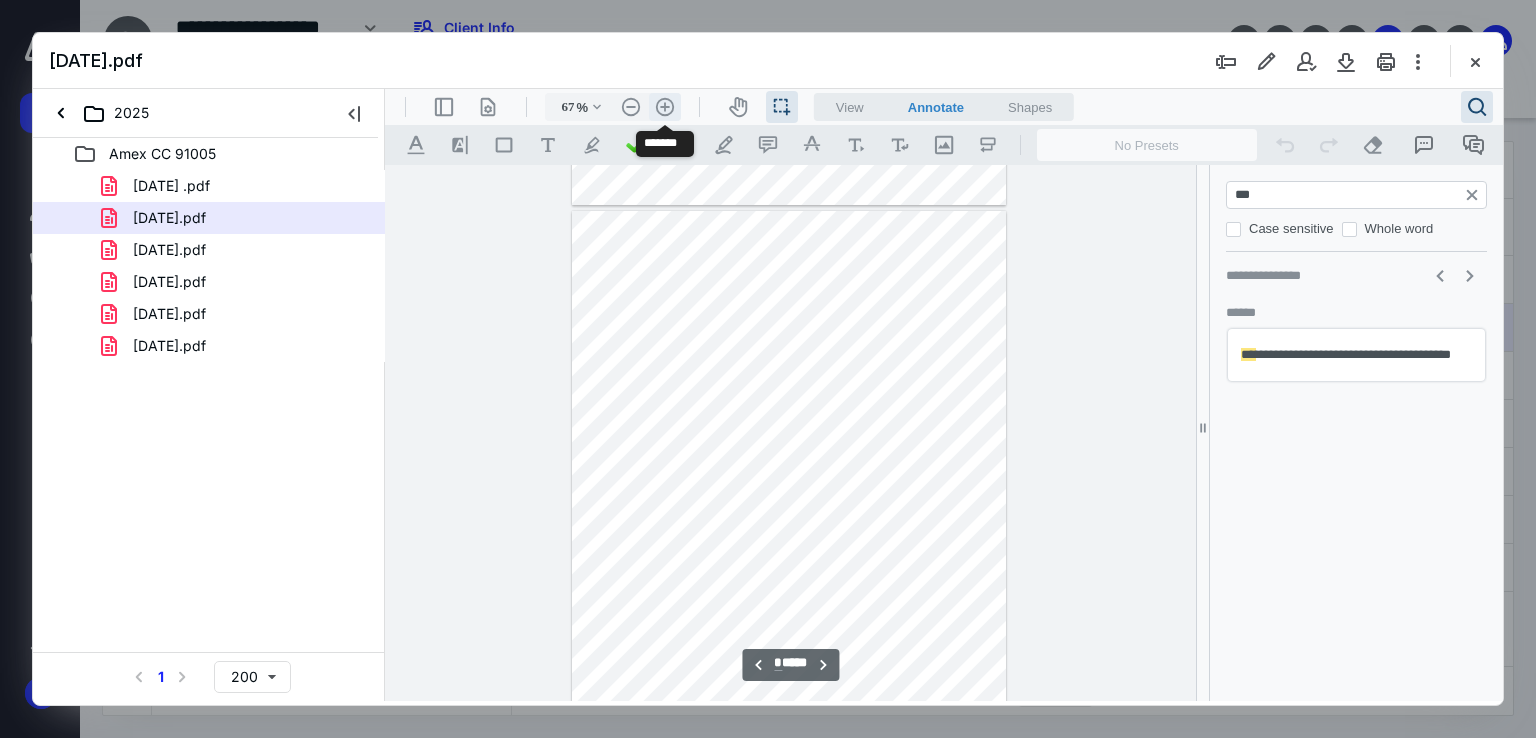 type on "***" 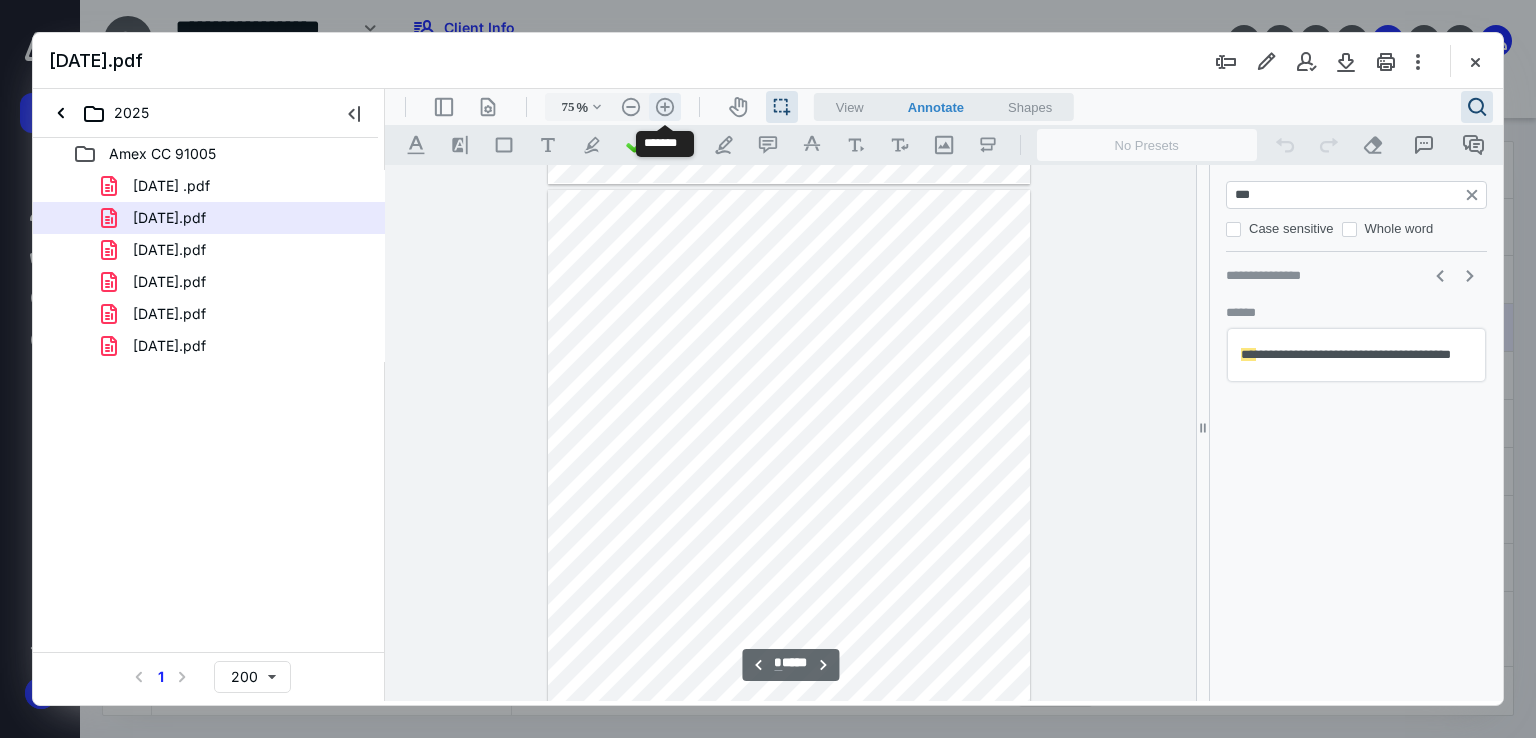 click on ".cls-1{fill:#abb0c4;} icon - header - zoom - in - line" at bounding box center [665, 107] 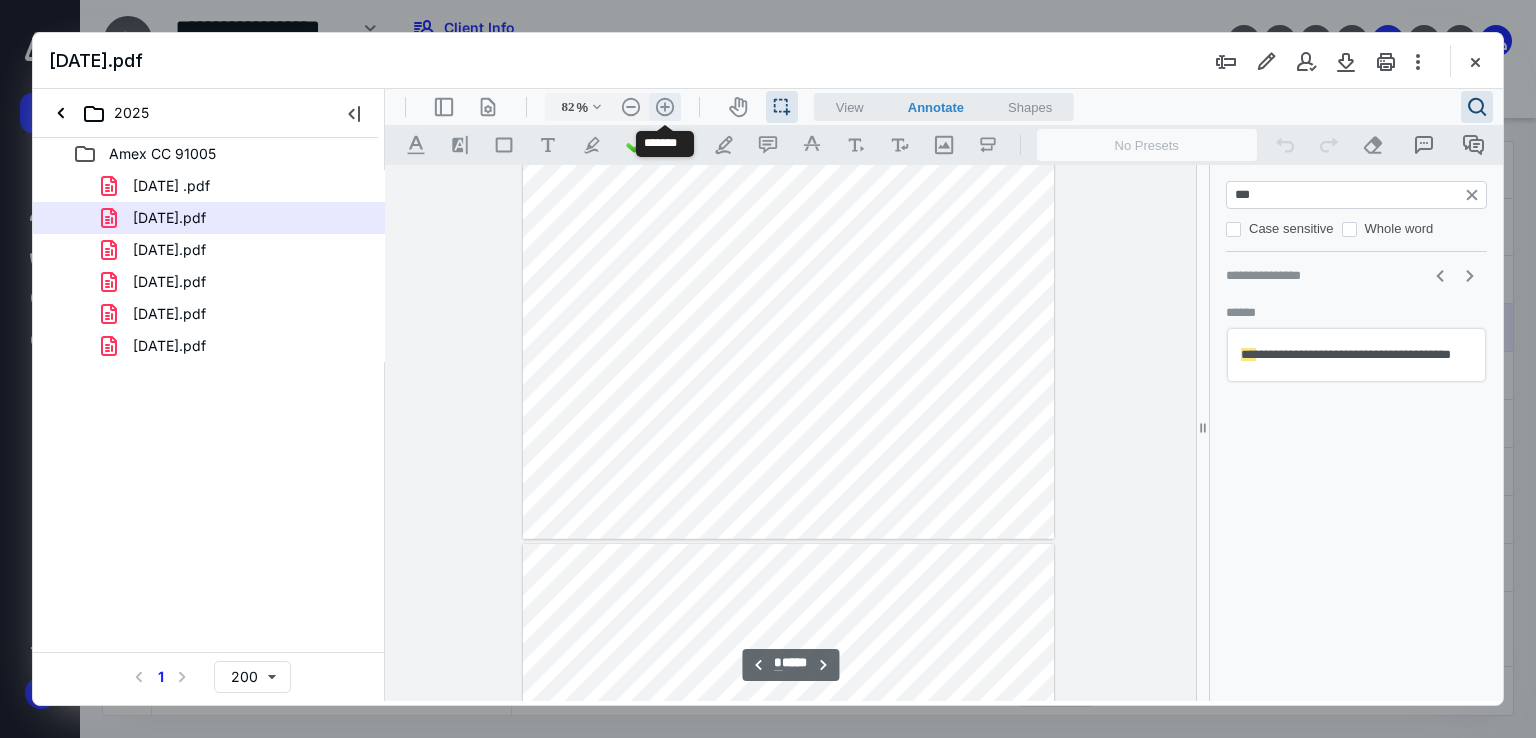 scroll, scrollTop: 3935, scrollLeft: 0, axis: vertical 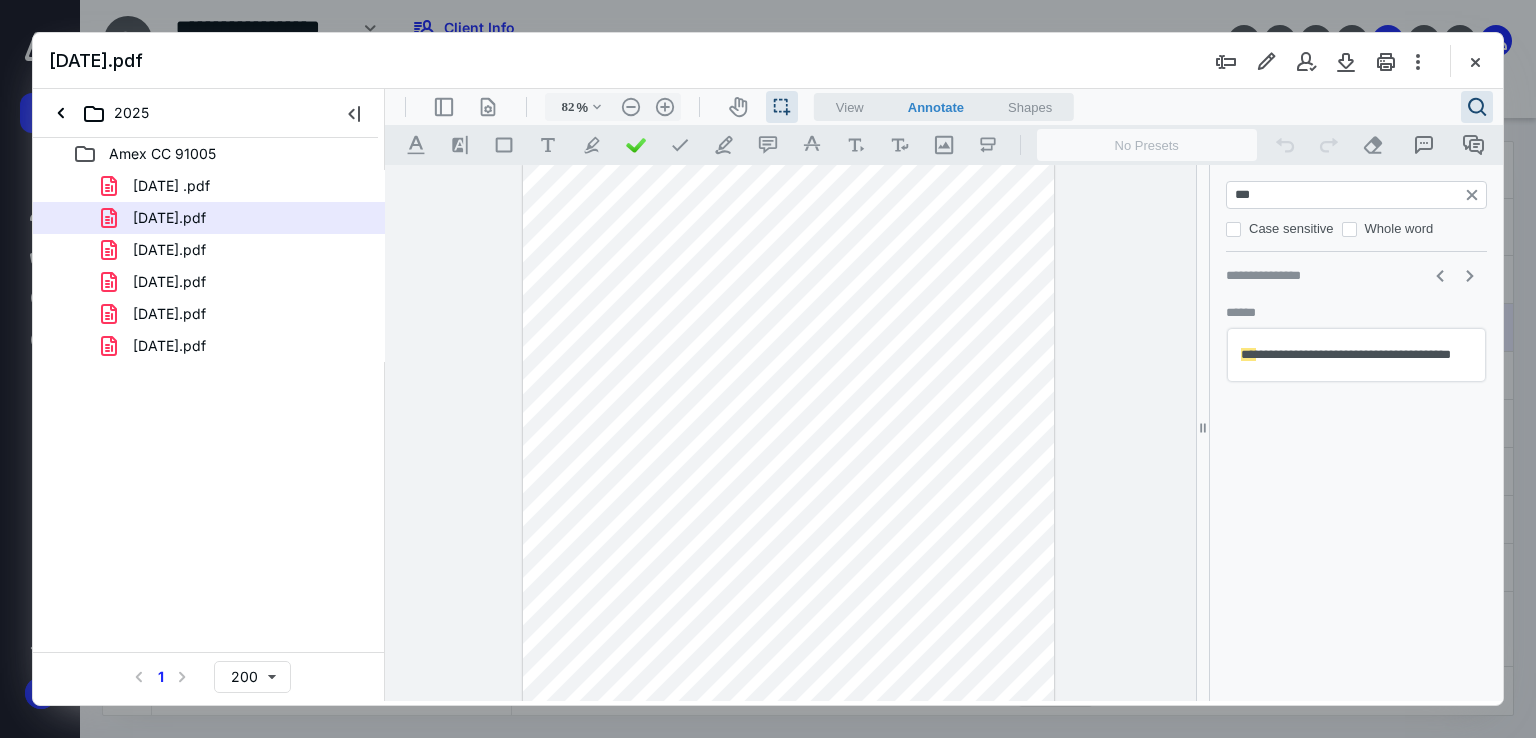 drag, startPoint x: 605, startPoint y: 435, endPoint x: 654, endPoint y: 438, distance: 49.09175 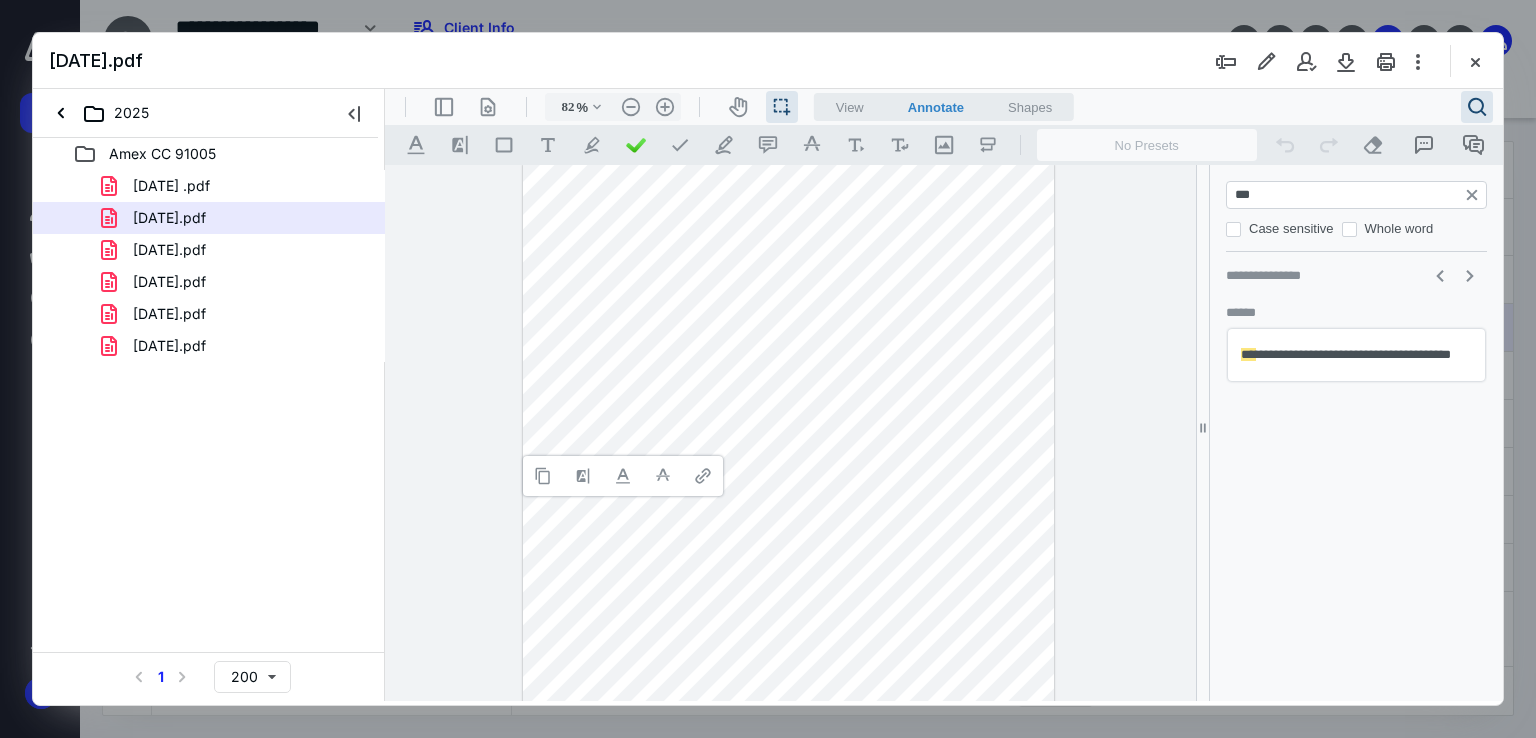 type 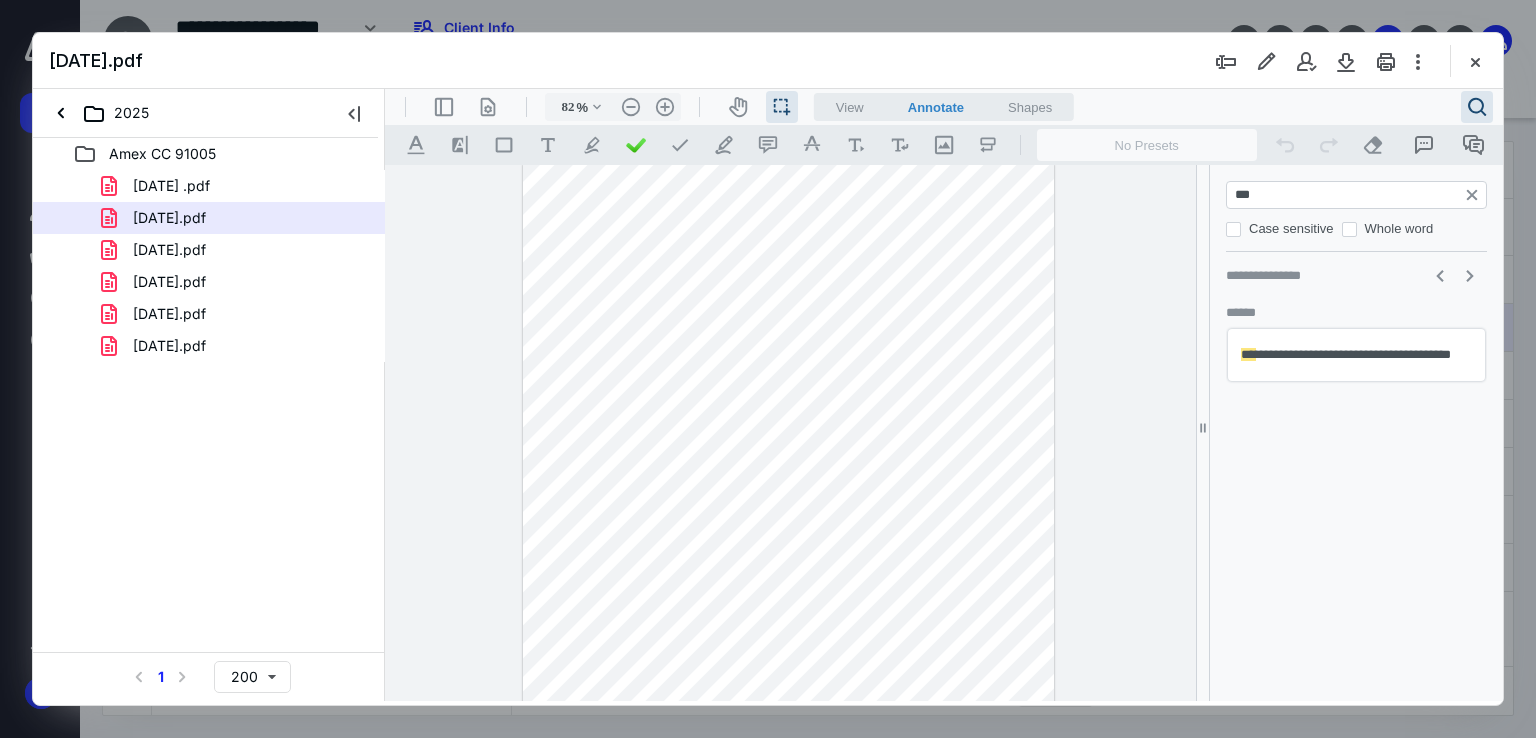 drag, startPoint x: 759, startPoint y: 432, endPoint x: 796, endPoint y: 433, distance: 37.01351 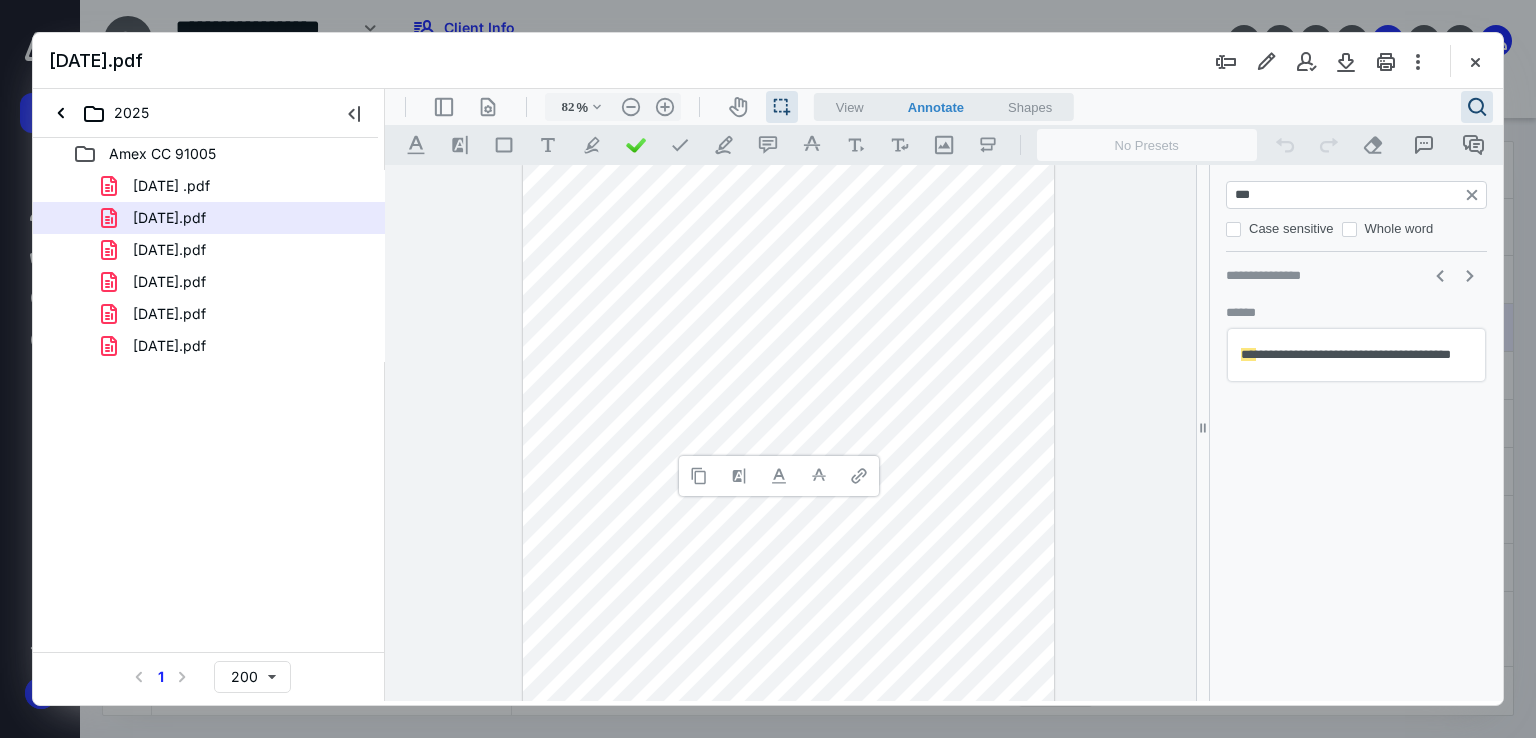 type 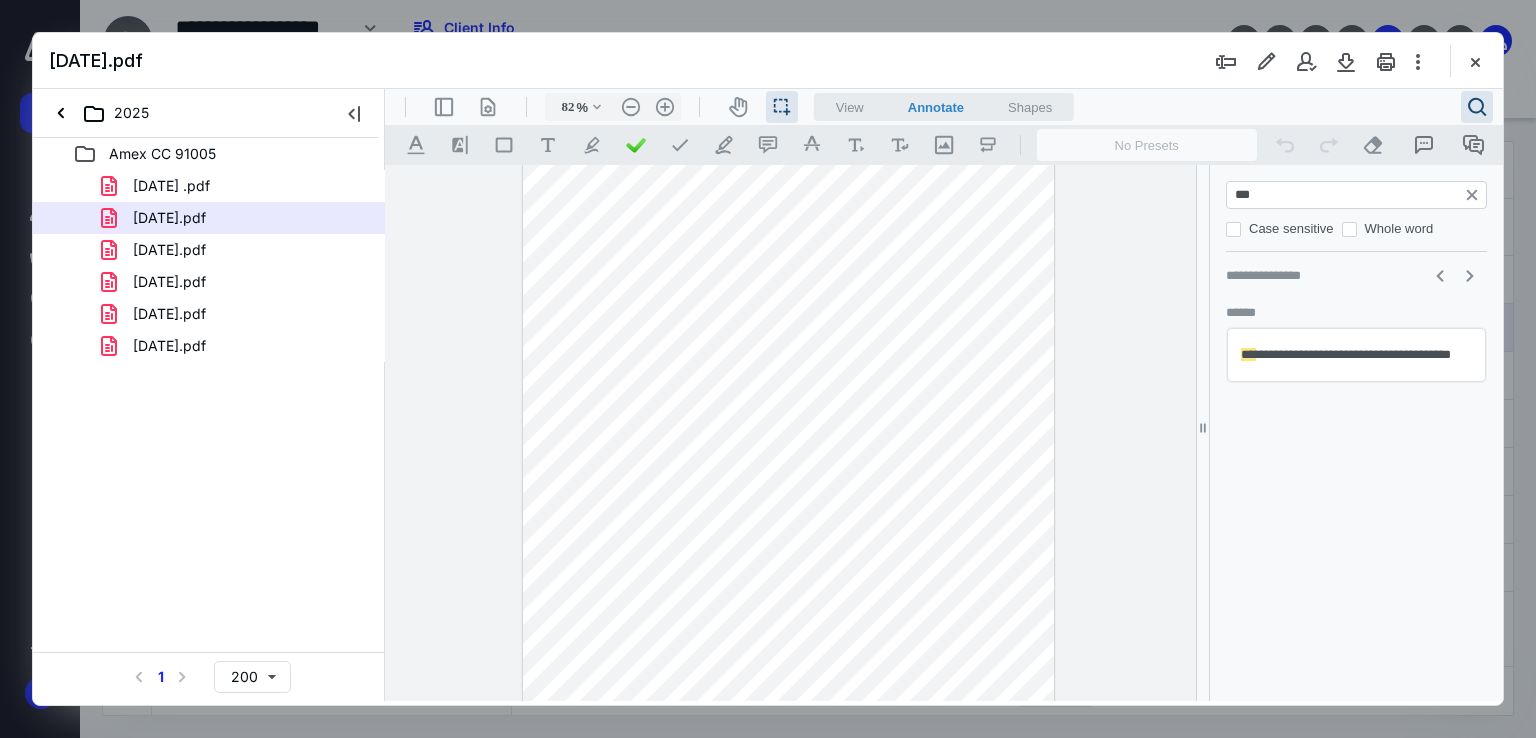 drag, startPoint x: 601, startPoint y: 446, endPoint x: 645, endPoint y: 448, distance: 44.04543 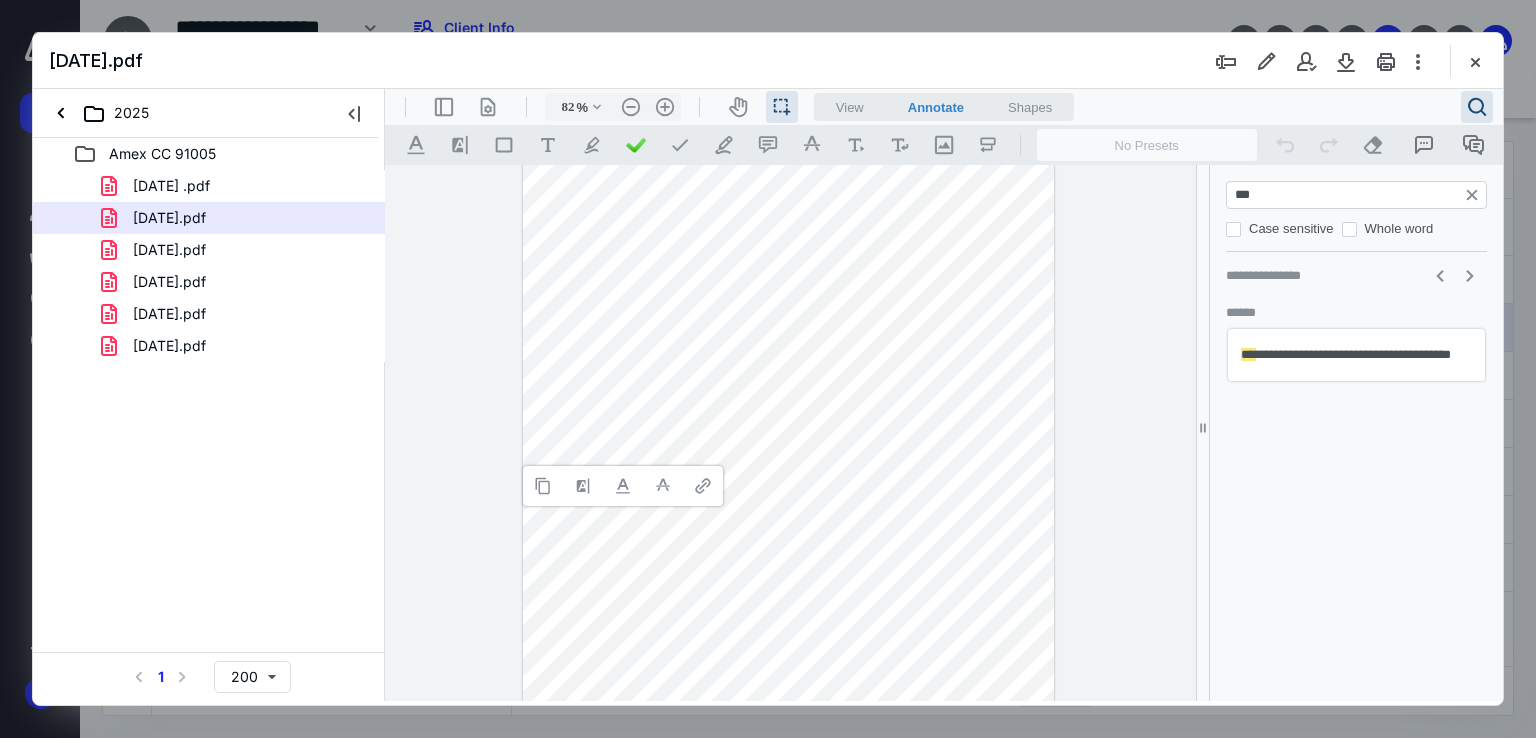 type 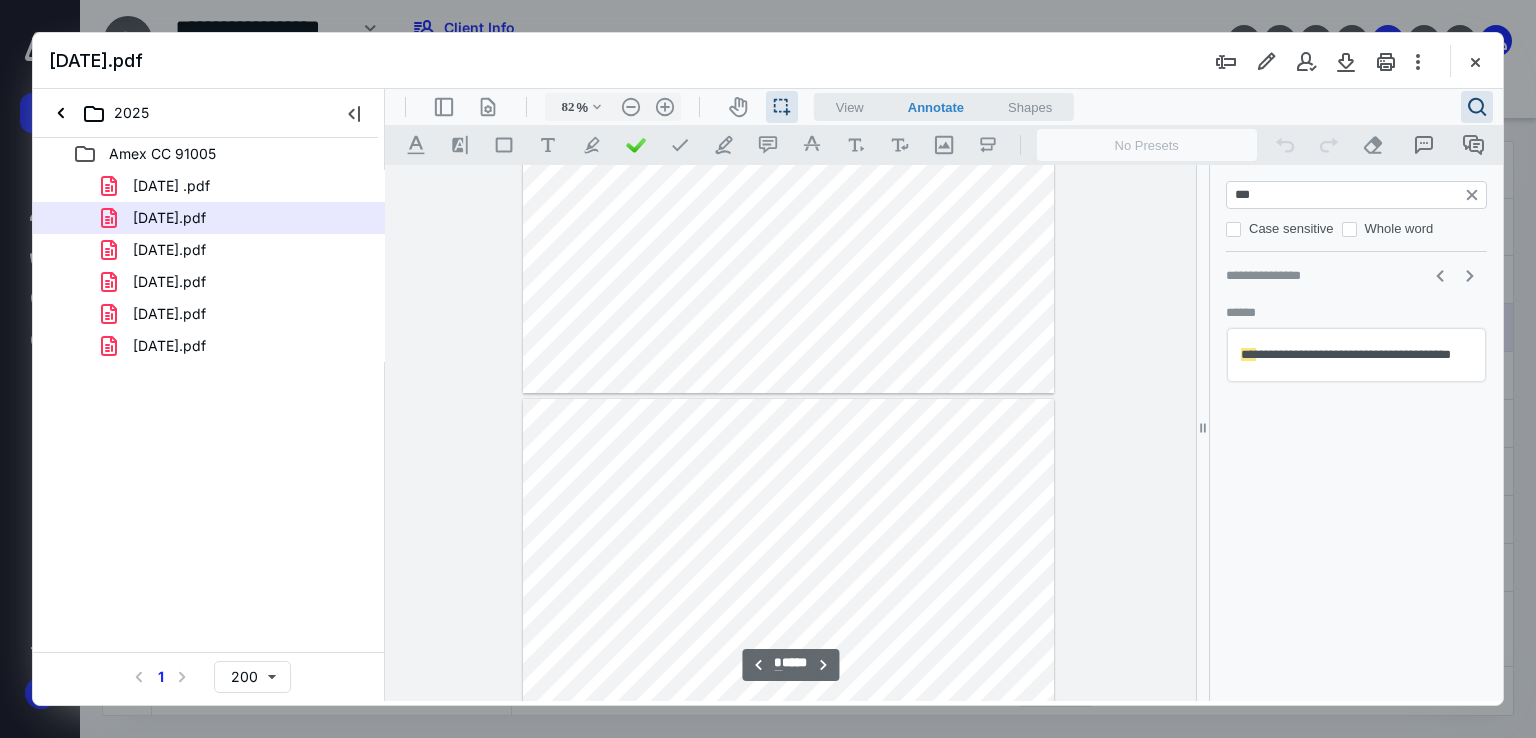 type on "*" 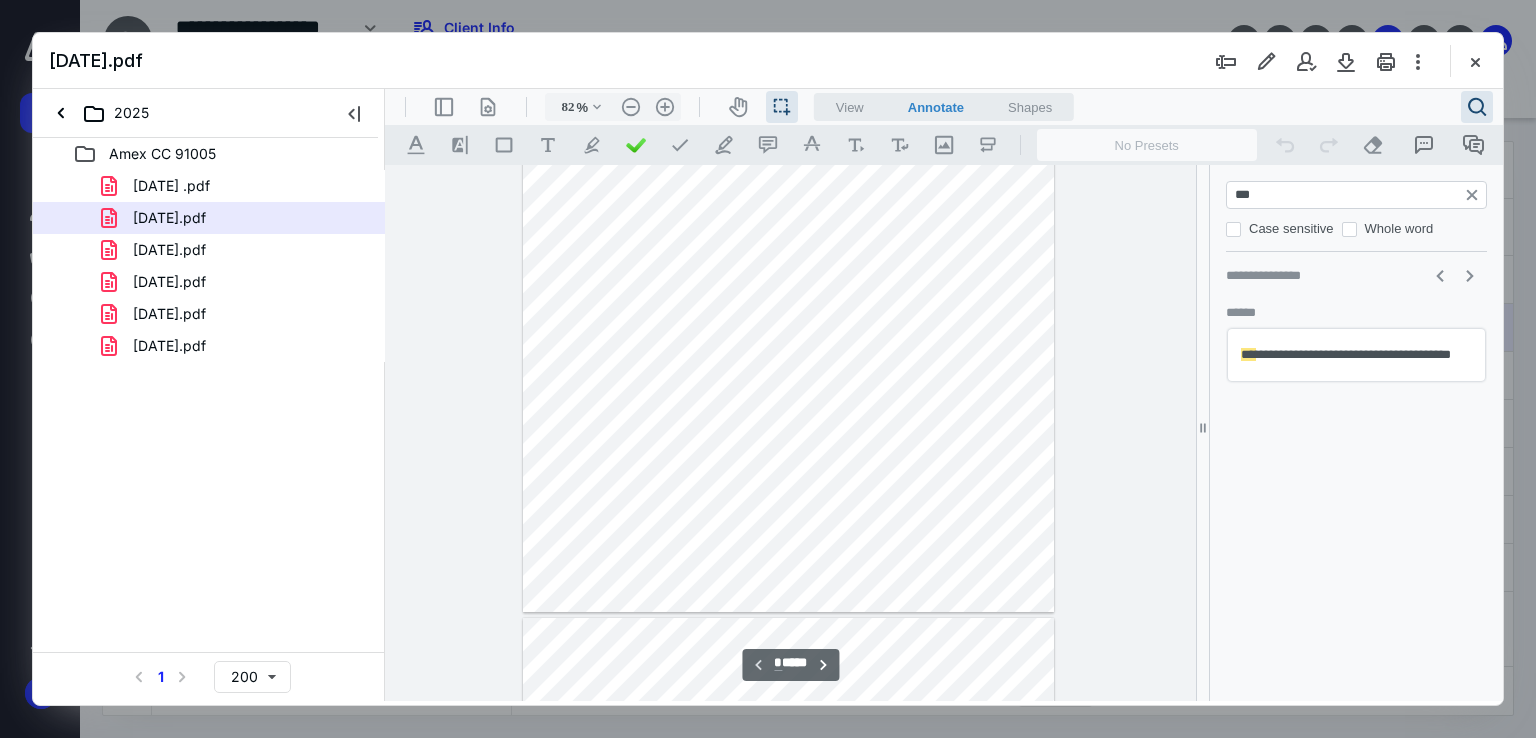 scroll, scrollTop: 0, scrollLeft: 0, axis: both 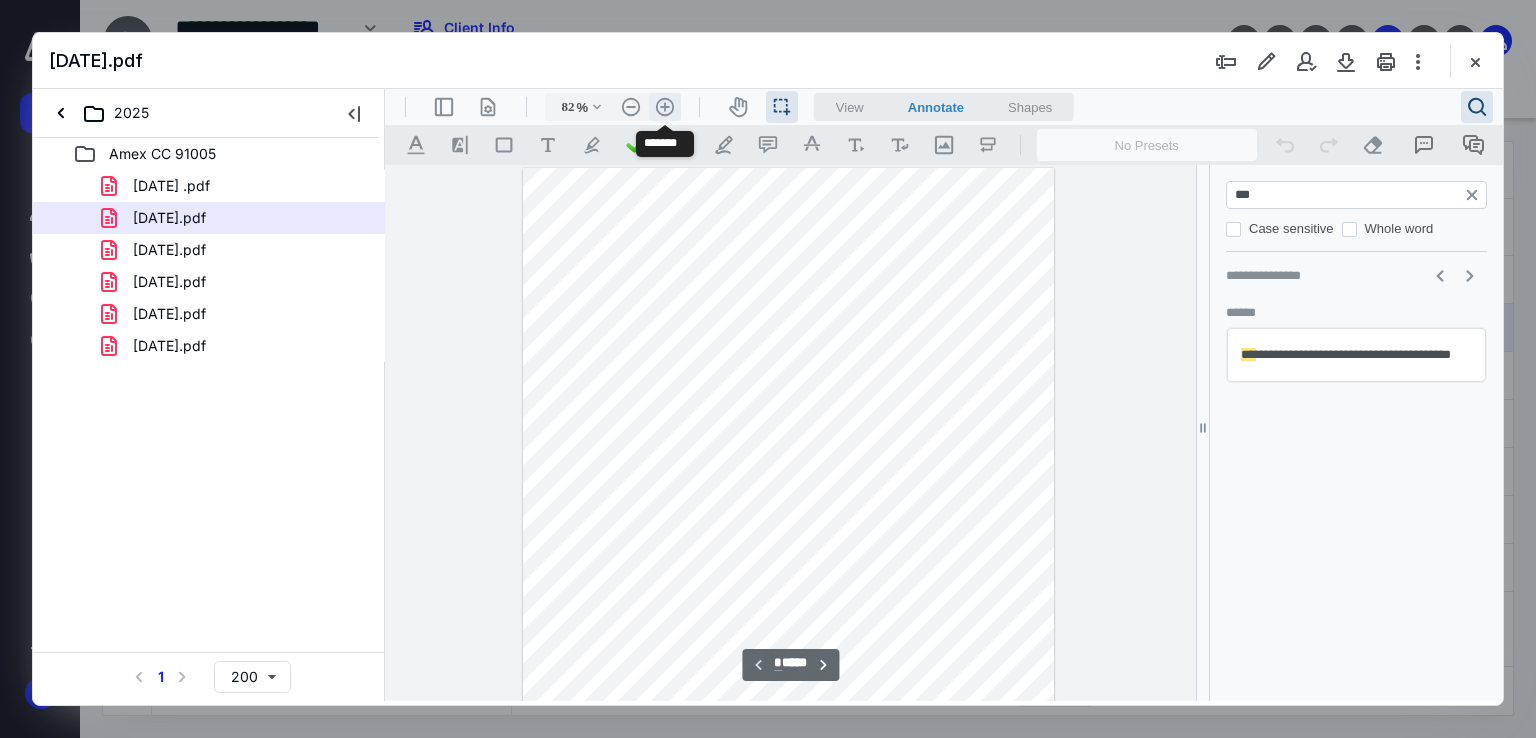 click on ".cls-1{fill:#abb0c4;} icon - header - zoom - in - line" at bounding box center (665, 107) 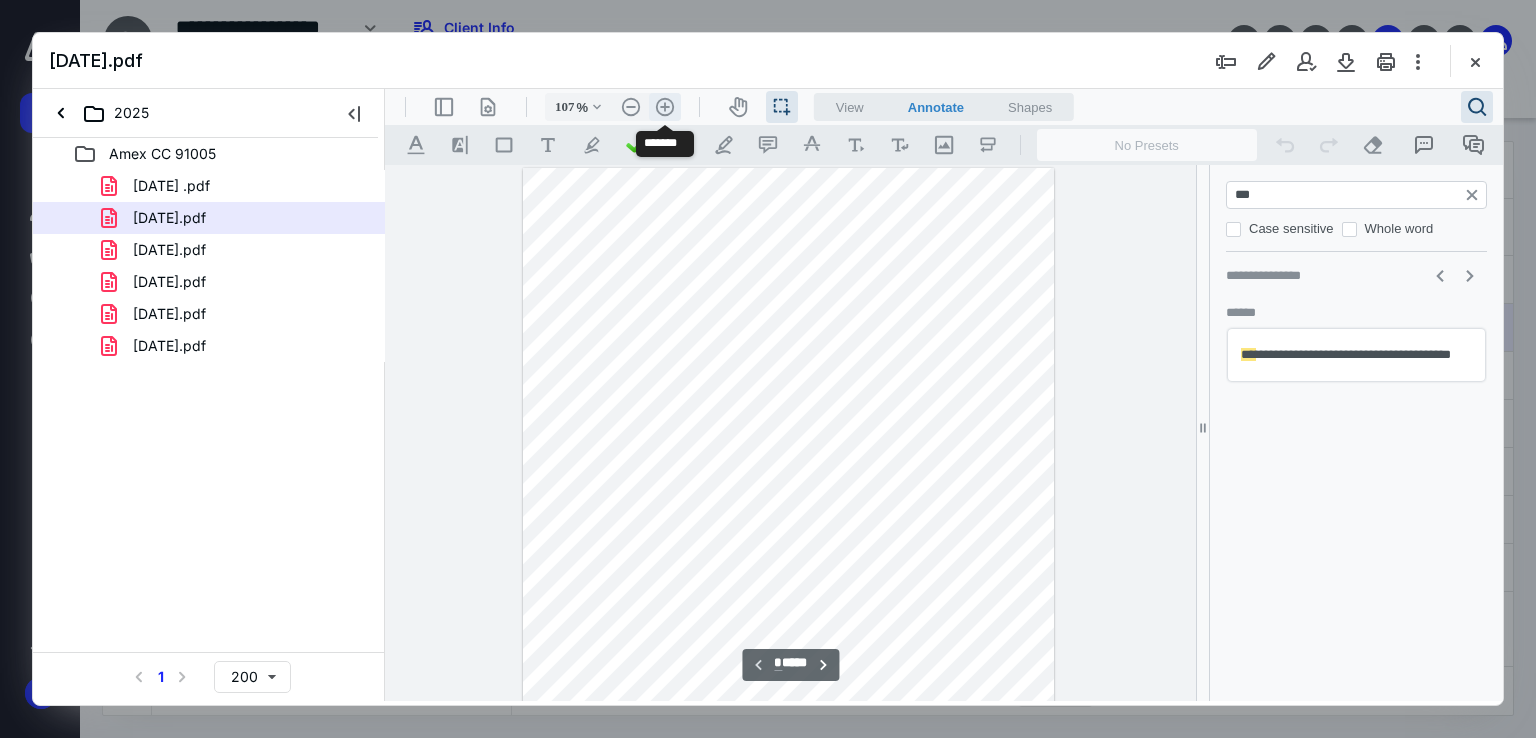 scroll, scrollTop: 70, scrollLeft: 0, axis: vertical 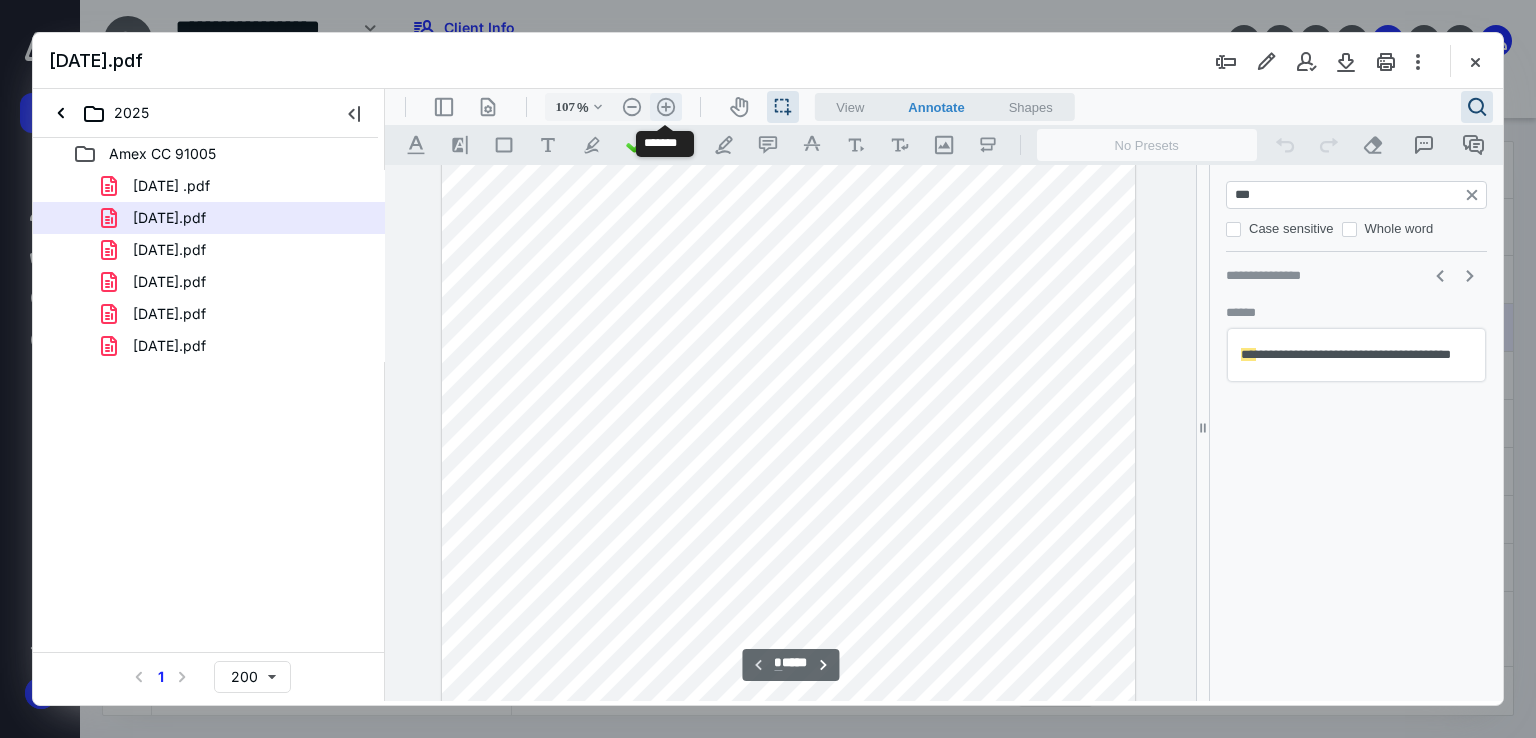 click on ".cls-1{fill:#abb0c4;} icon - header - zoom - in - line" at bounding box center (666, 107) 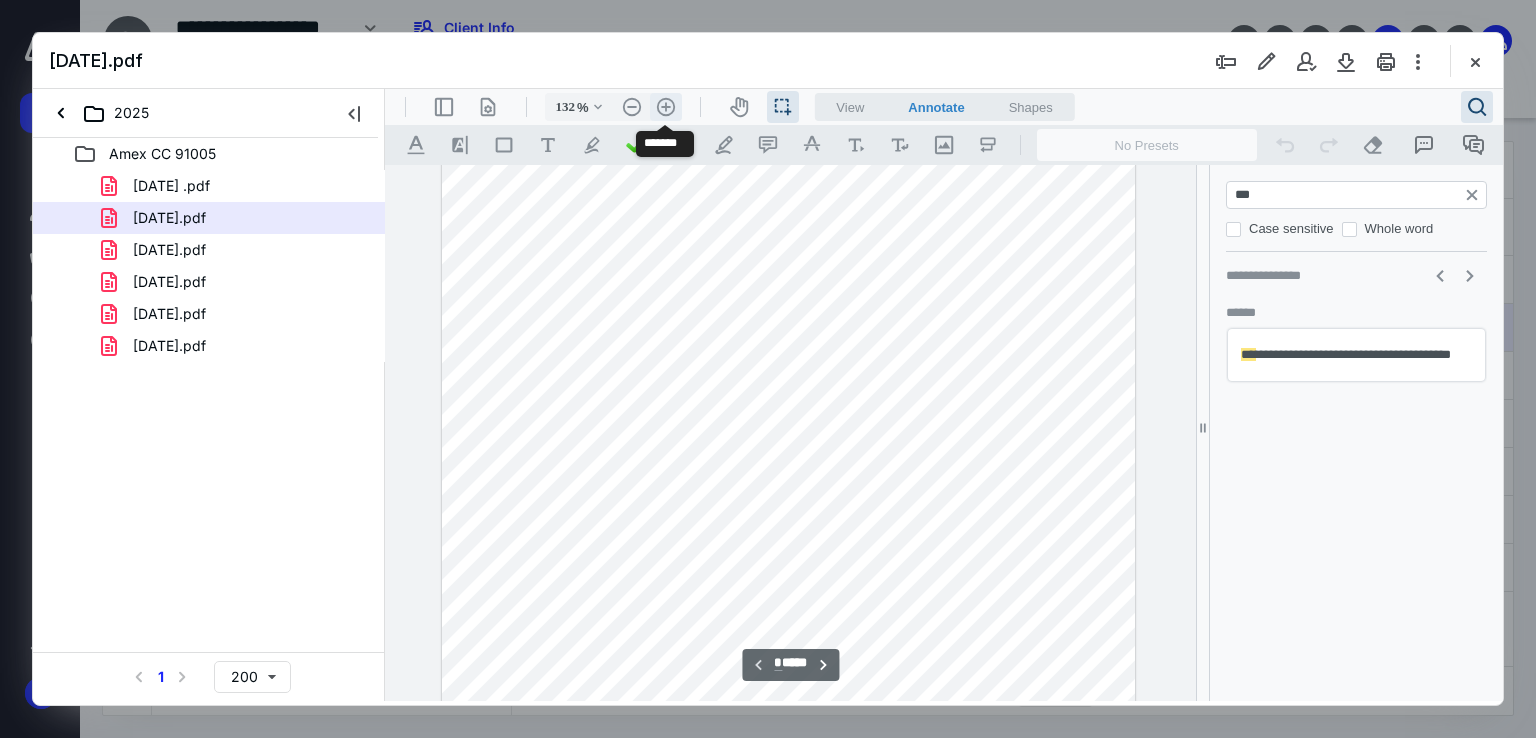 scroll, scrollTop: 140, scrollLeft: 64, axis: both 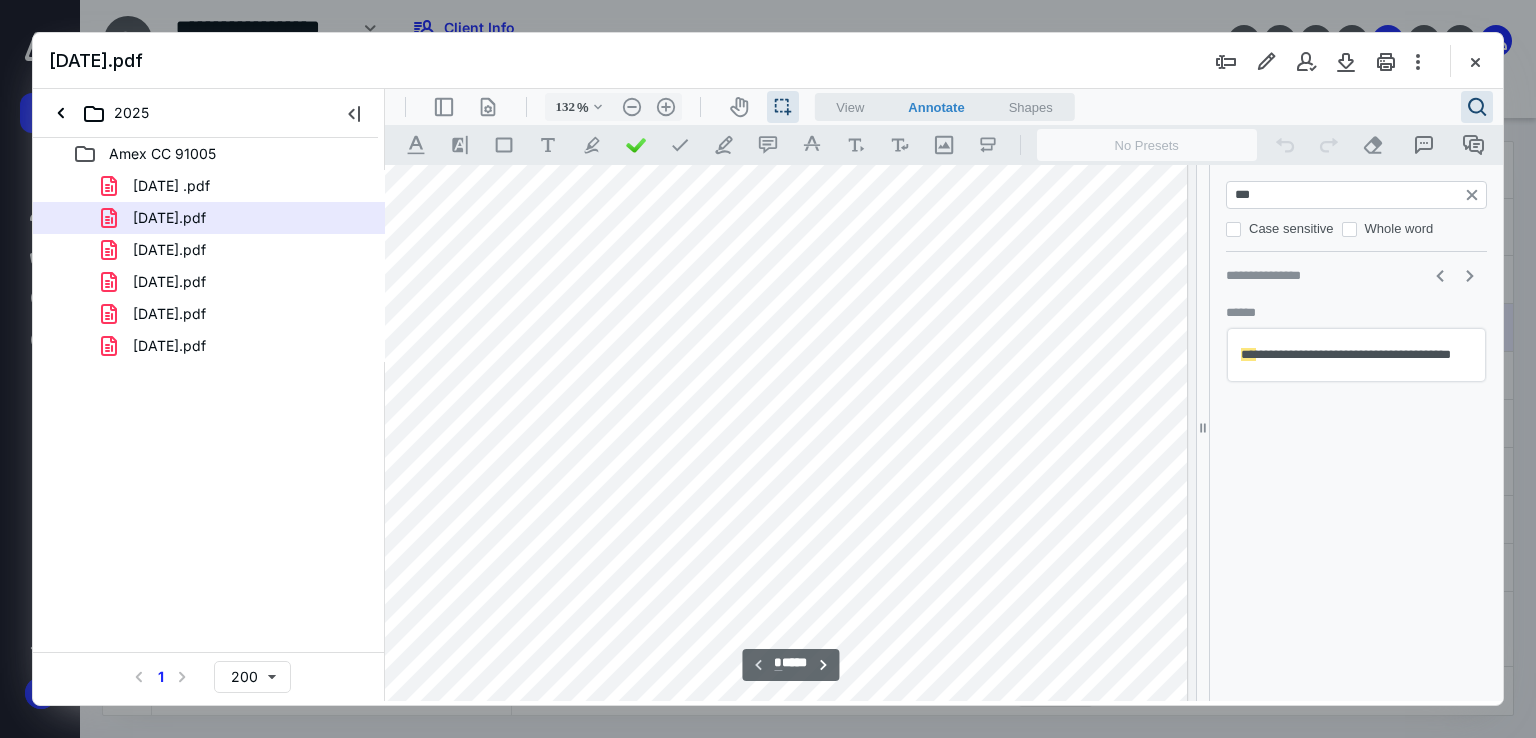 drag, startPoint x: 1021, startPoint y: 543, endPoint x: 1067, endPoint y: 549, distance: 46.389652 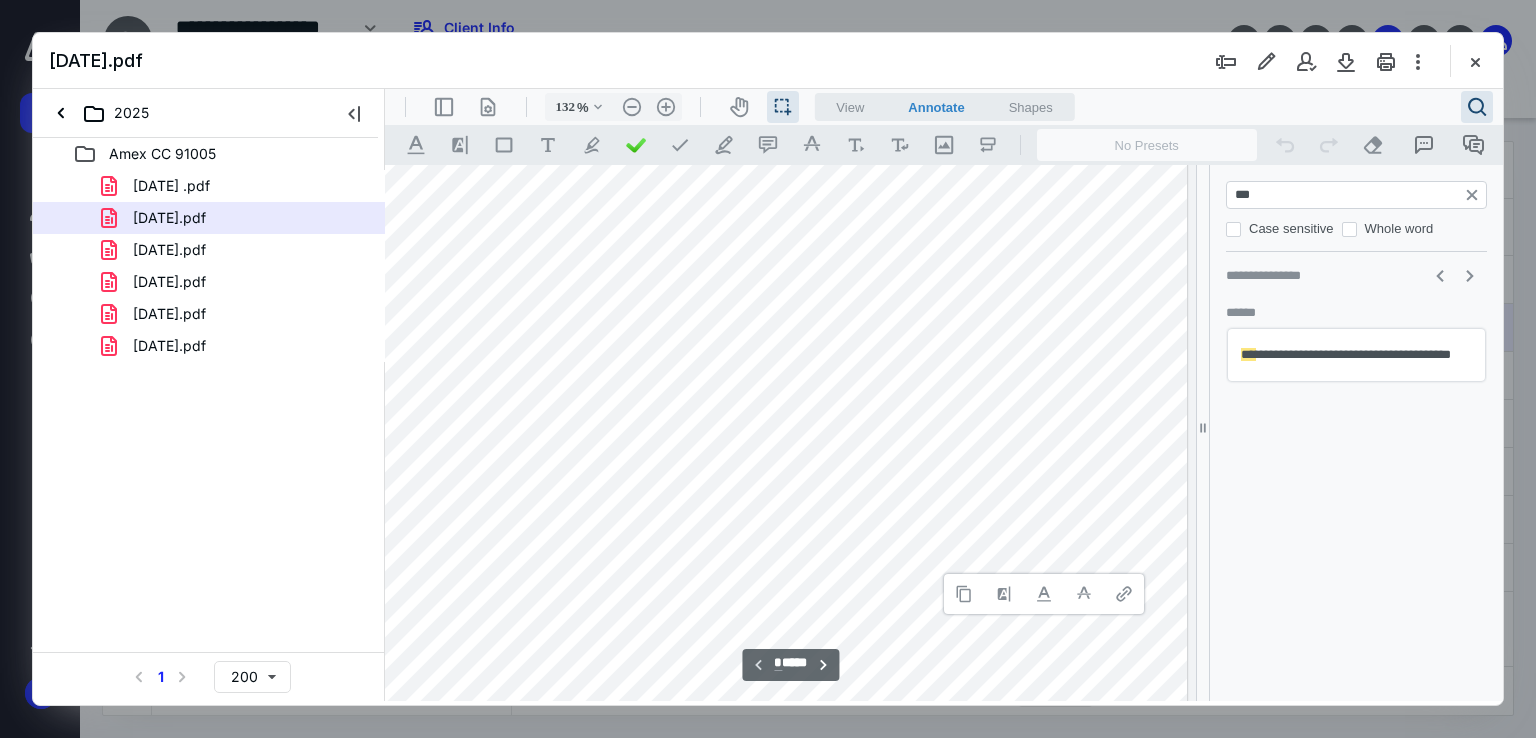 type 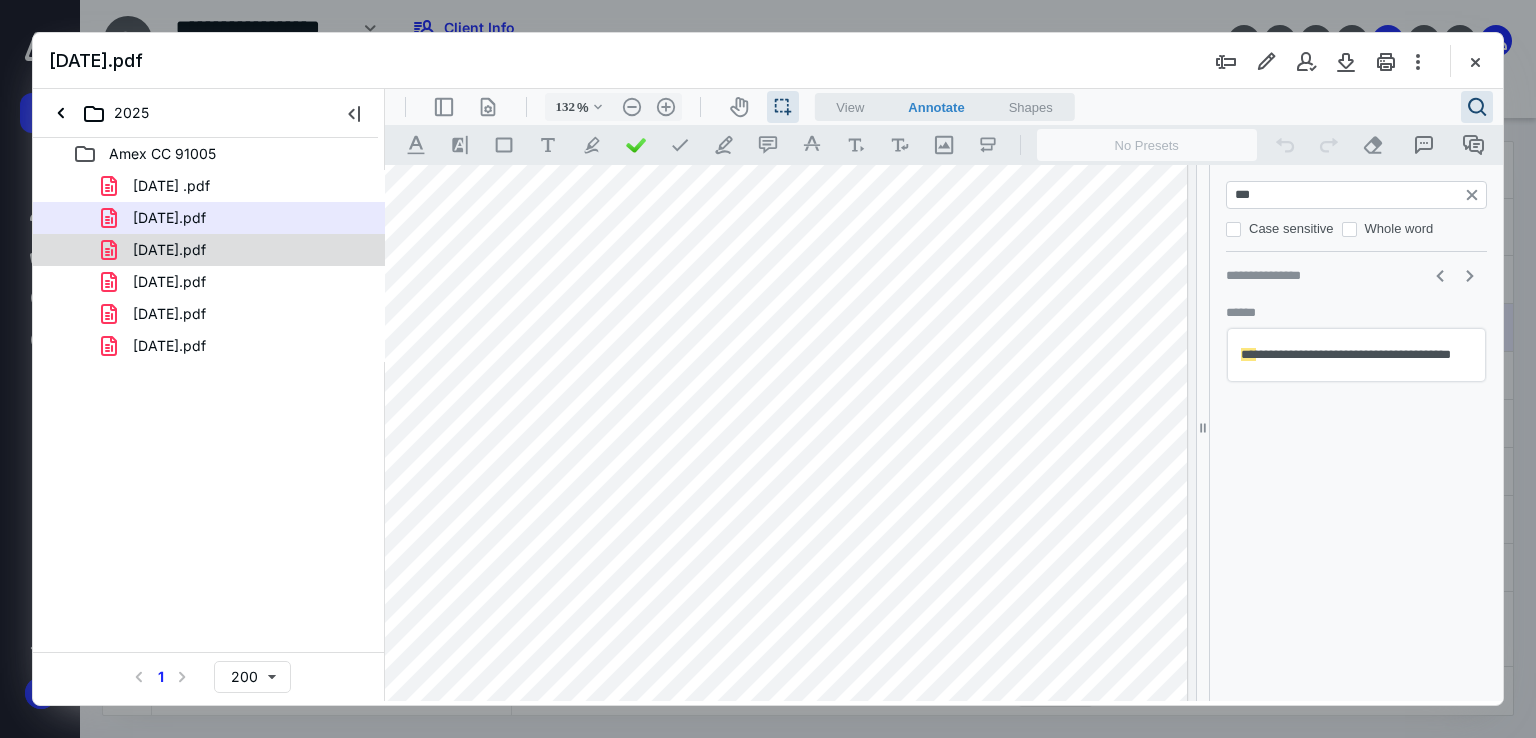 click 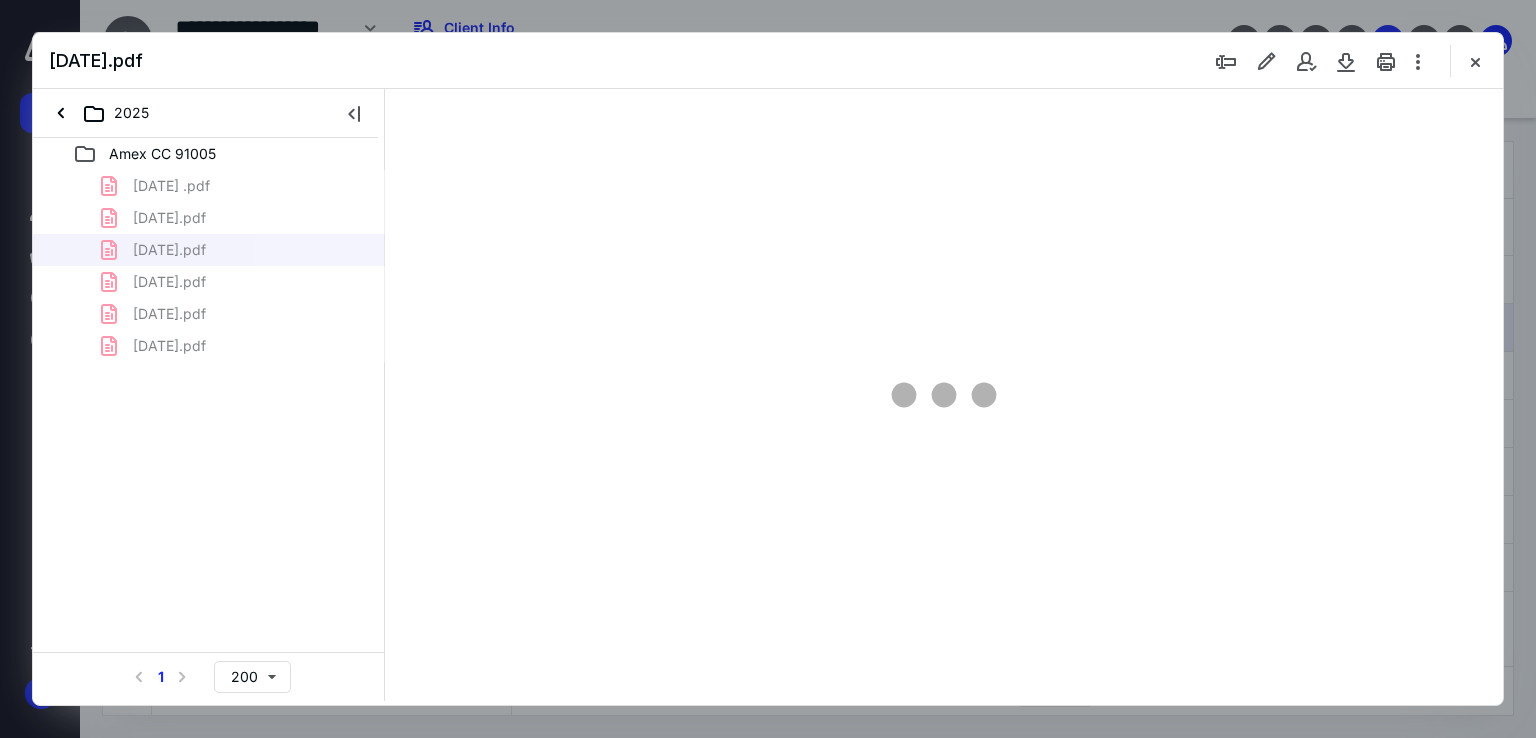 type on "67" 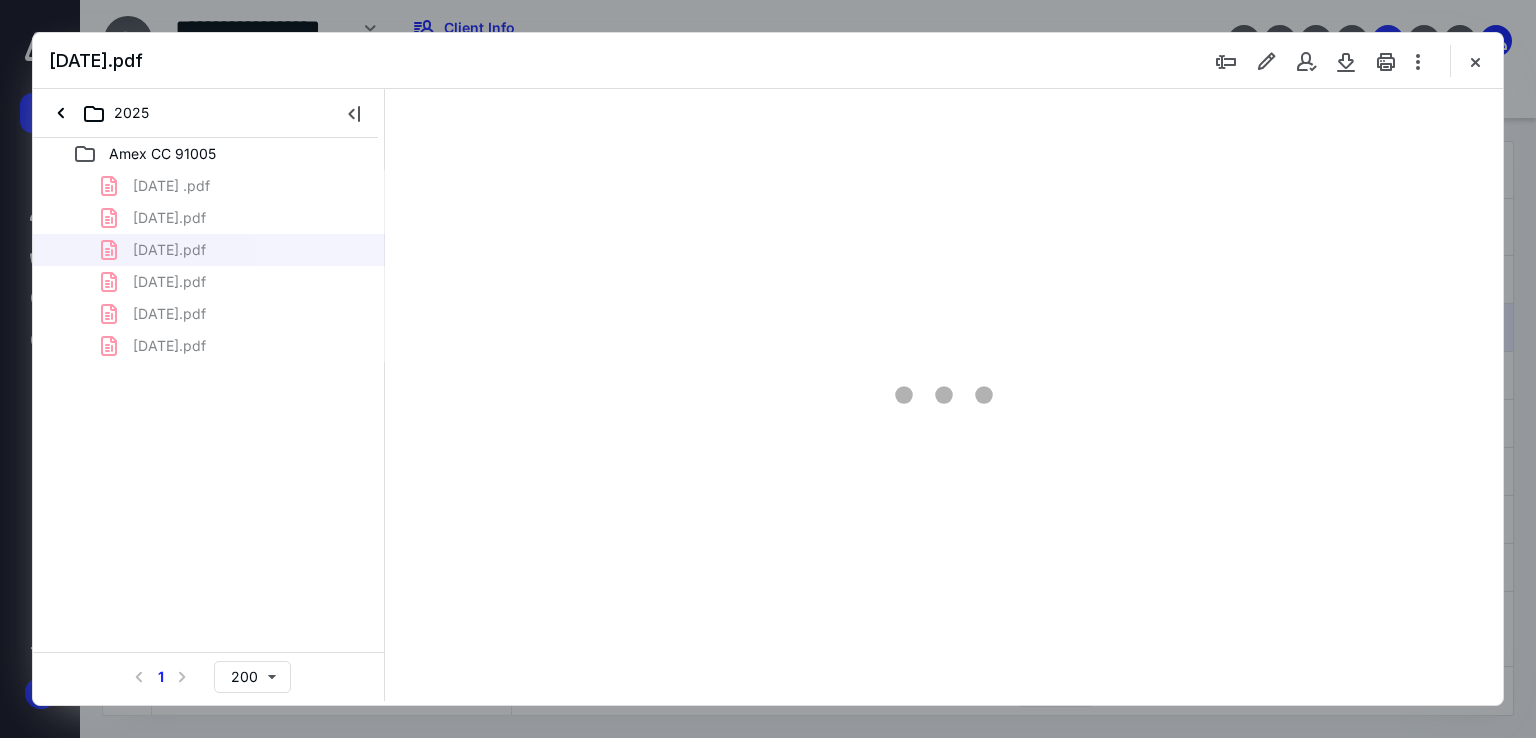 scroll, scrollTop: 79, scrollLeft: 0, axis: vertical 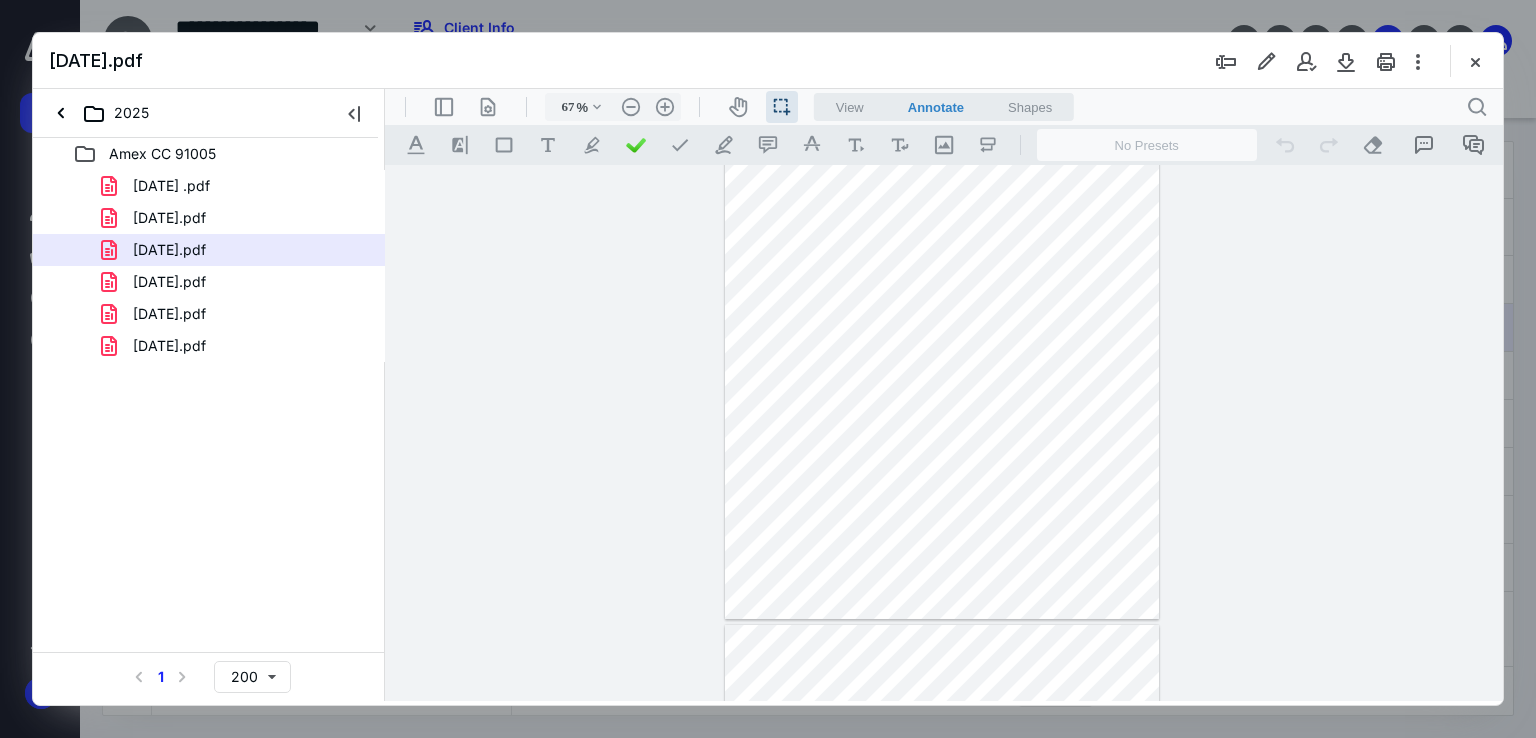 drag, startPoint x: 1071, startPoint y: 355, endPoint x: 1097, endPoint y: 354, distance: 26.019224 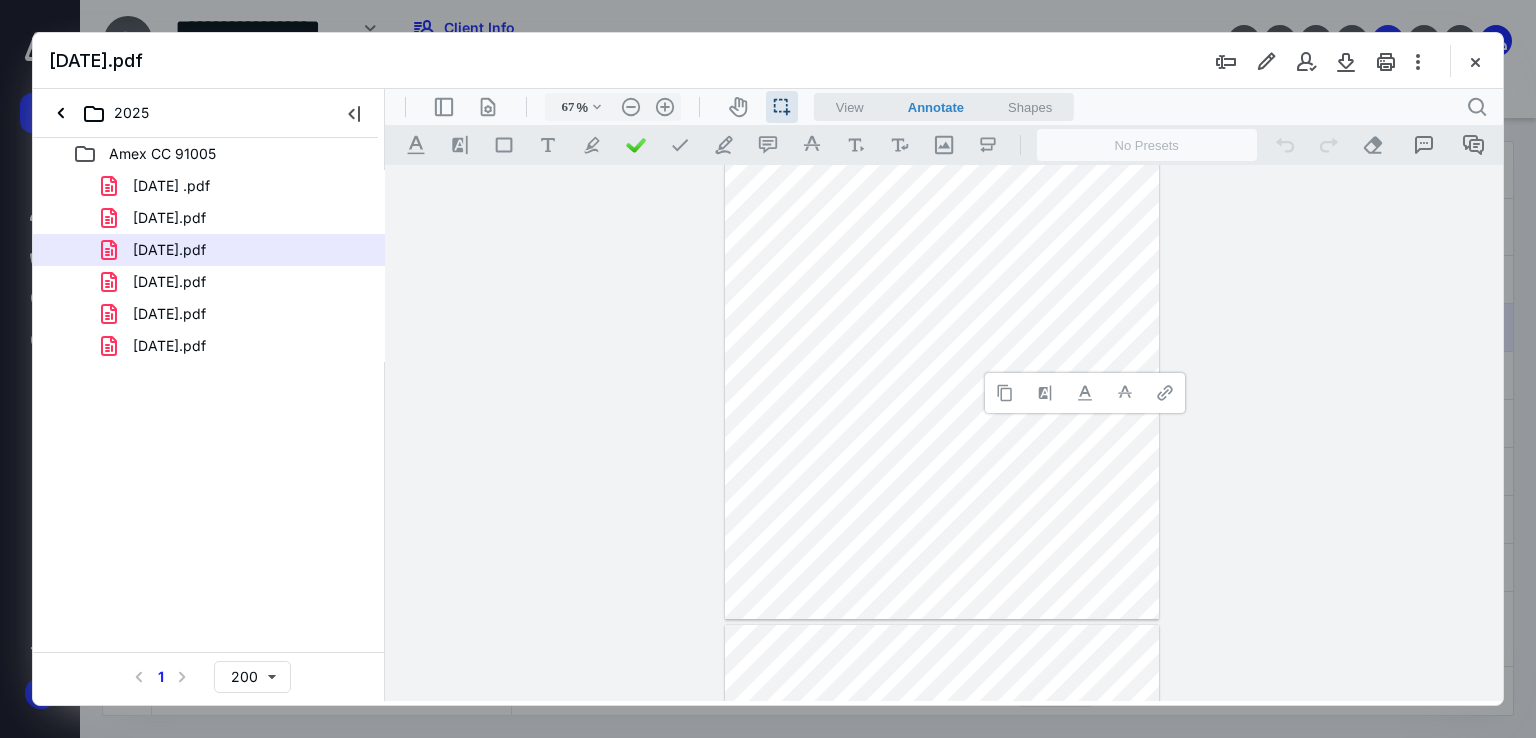 type 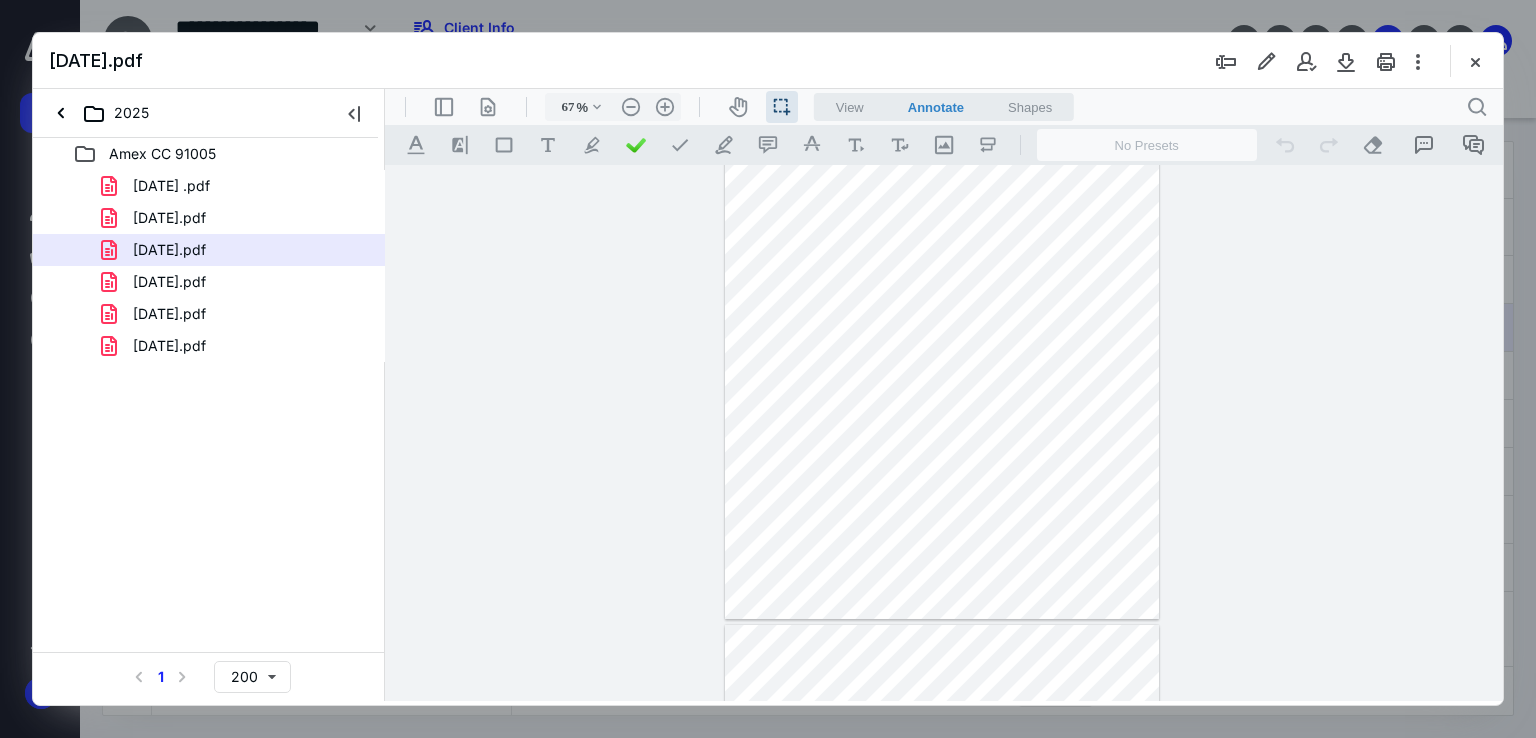 click at bounding box center (942, 354) 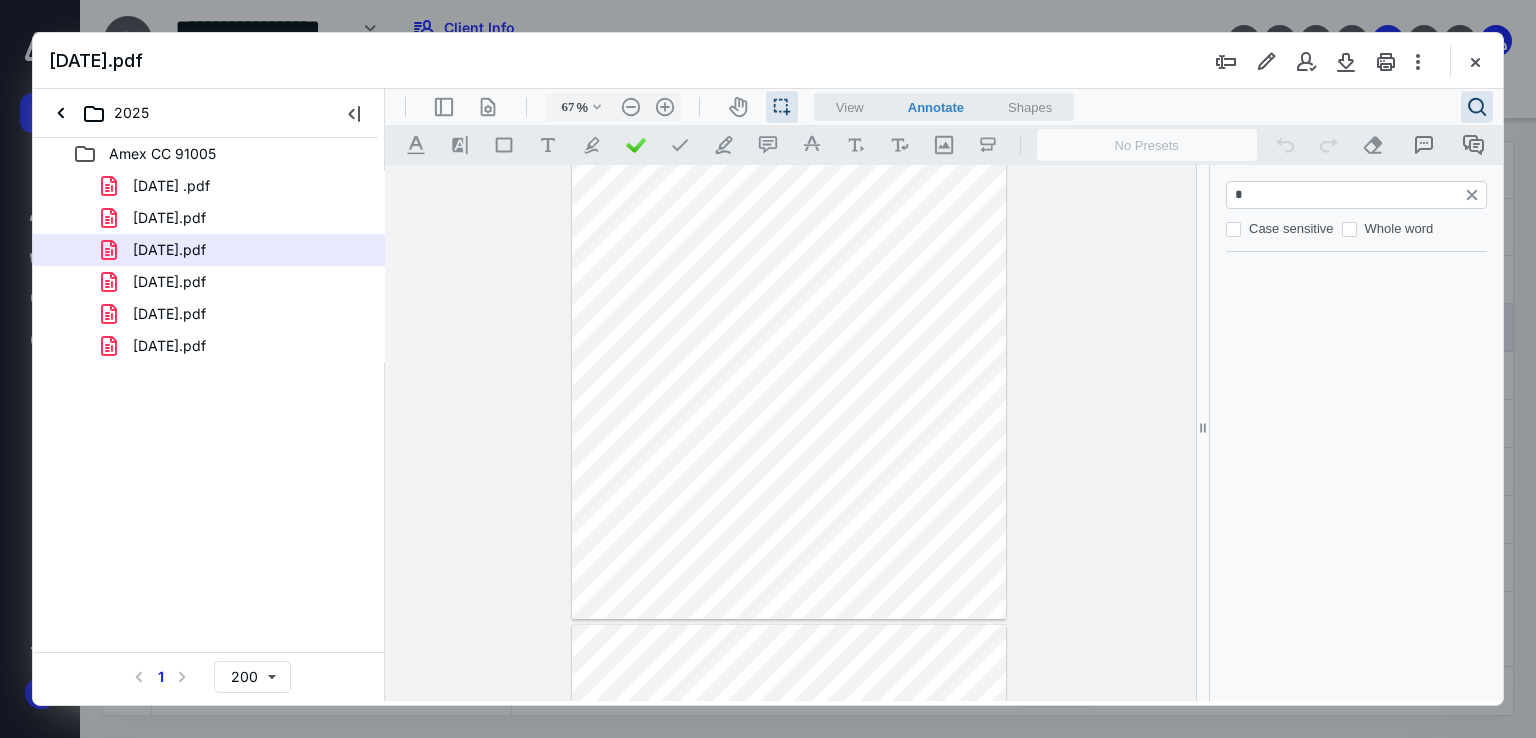 type on "**" 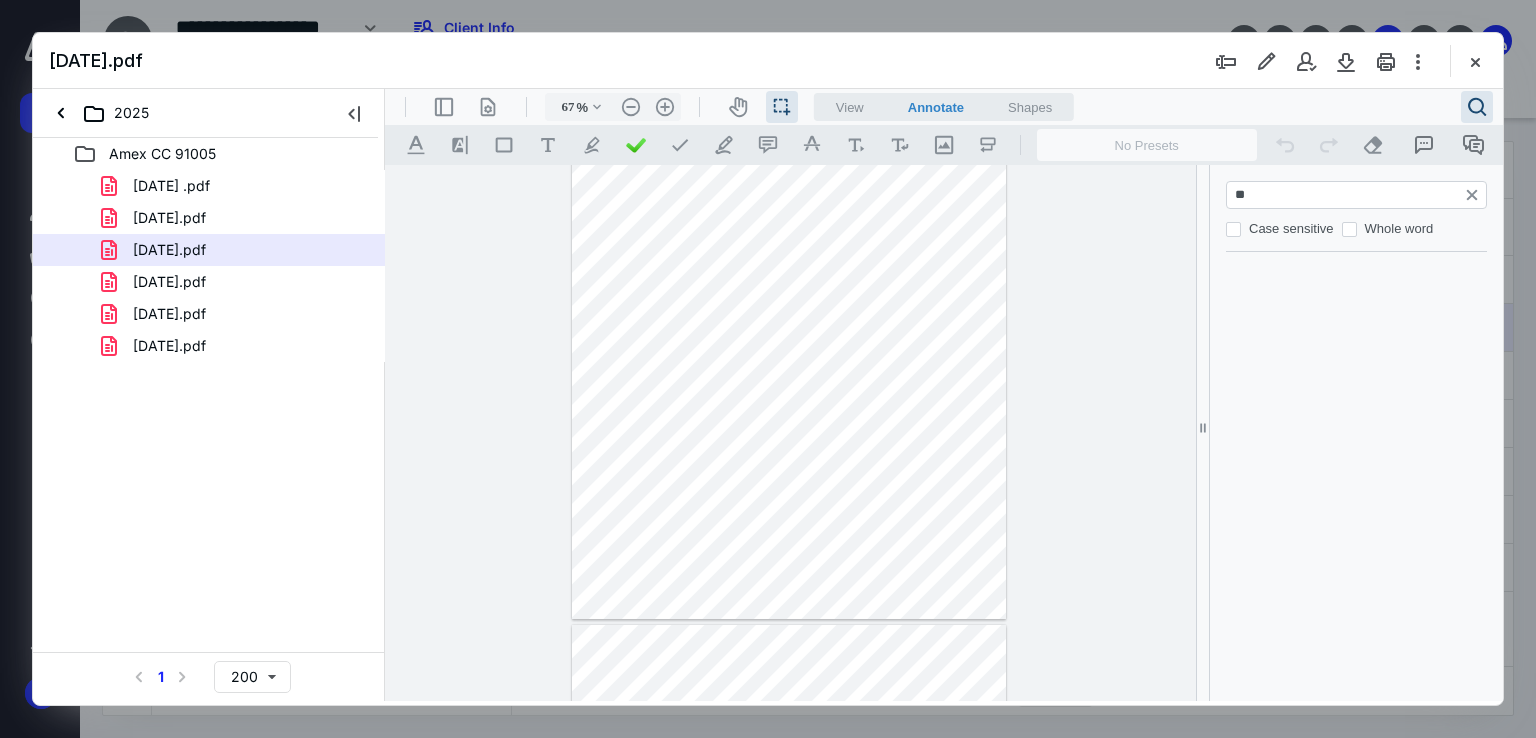type on "*" 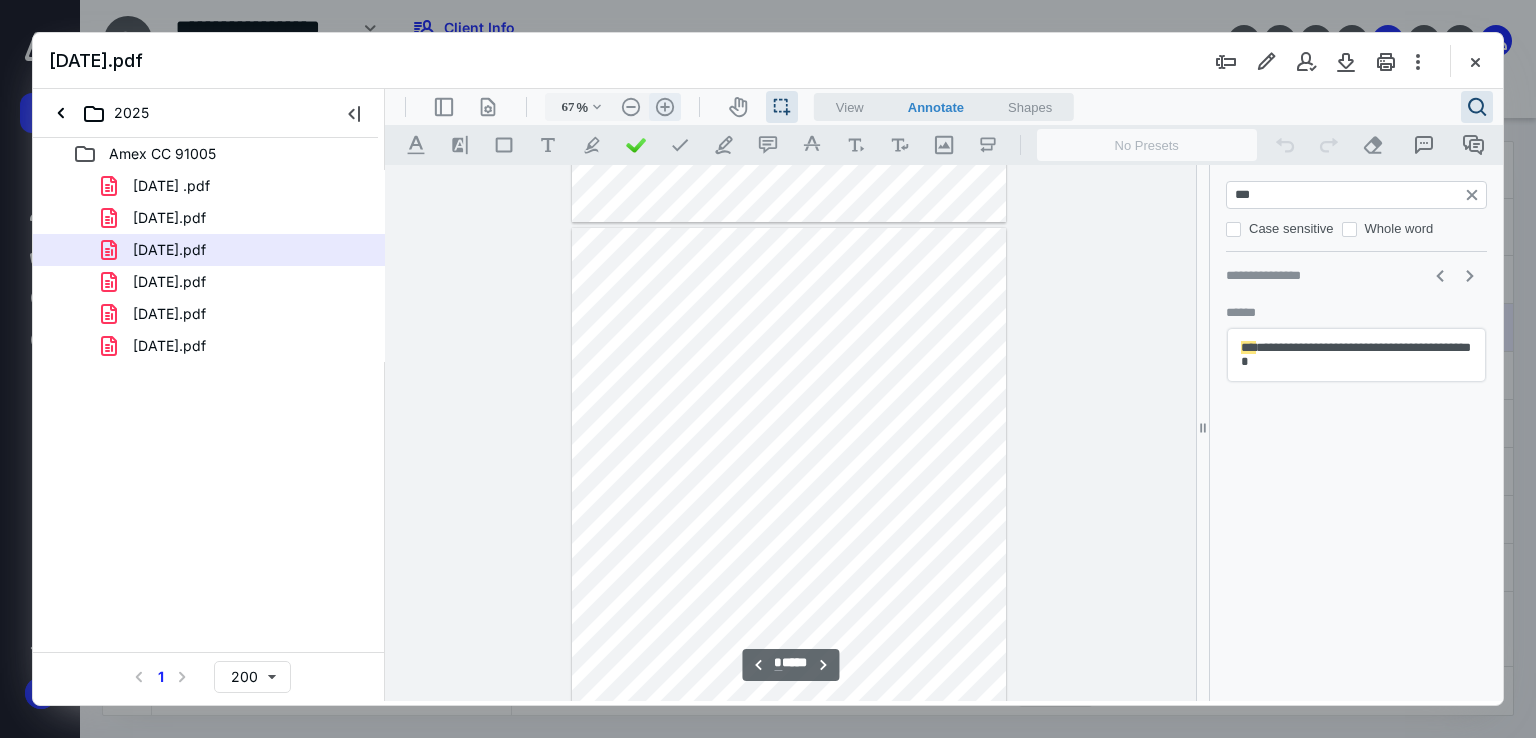type on "***" 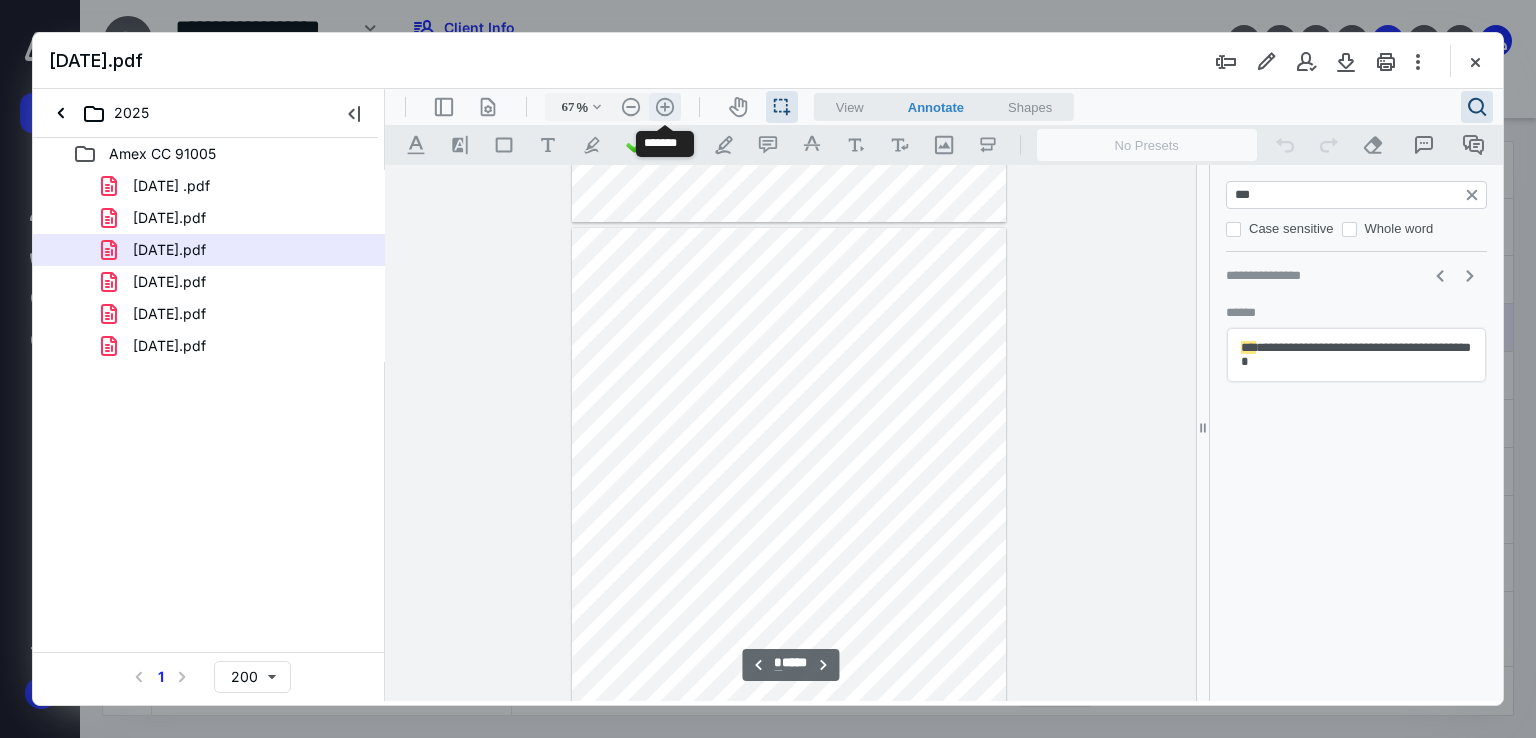 click on ".cls-1{fill:#abb0c4;} icon - header - zoom - in - line" at bounding box center (665, 107) 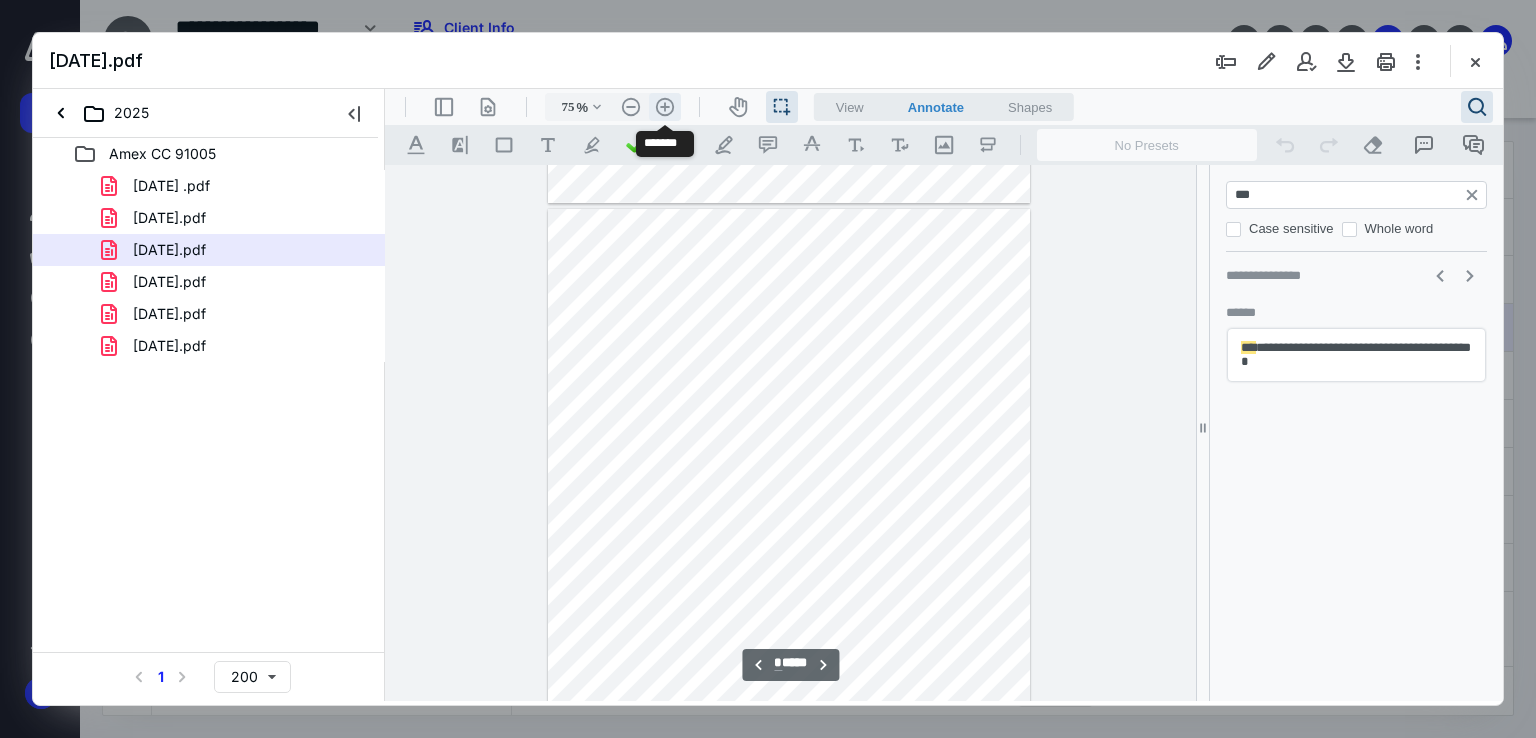 click on ".cls-1{fill:#abb0c4;} icon - header - zoom - in - line" at bounding box center (665, 107) 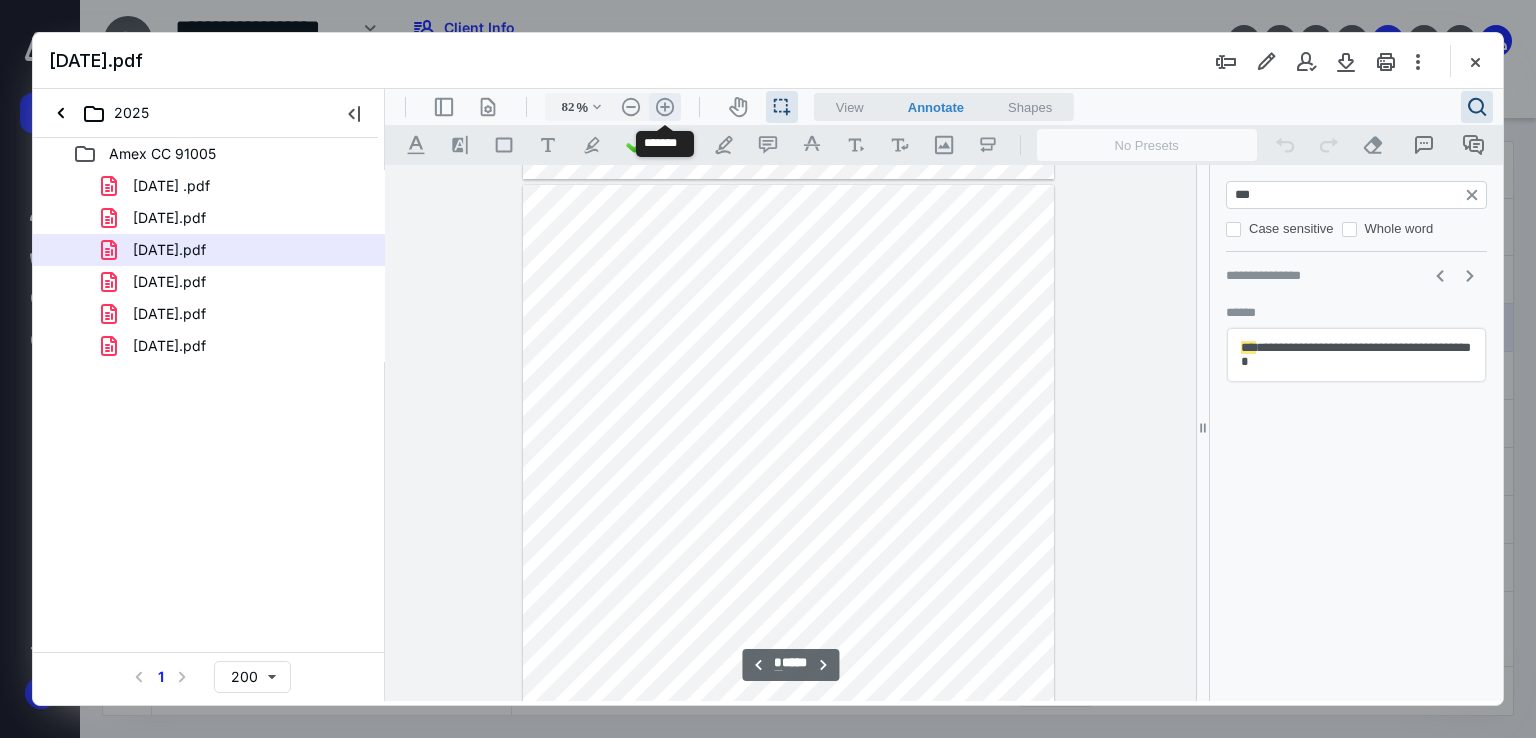 click on ".cls-1{fill:#abb0c4;} icon - header - zoom - in - line" at bounding box center (665, 107) 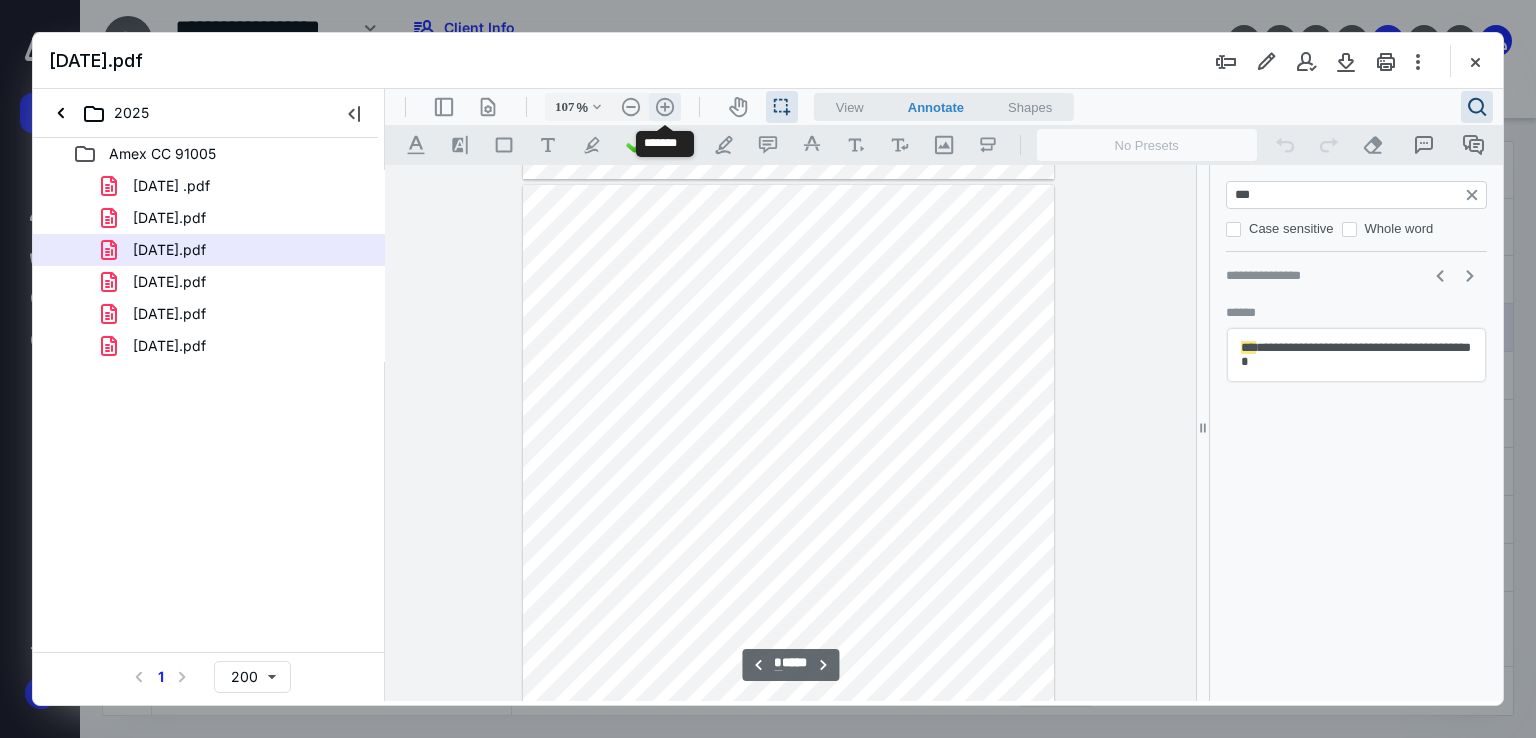 scroll, scrollTop: 4321, scrollLeft: 0, axis: vertical 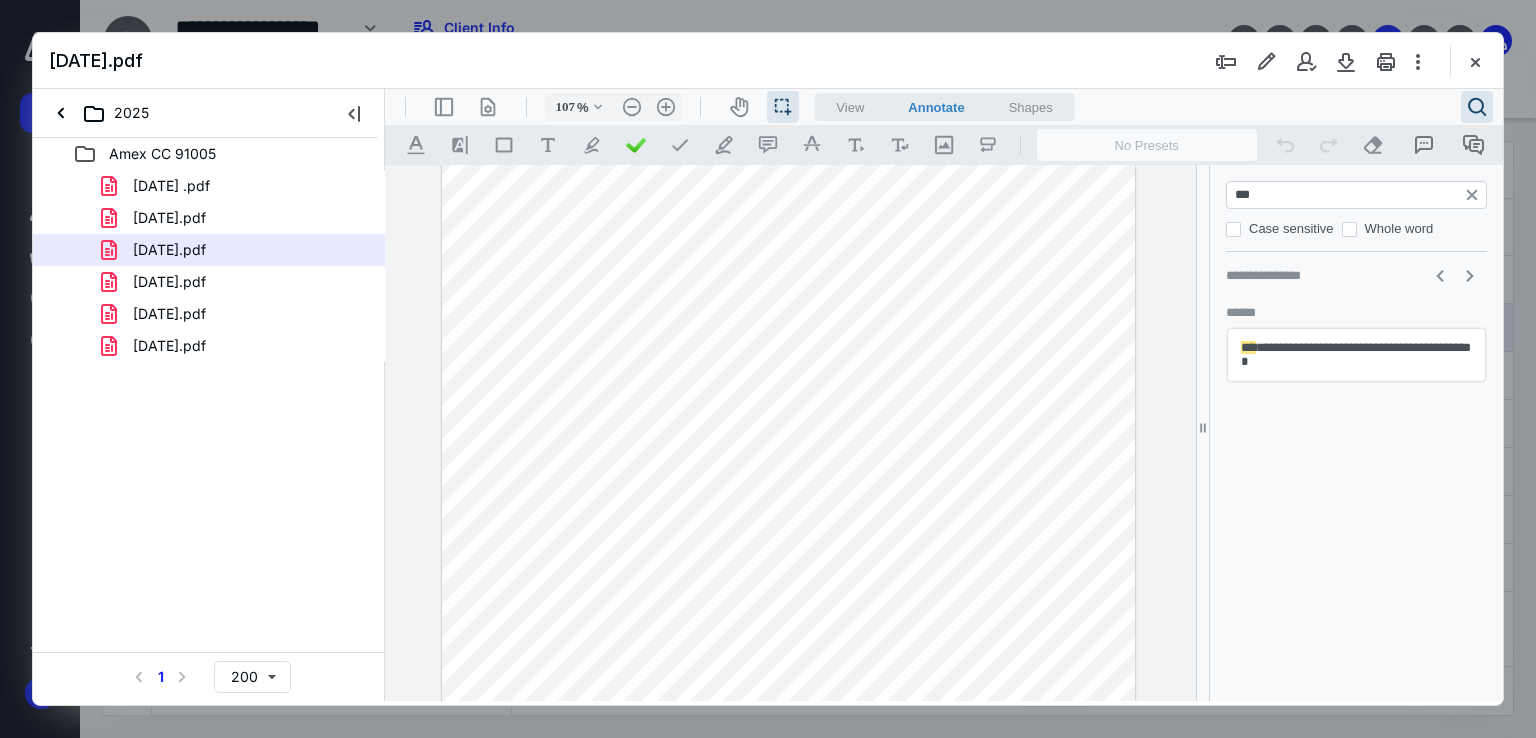 drag, startPoint x: 700, startPoint y: 451, endPoint x: 547, endPoint y: 453, distance: 153.01308 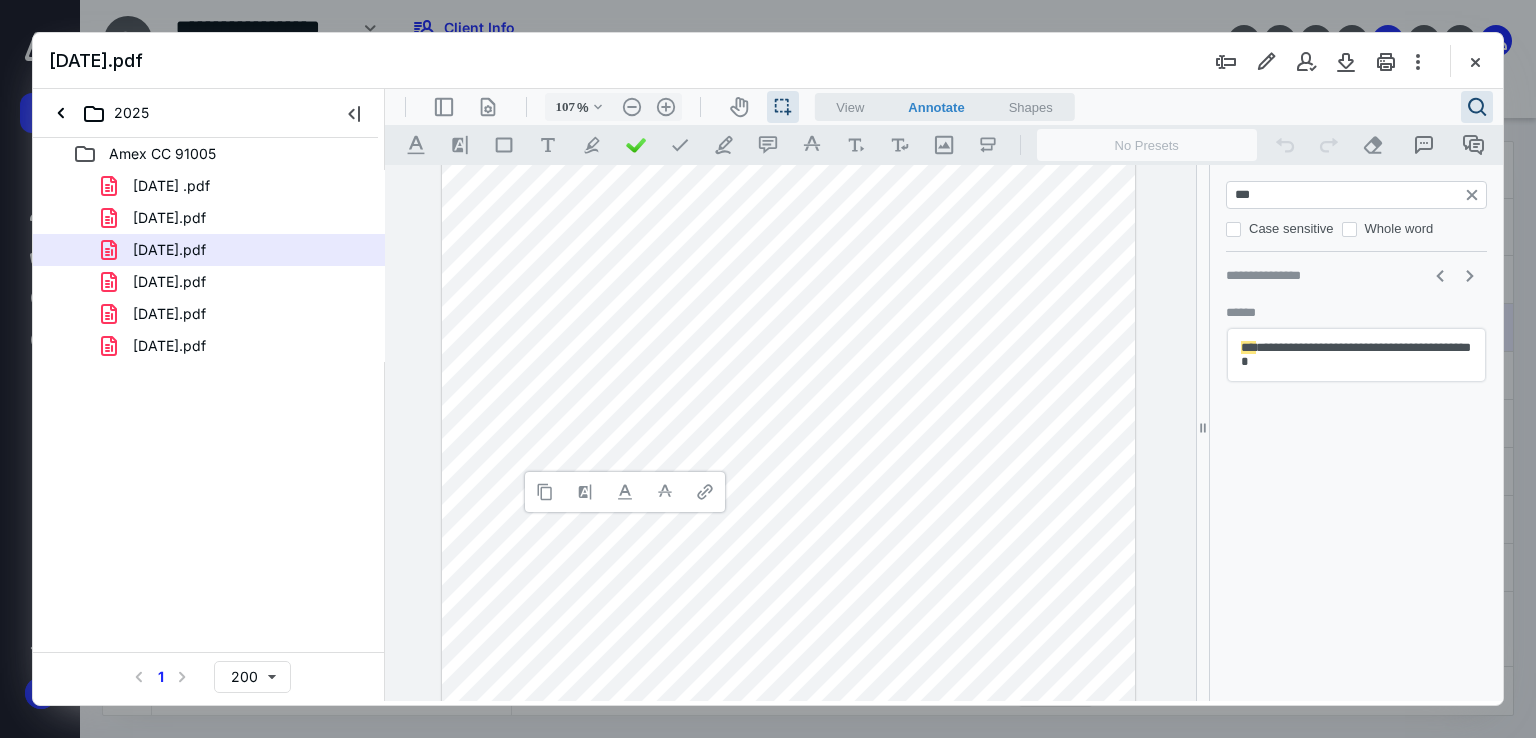 type 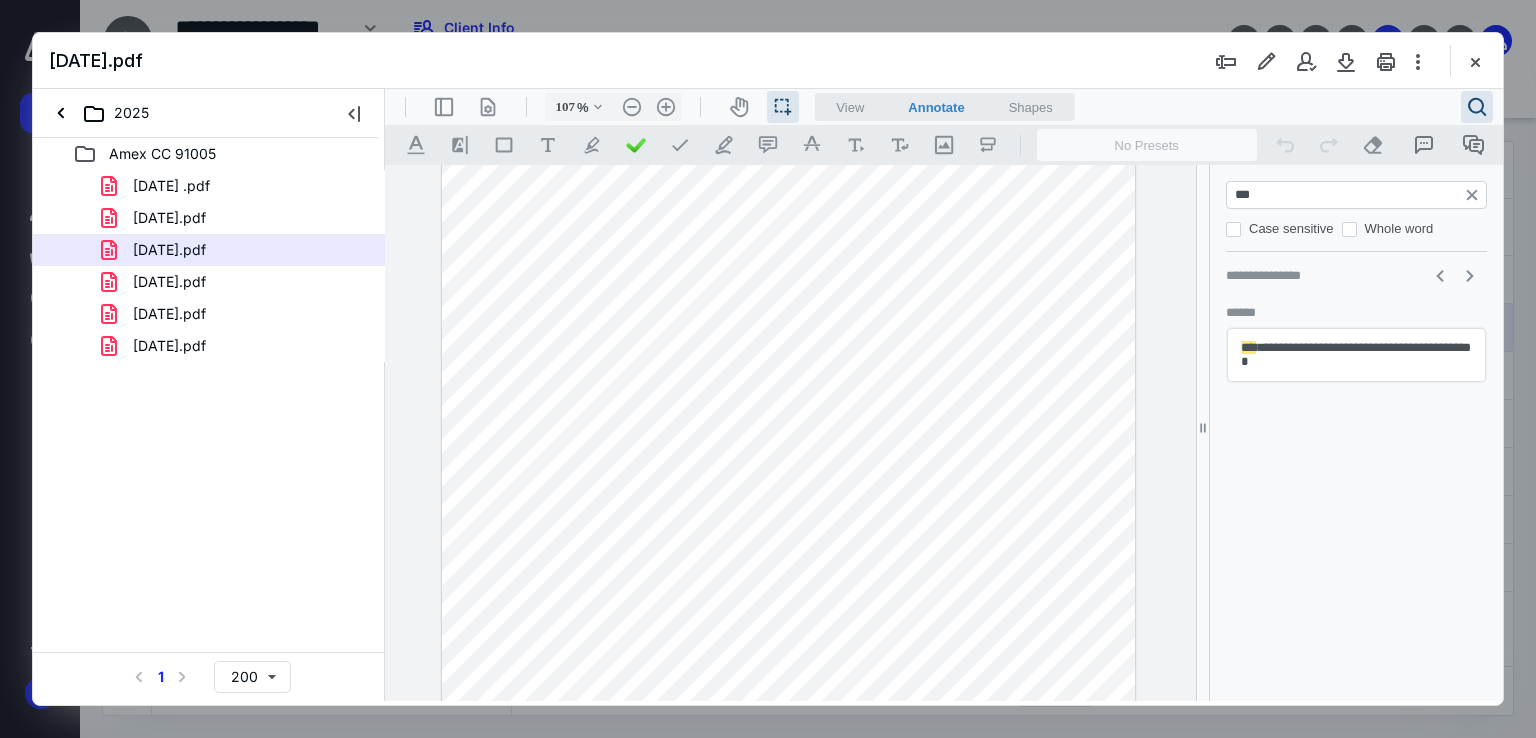 click on "***" at bounding box center (1358, 195) 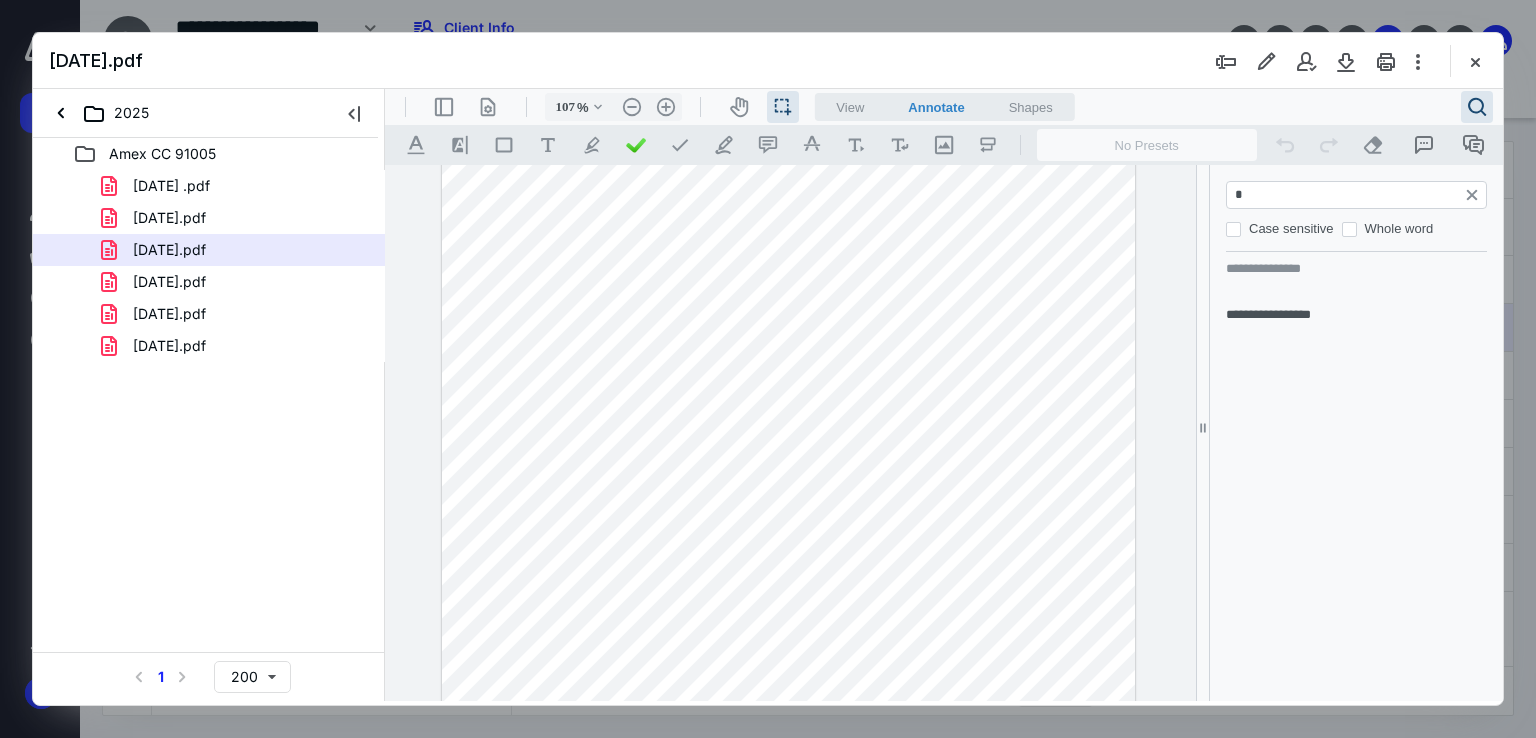 type on "**" 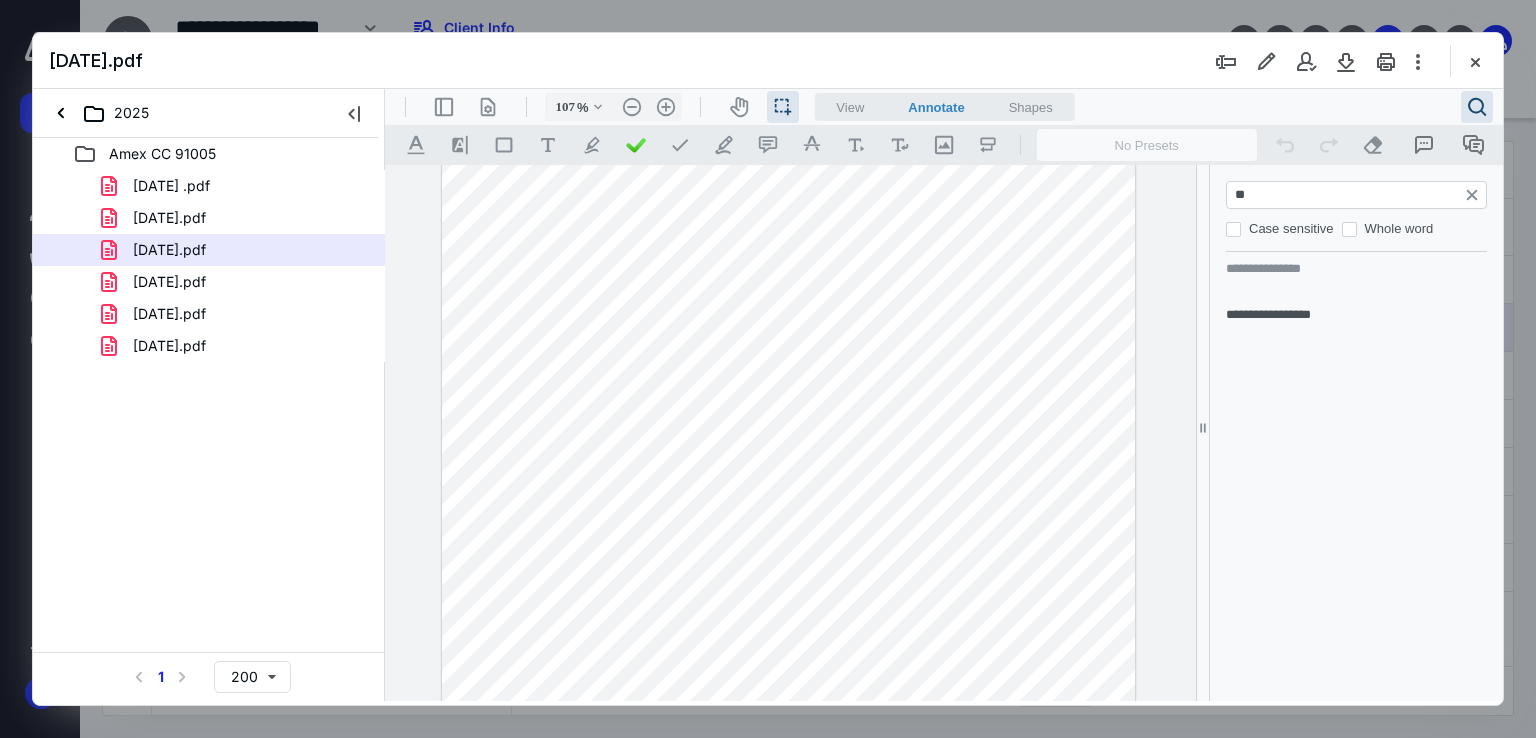type on "*" 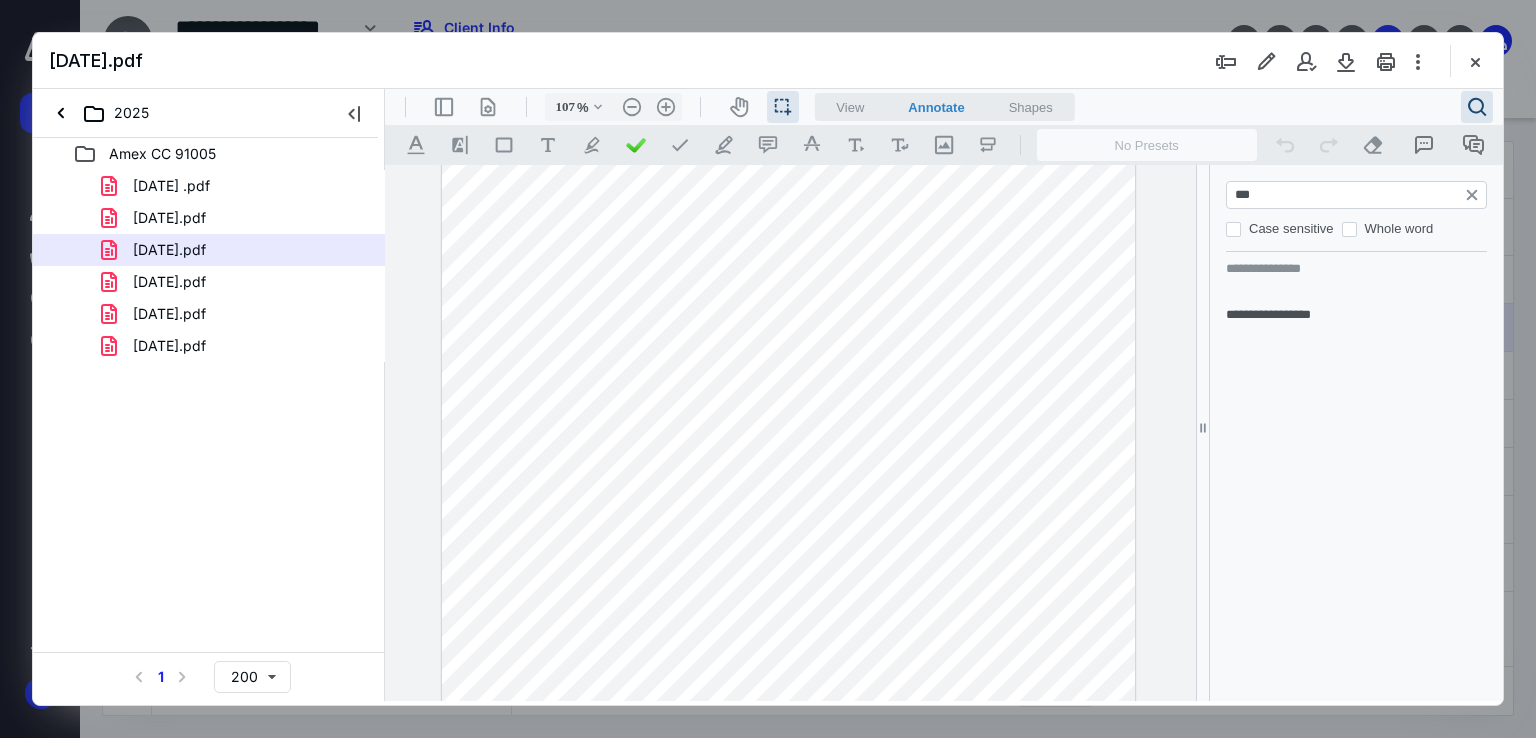 scroll, scrollTop: 0, scrollLeft: 0, axis: both 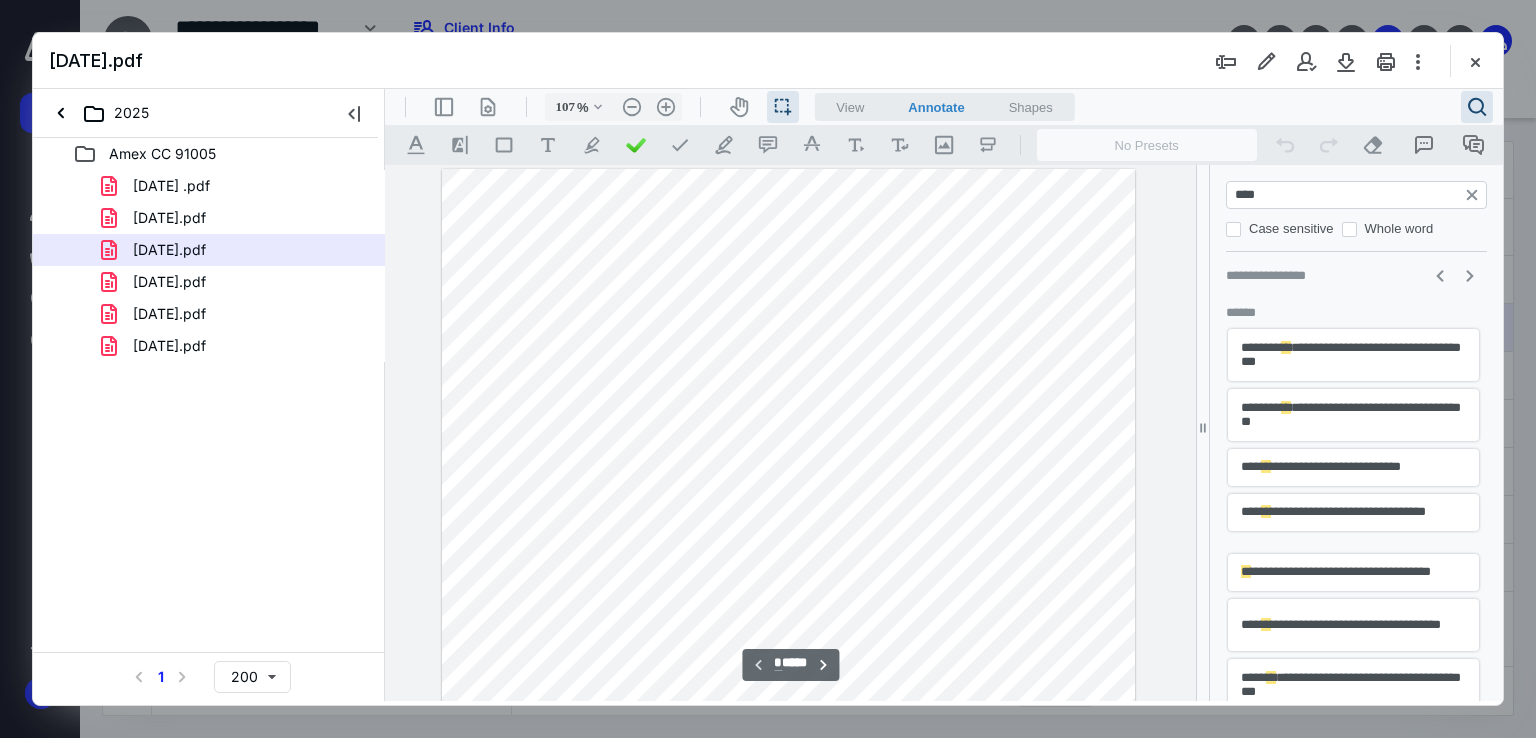 type on "****" 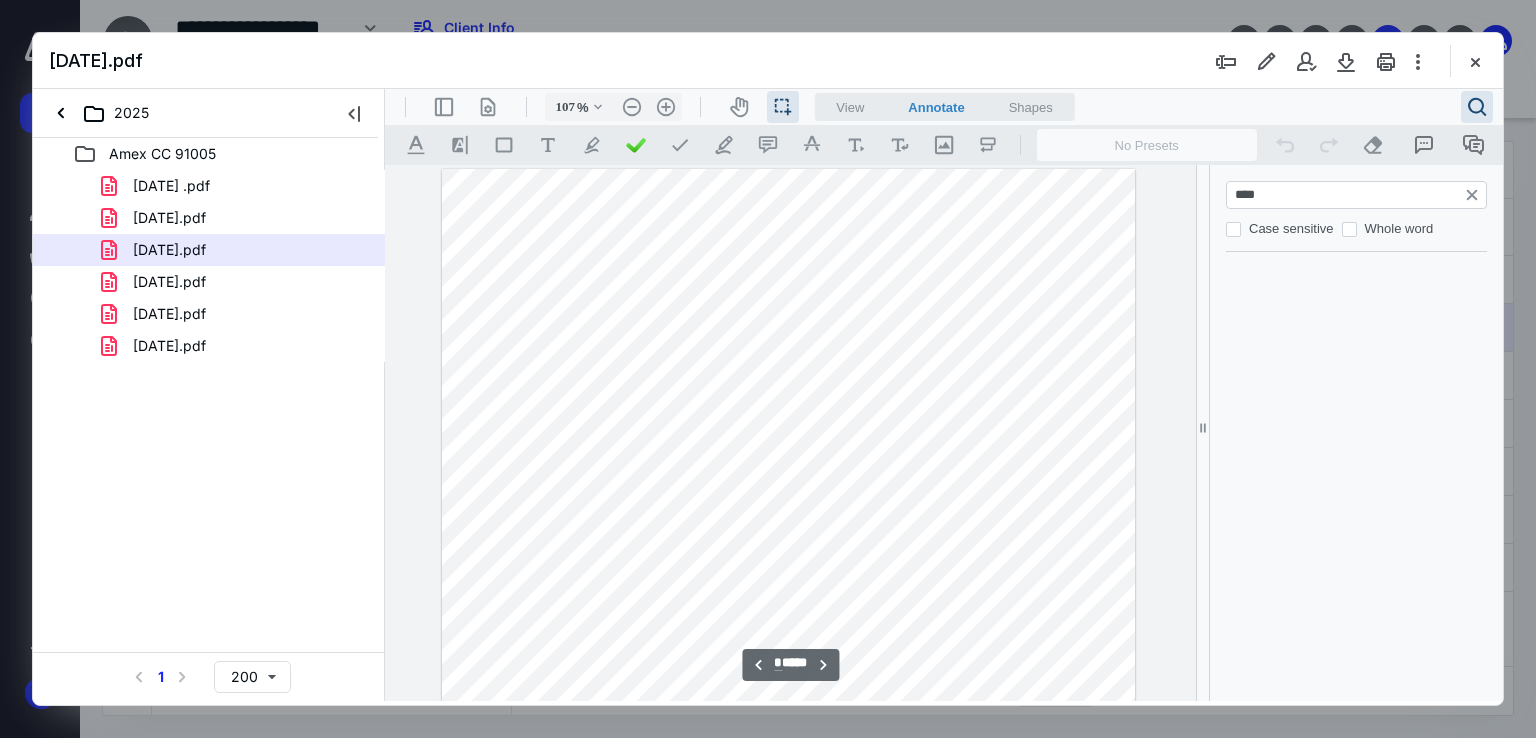 type on "*" 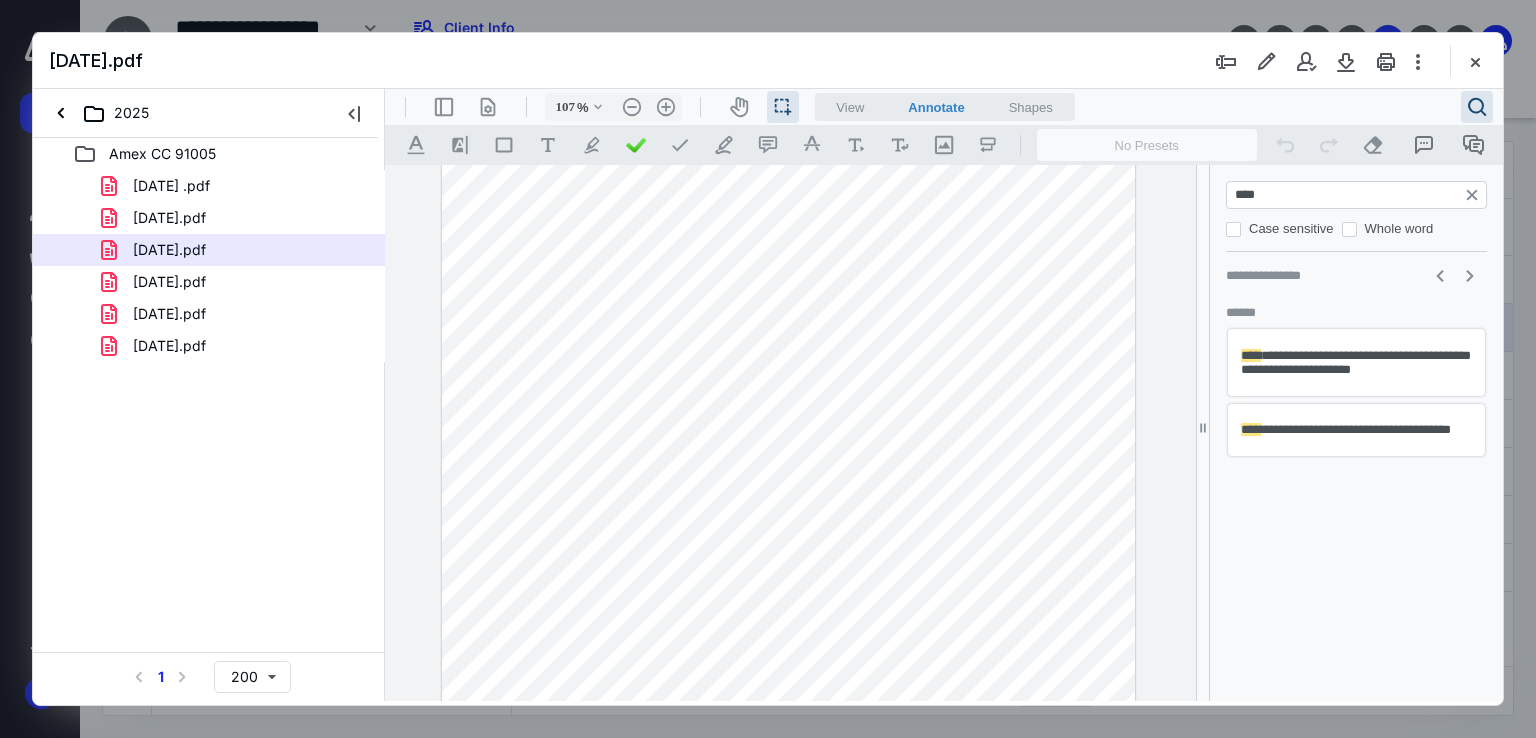 drag, startPoint x: 665, startPoint y: 435, endPoint x: 549, endPoint y: 433, distance: 116.01724 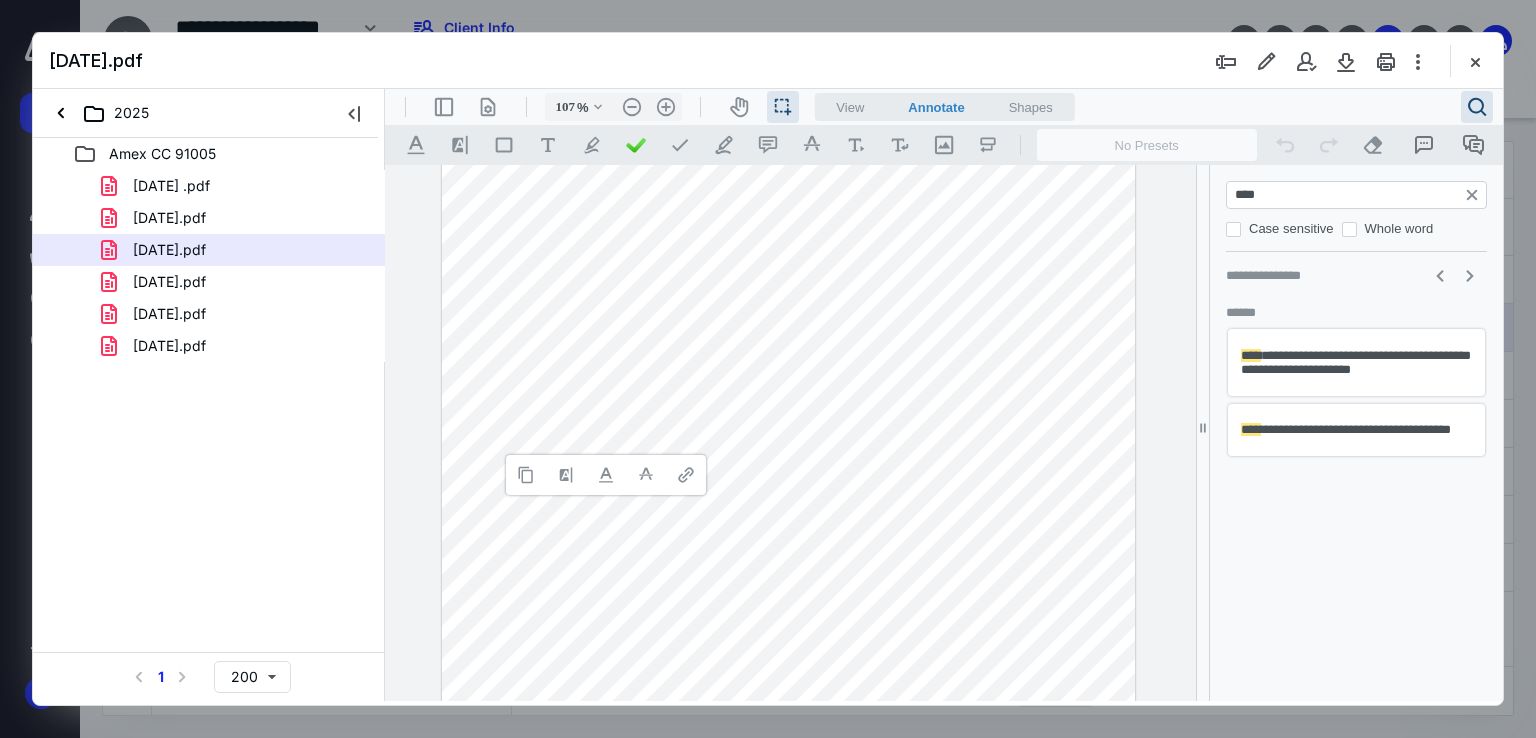 type 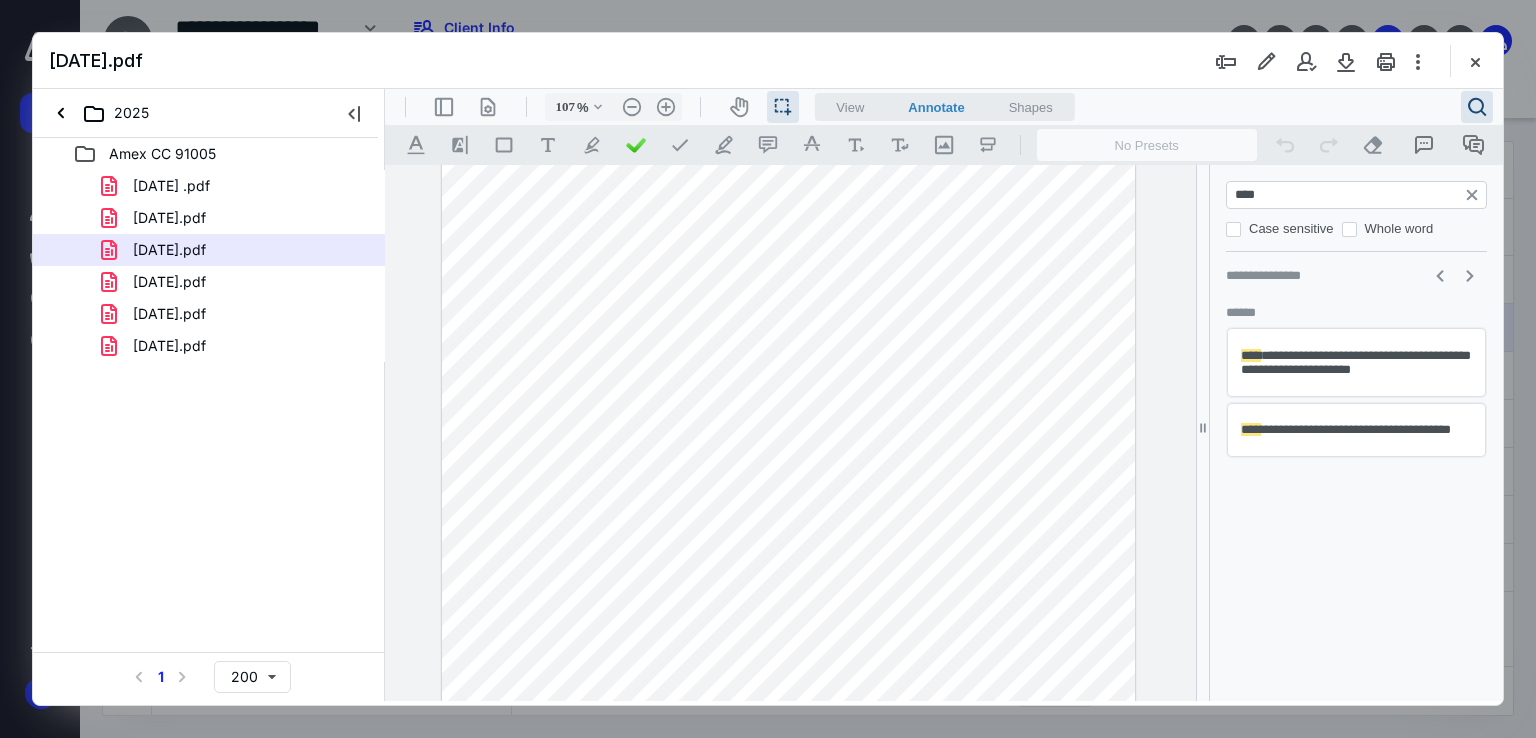 click at bounding box center (788, 403) 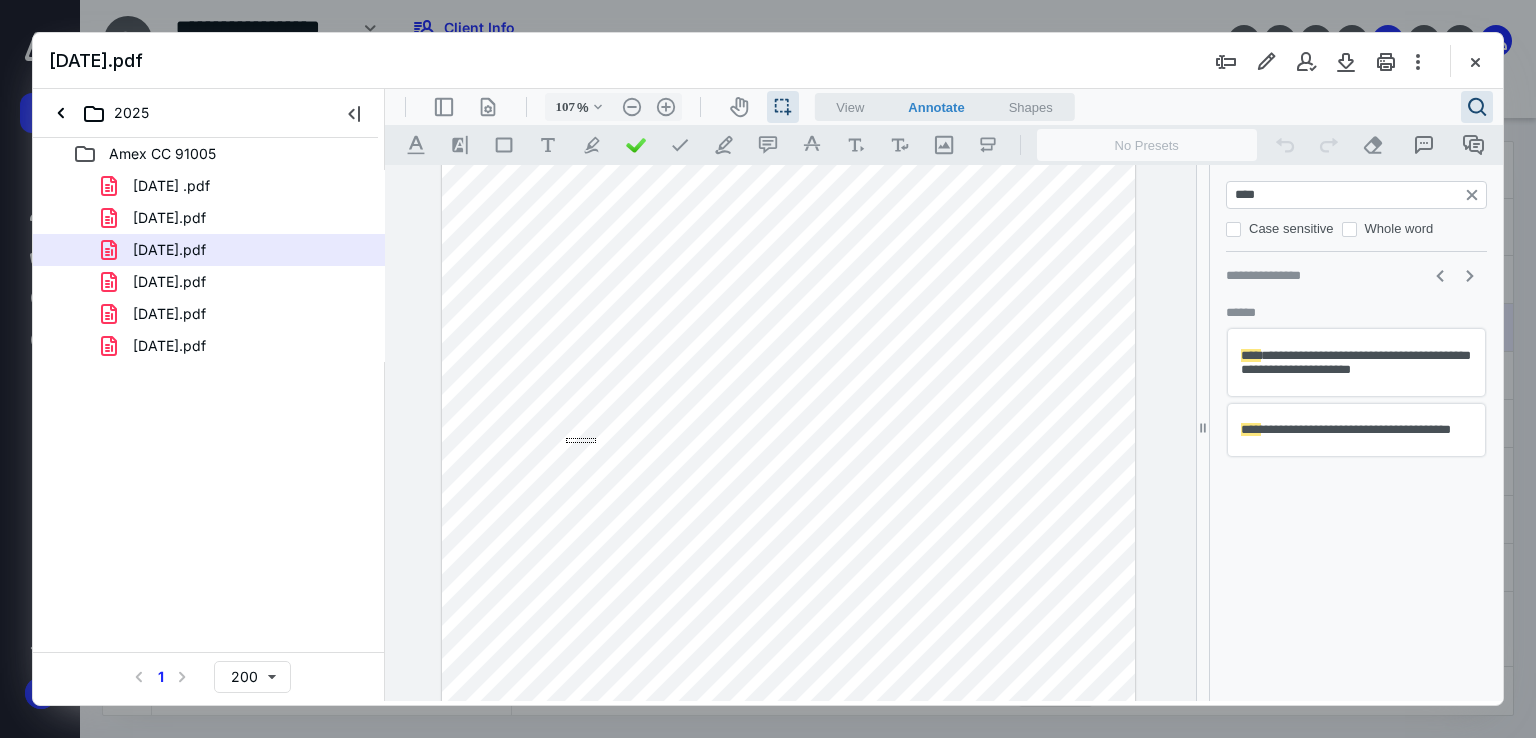 drag, startPoint x: 596, startPoint y: 443, endPoint x: 566, endPoint y: 438, distance: 30.413813 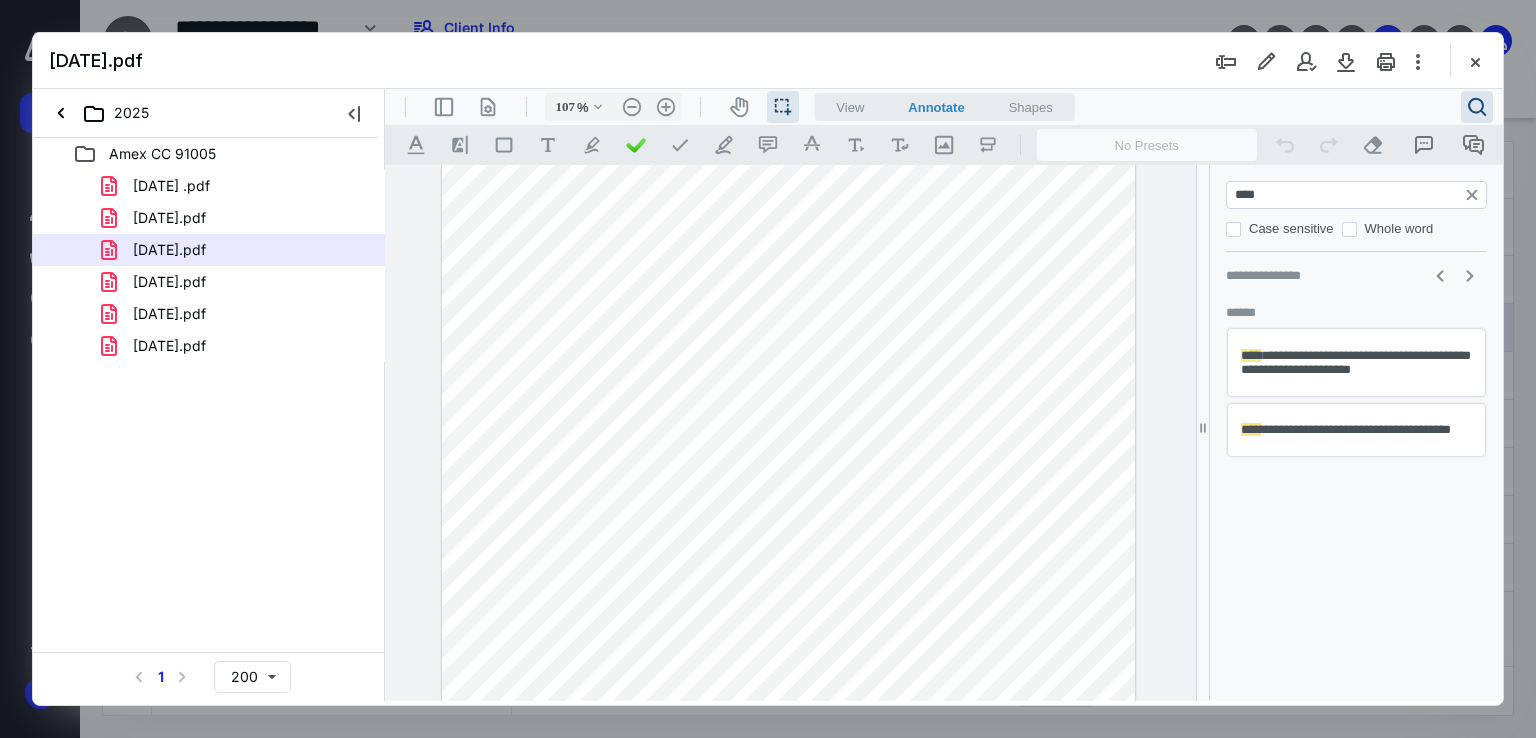 drag, startPoint x: 547, startPoint y: 446, endPoint x: 589, endPoint y: 452, distance: 42.426407 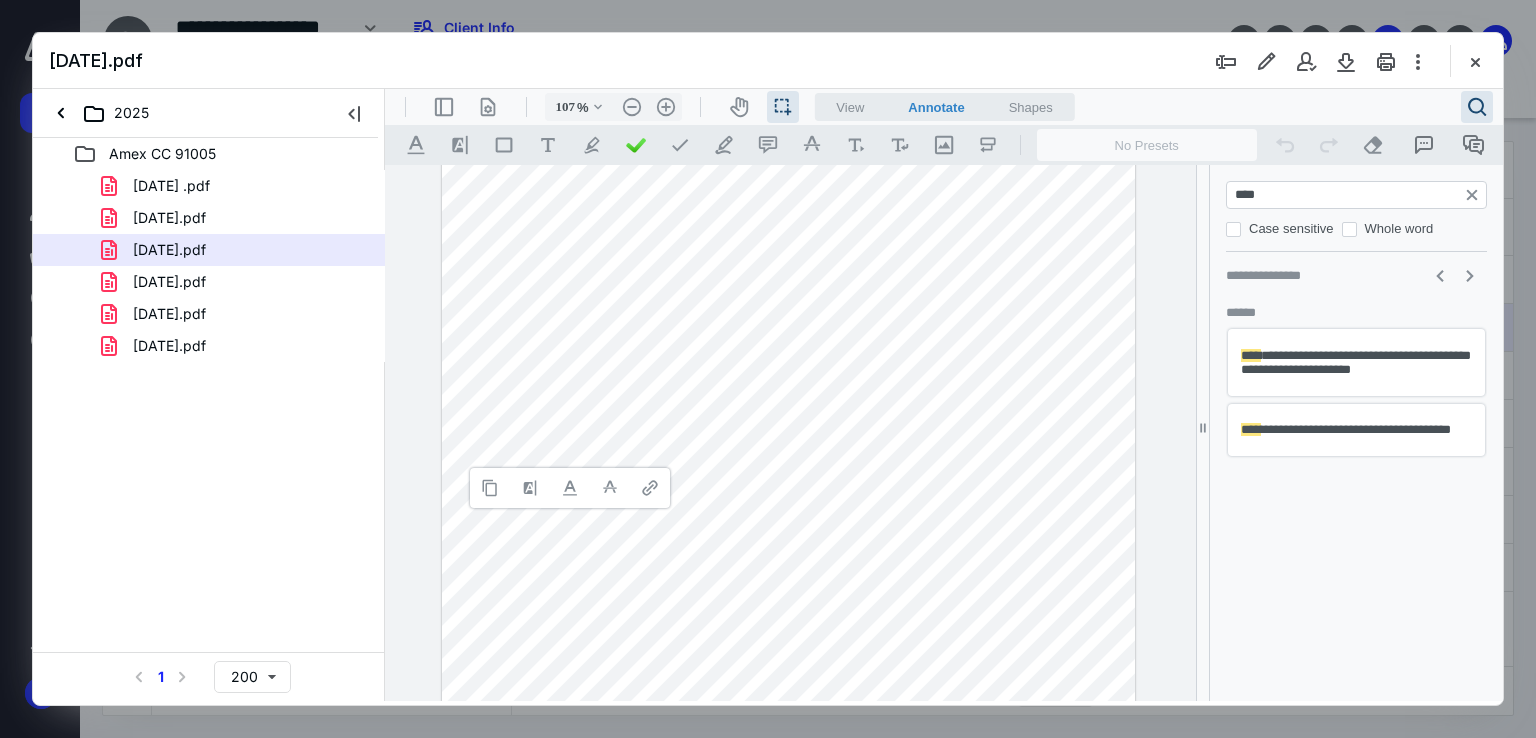 type 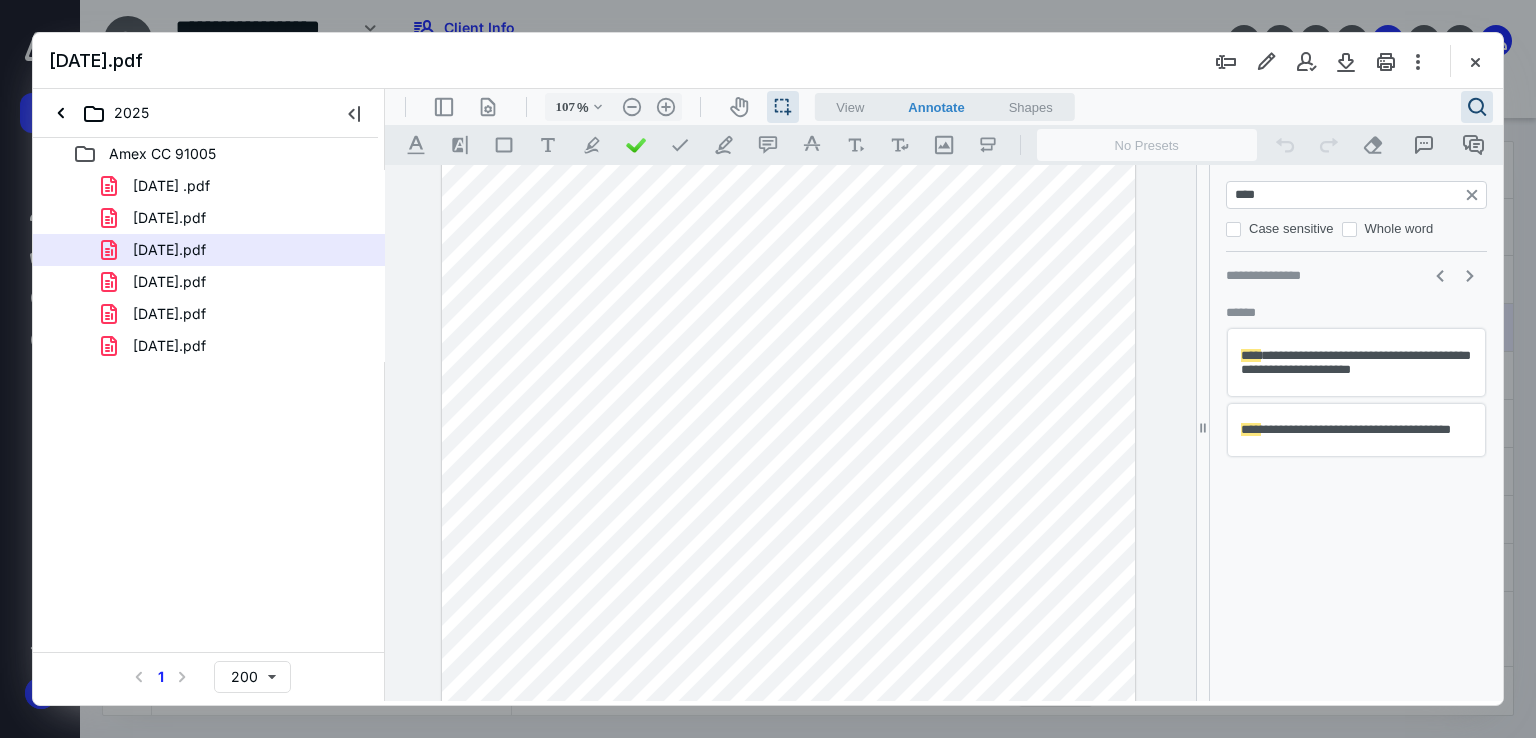 click at bounding box center [788, 403] 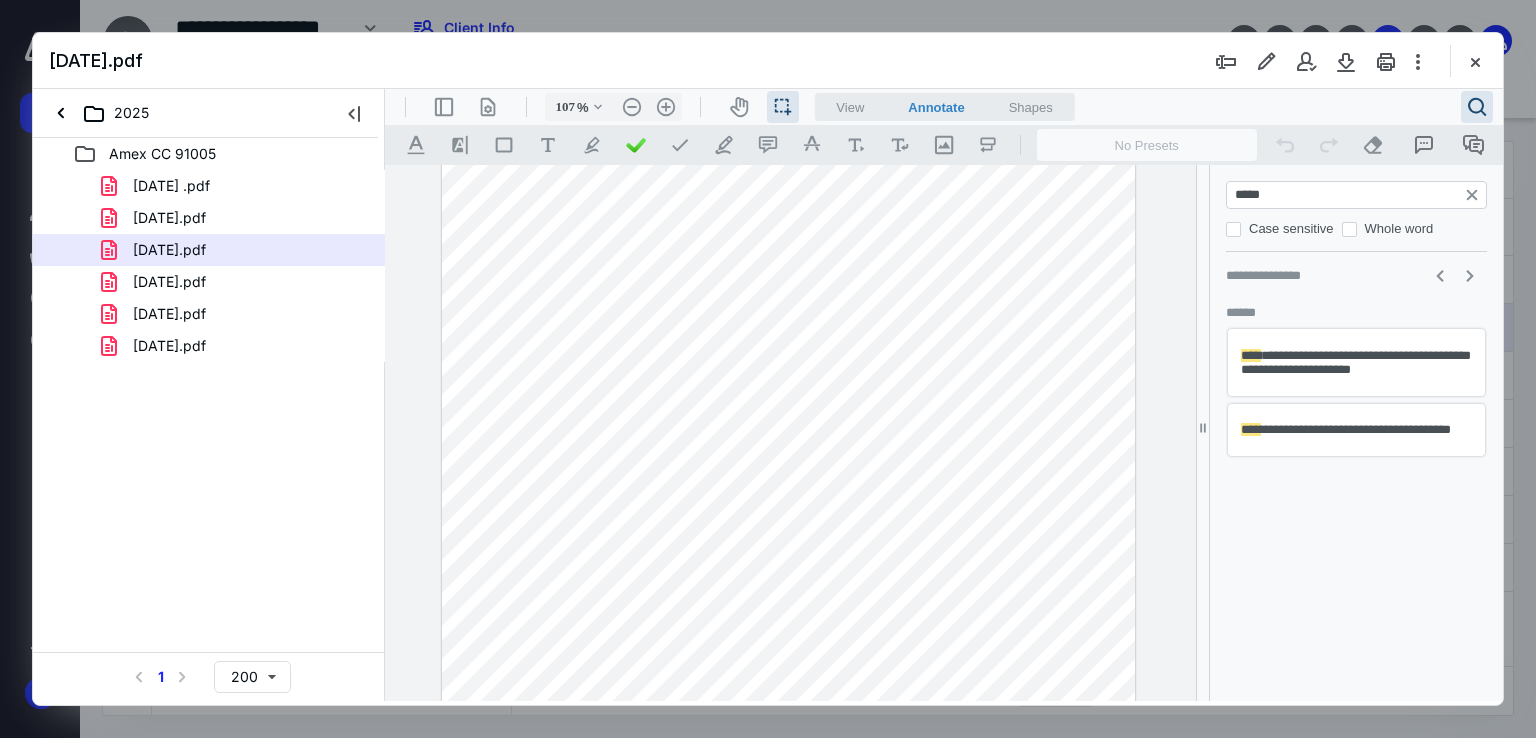 type on "*****" 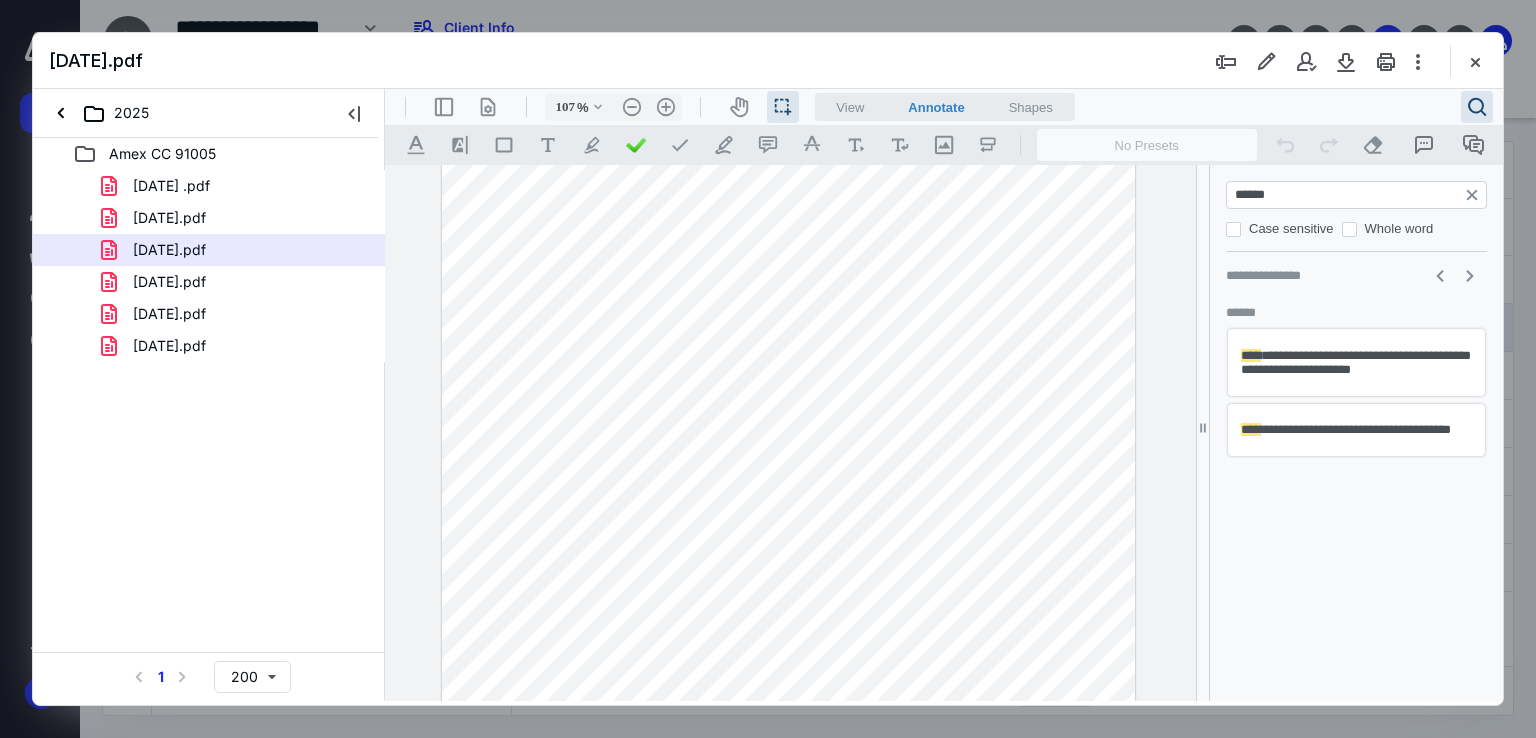 type on "*" 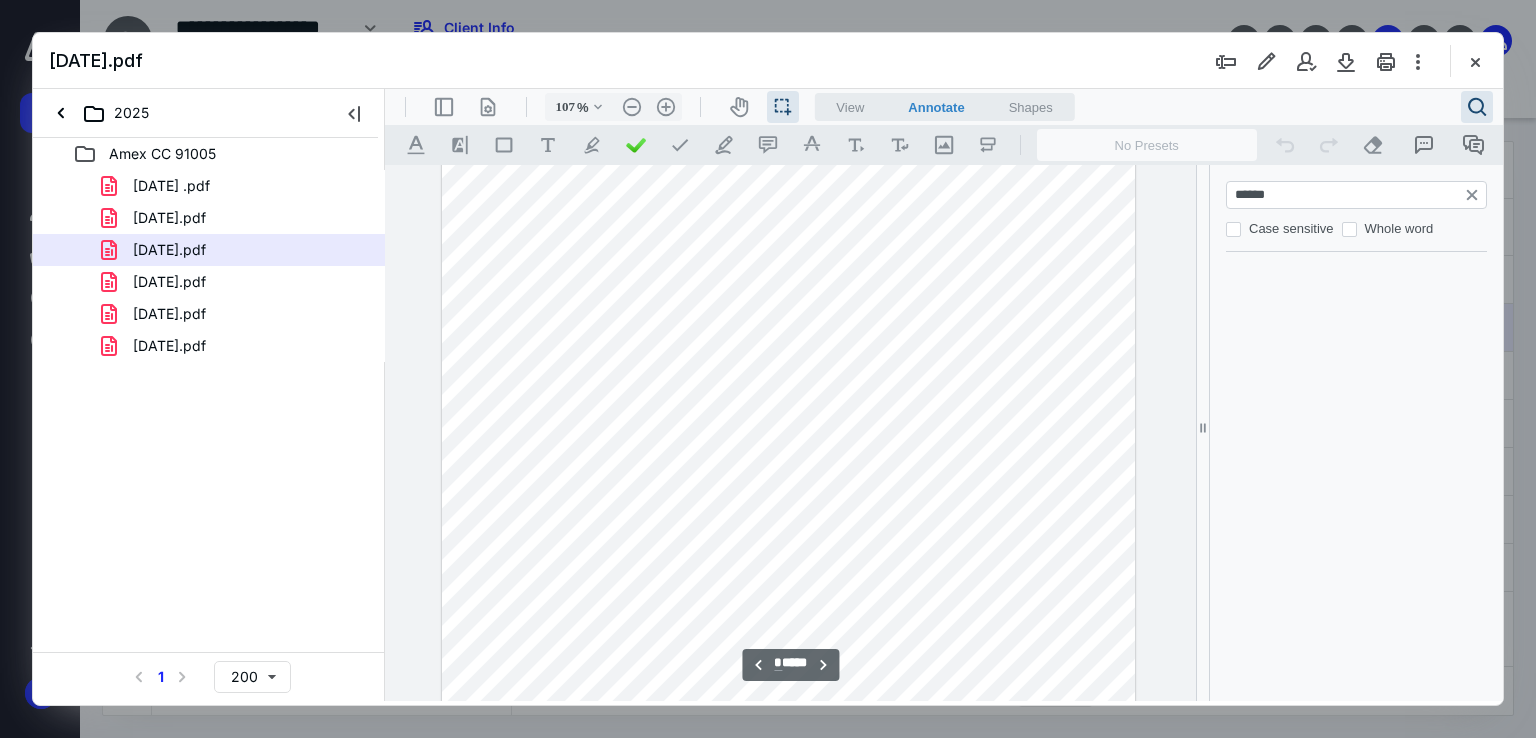 scroll, scrollTop: 6073, scrollLeft: 0, axis: vertical 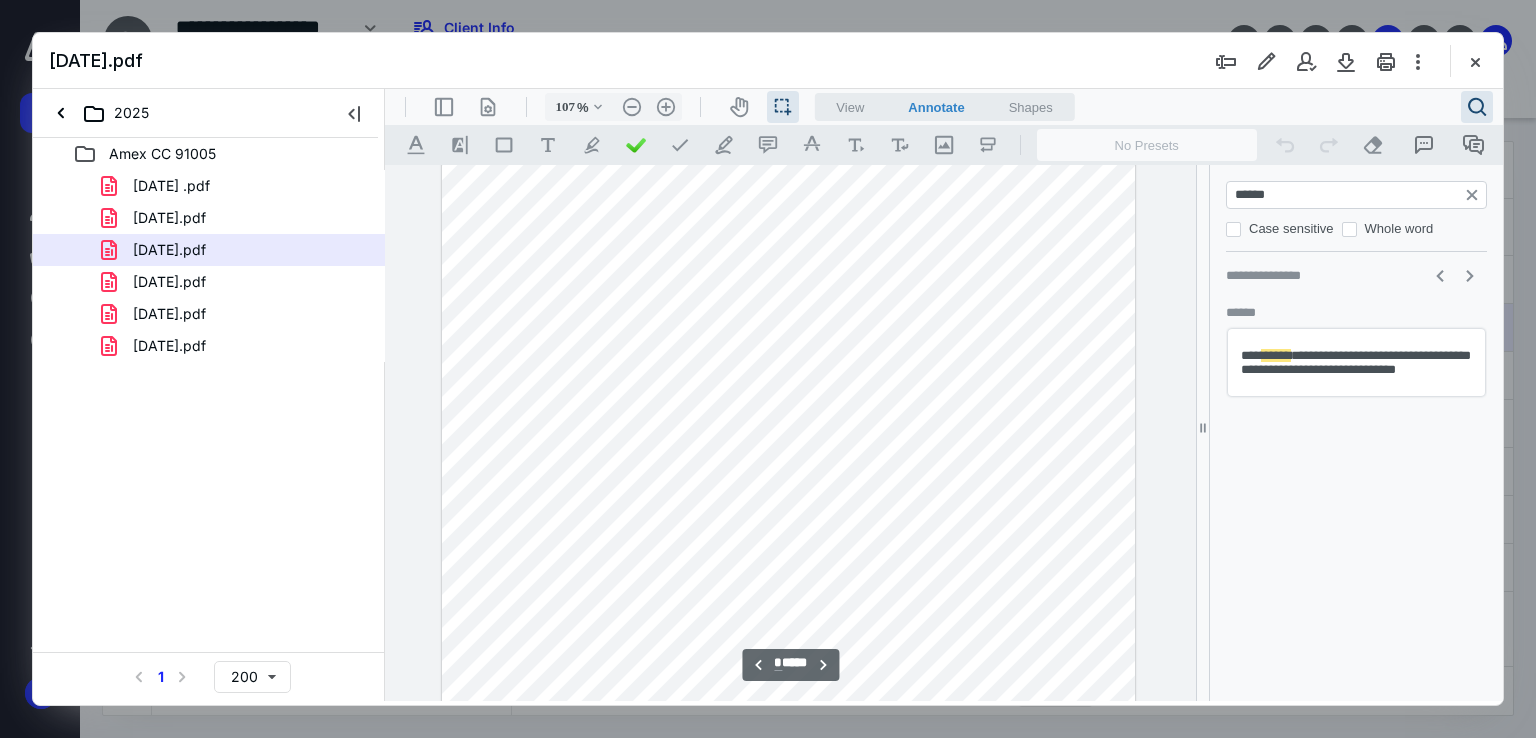 type on "*****" 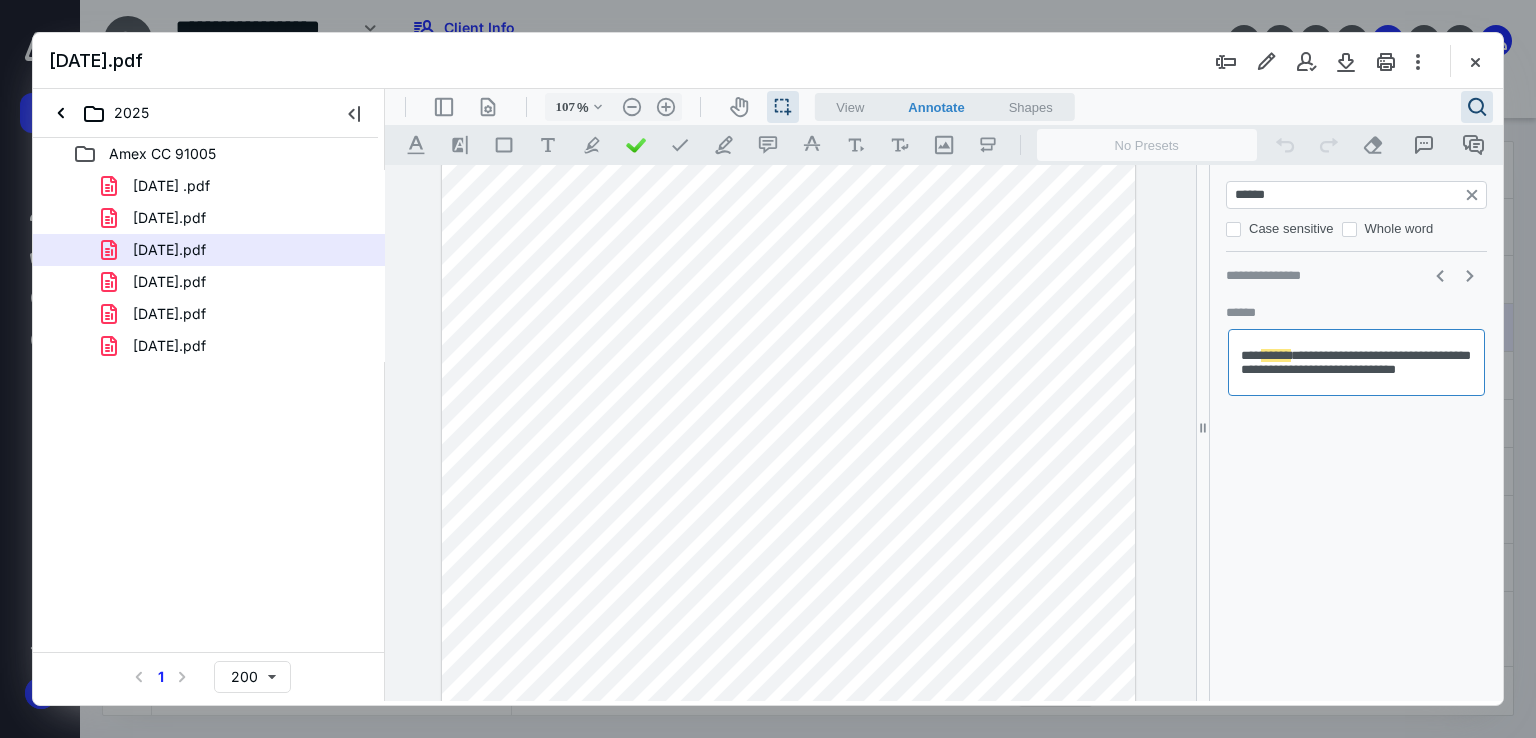 click at bounding box center (788, 504) 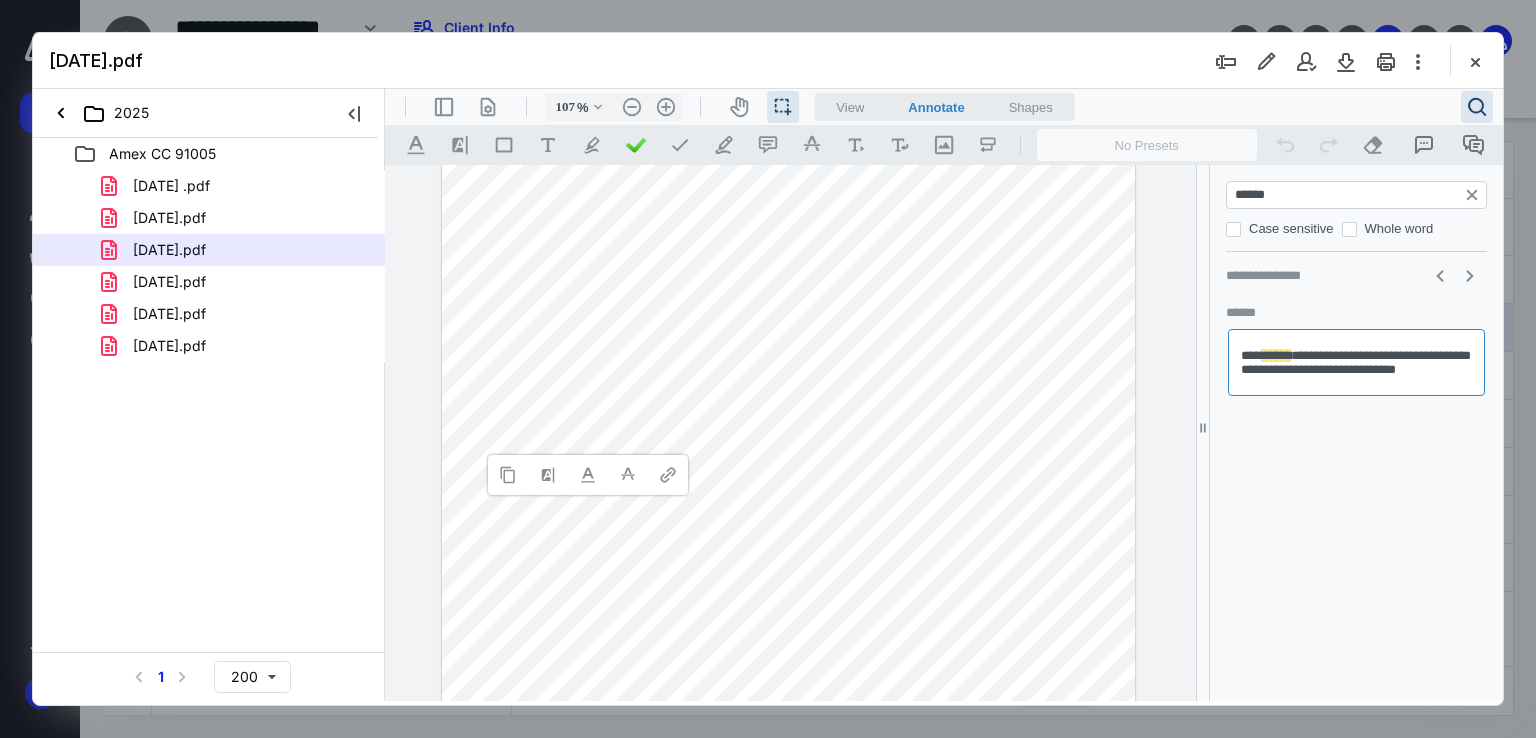 type 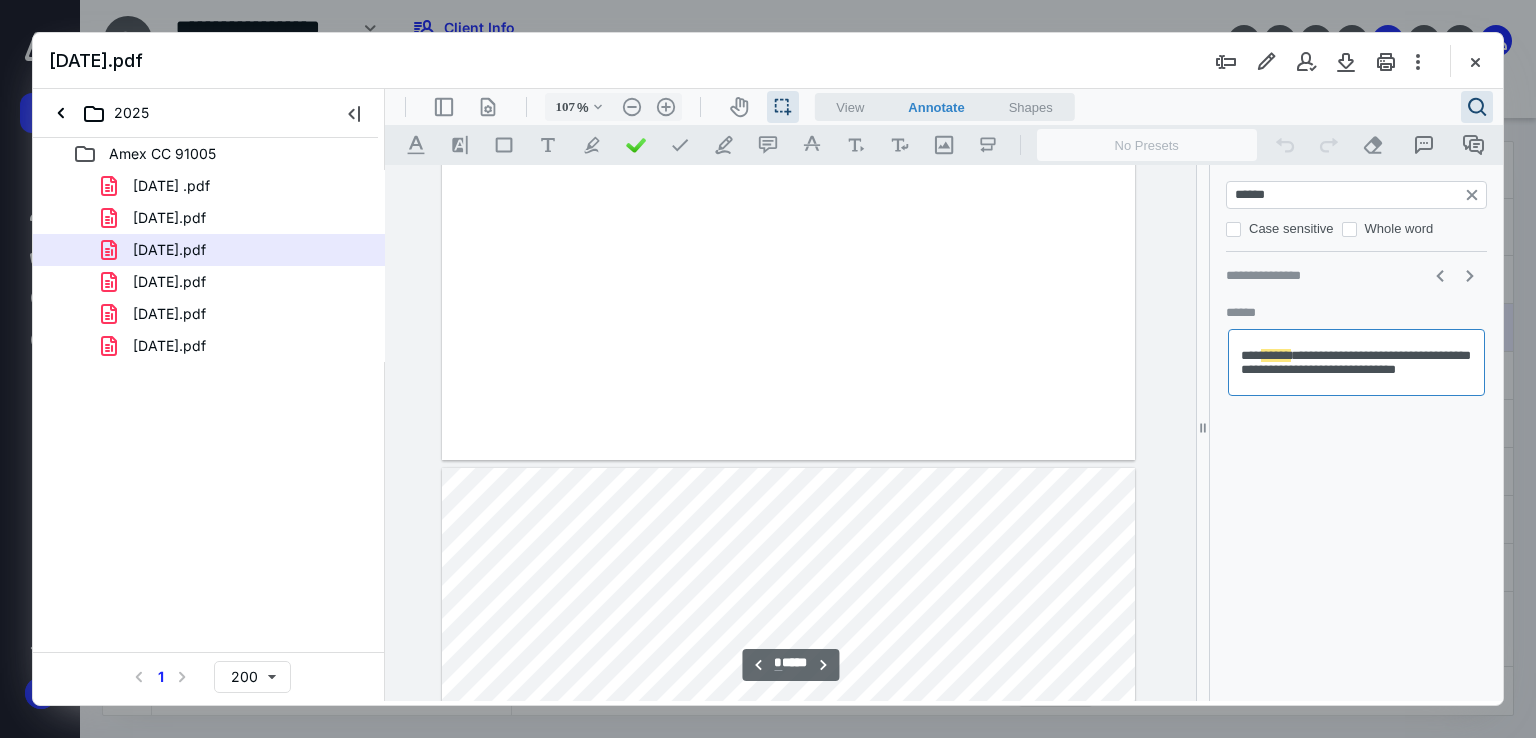 type on "*" 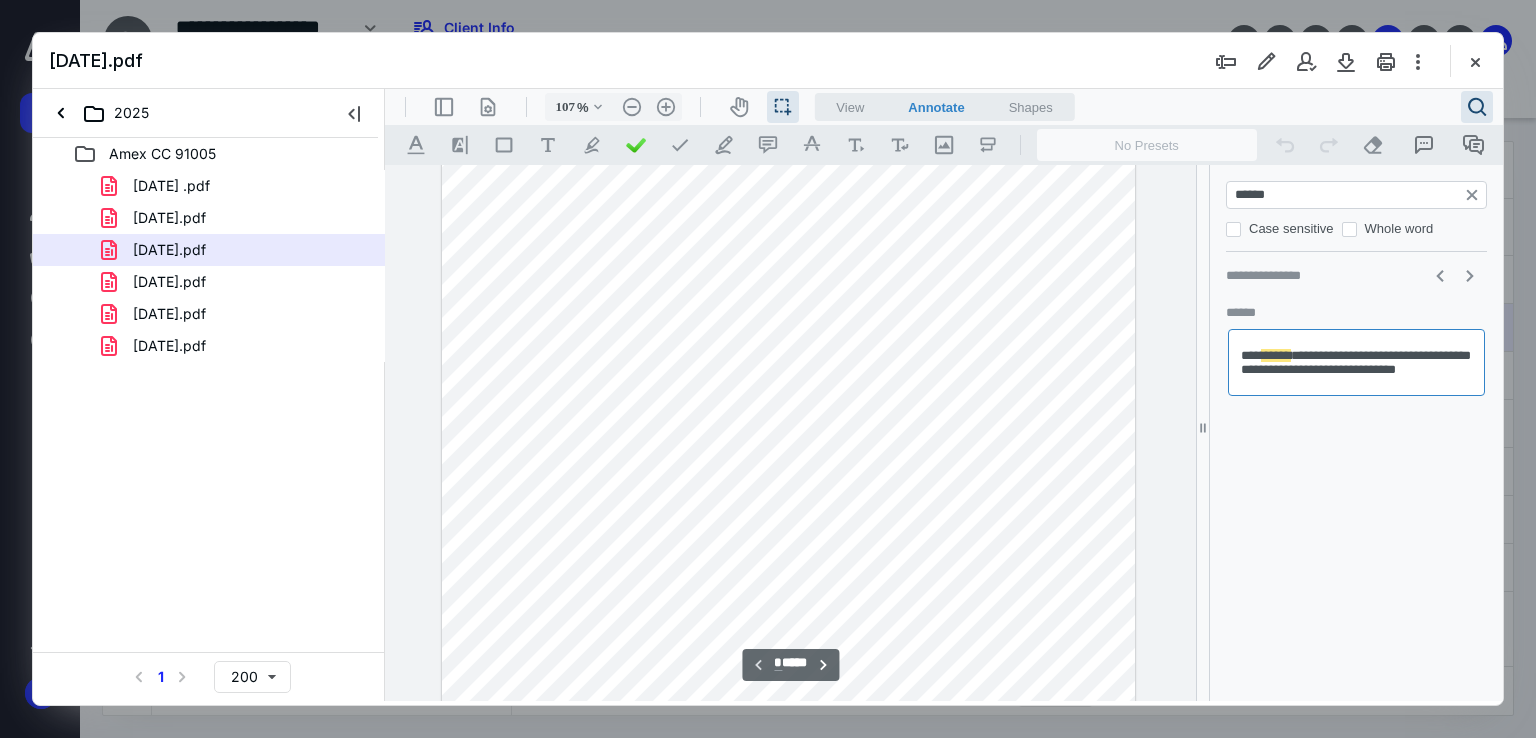 scroll, scrollTop: 0, scrollLeft: 0, axis: both 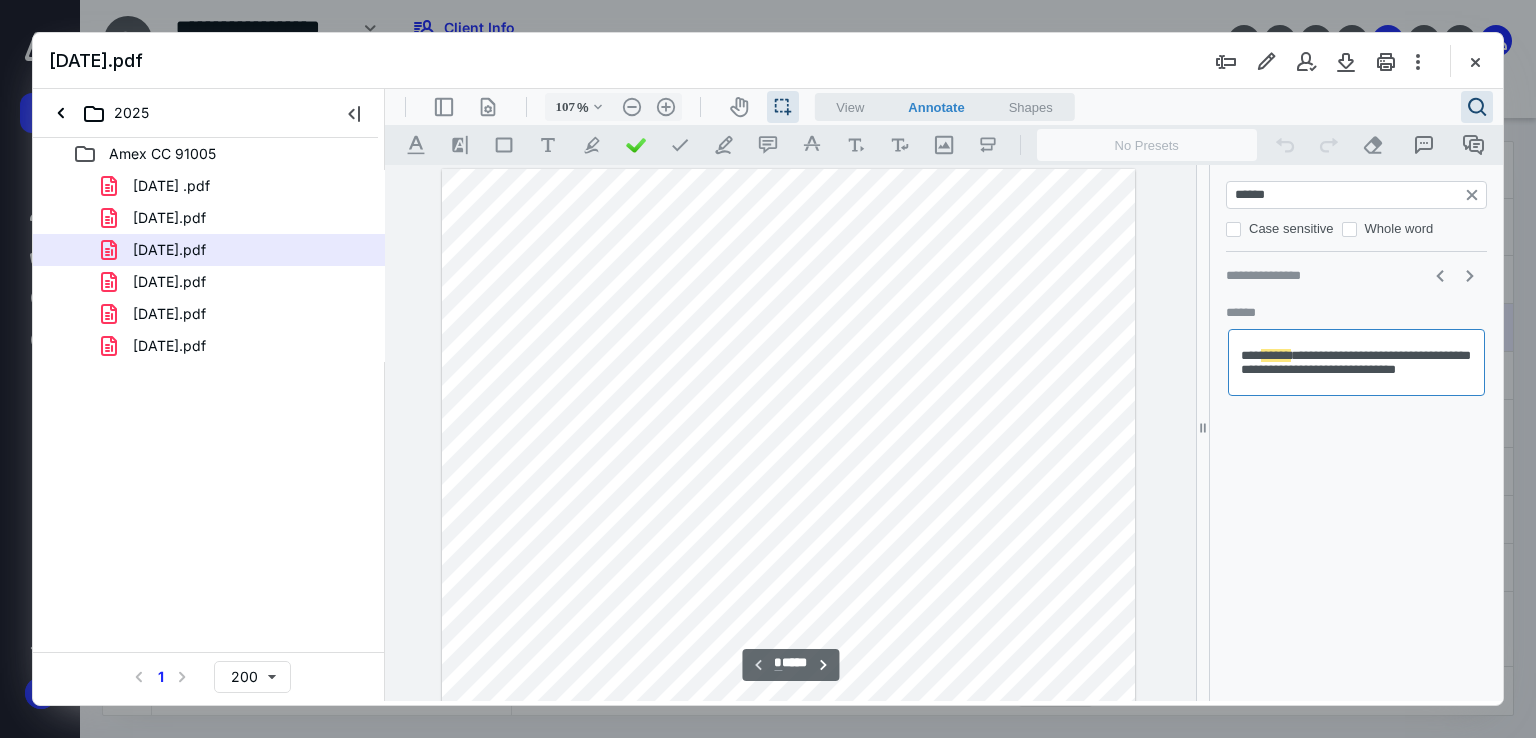 drag, startPoint x: 995, startPoint y: 597, endPoint x: 1041, endPoint y: 593, distance: 46.173584 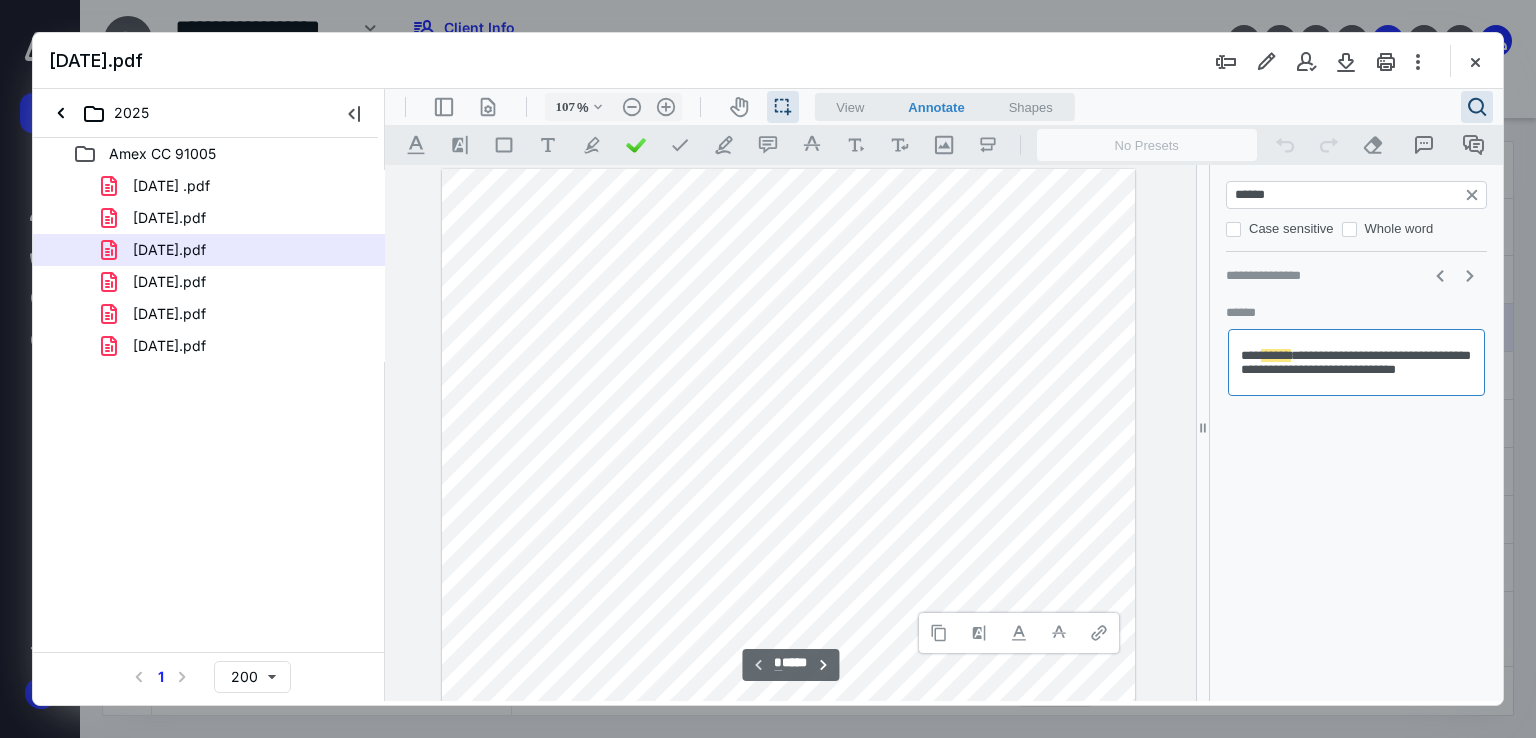 type 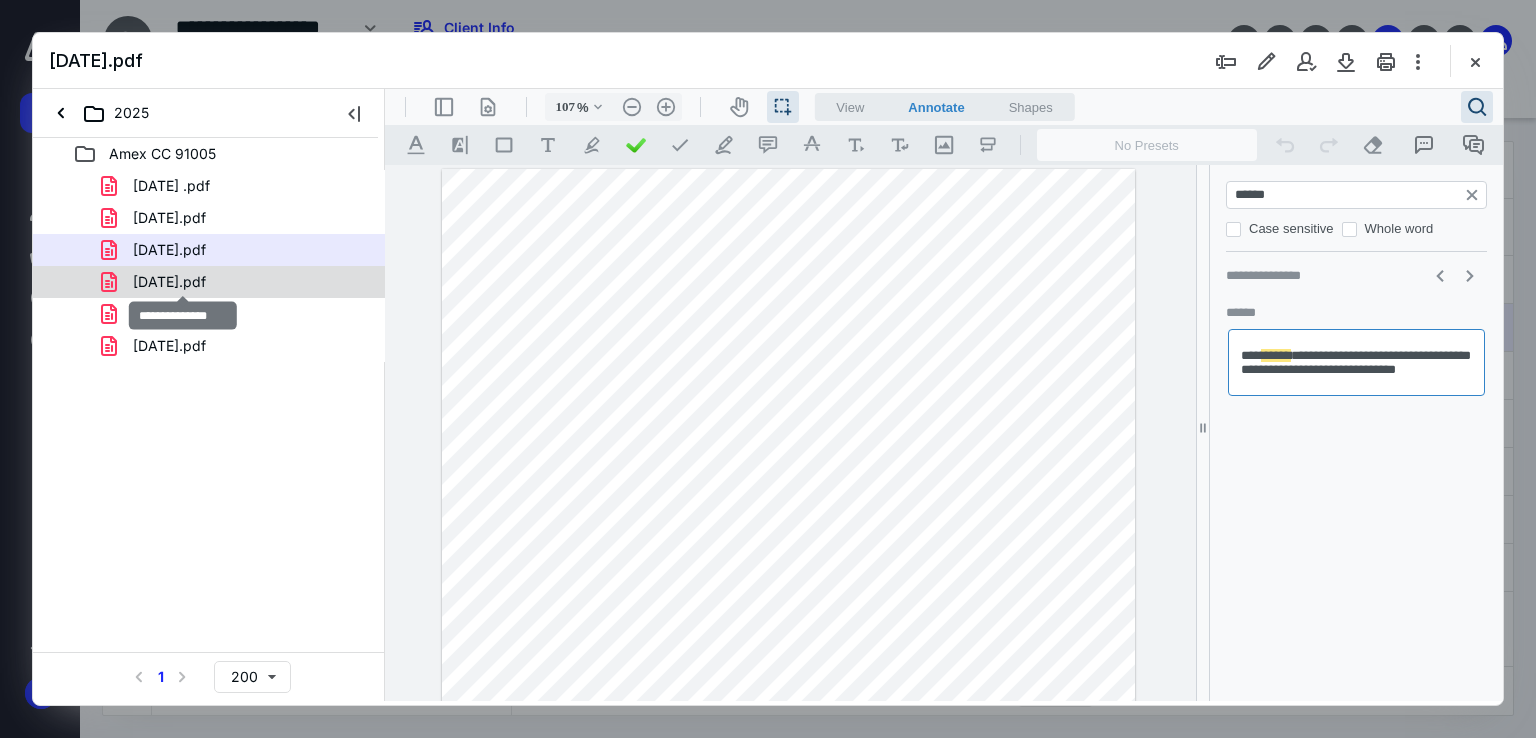 click on "[DATE].pdf" at bounding box center (169, 282) 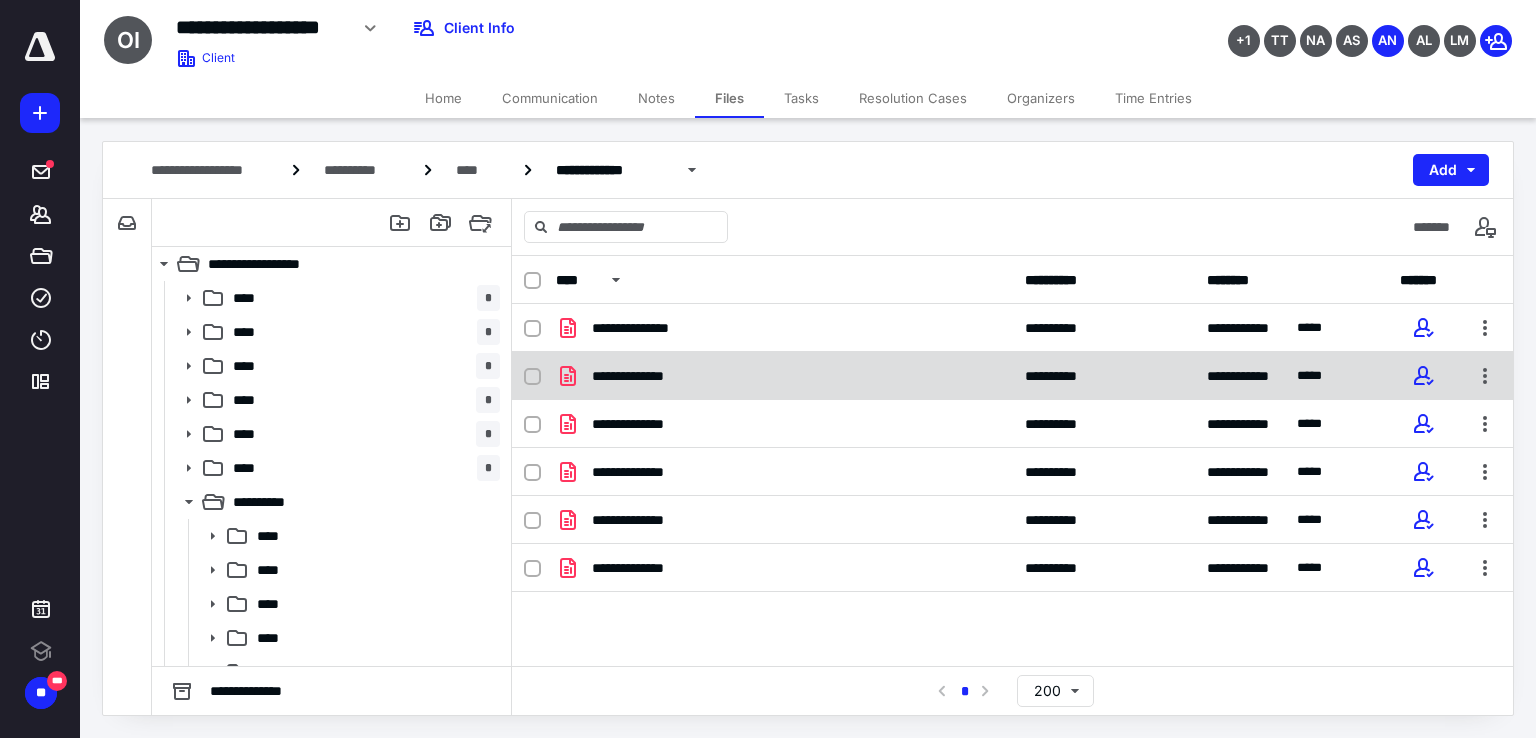 scroll, scrollTop: 0, scrollLeft: 0, axis: both 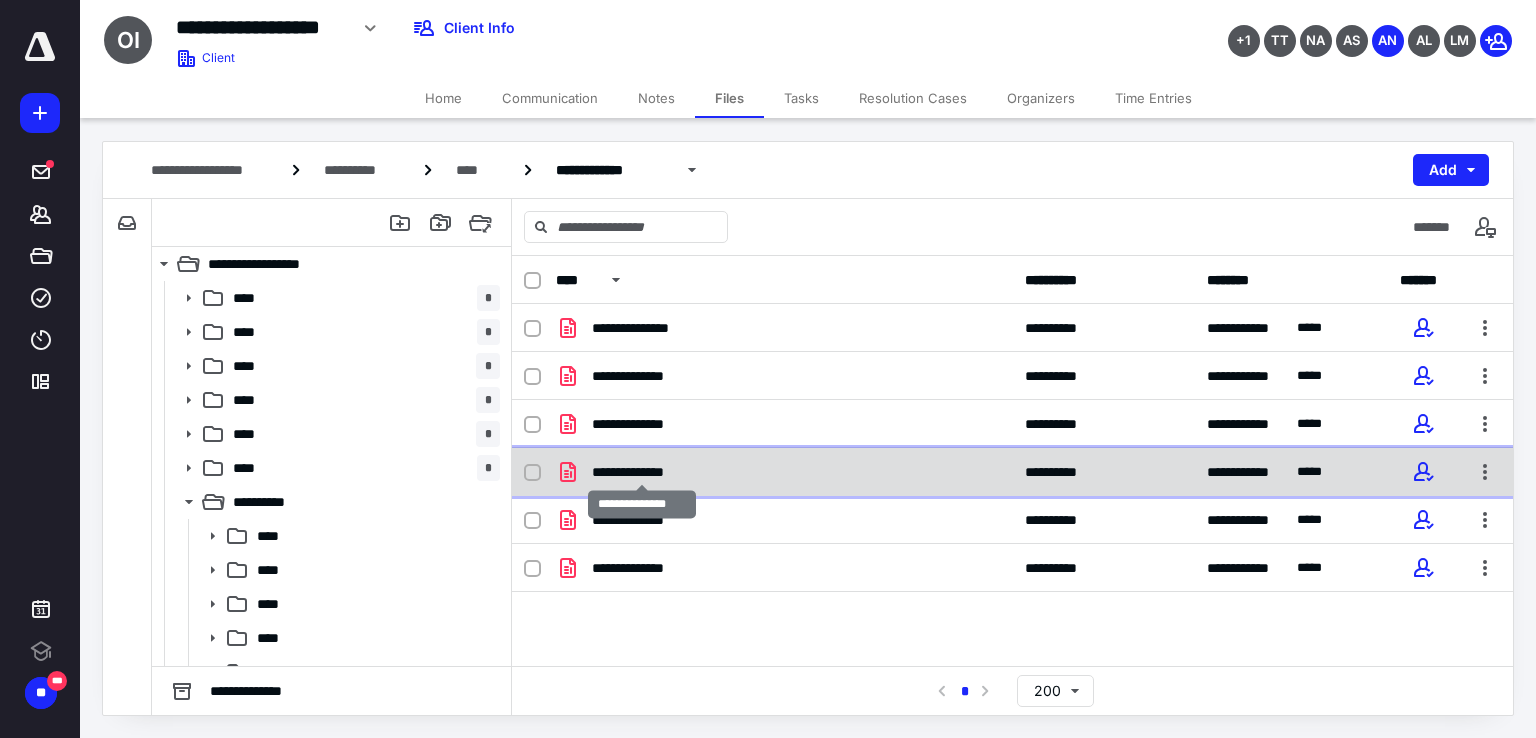 click on "**********" at bounding box center [642, 472] 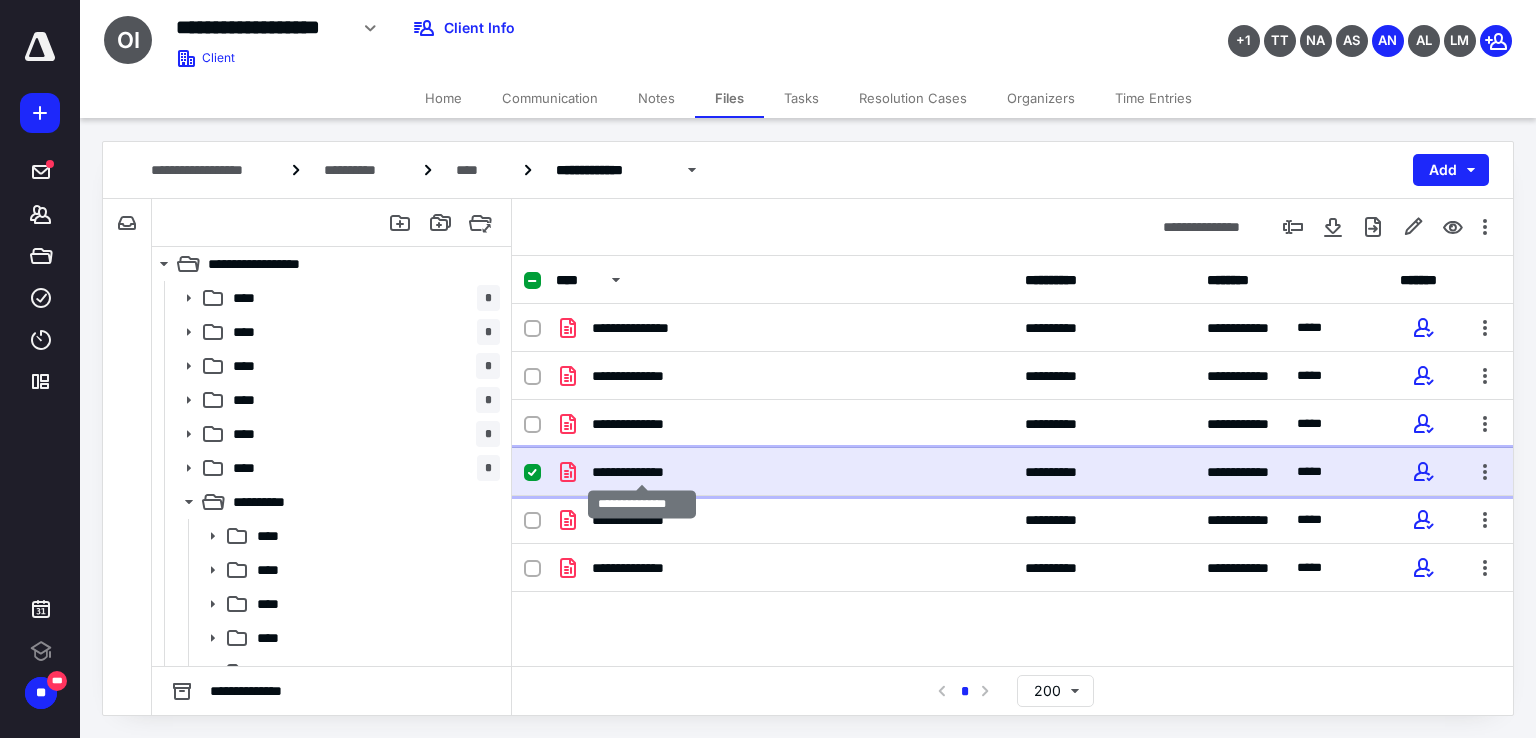 click on "**********" at bounding box center (642, 472) 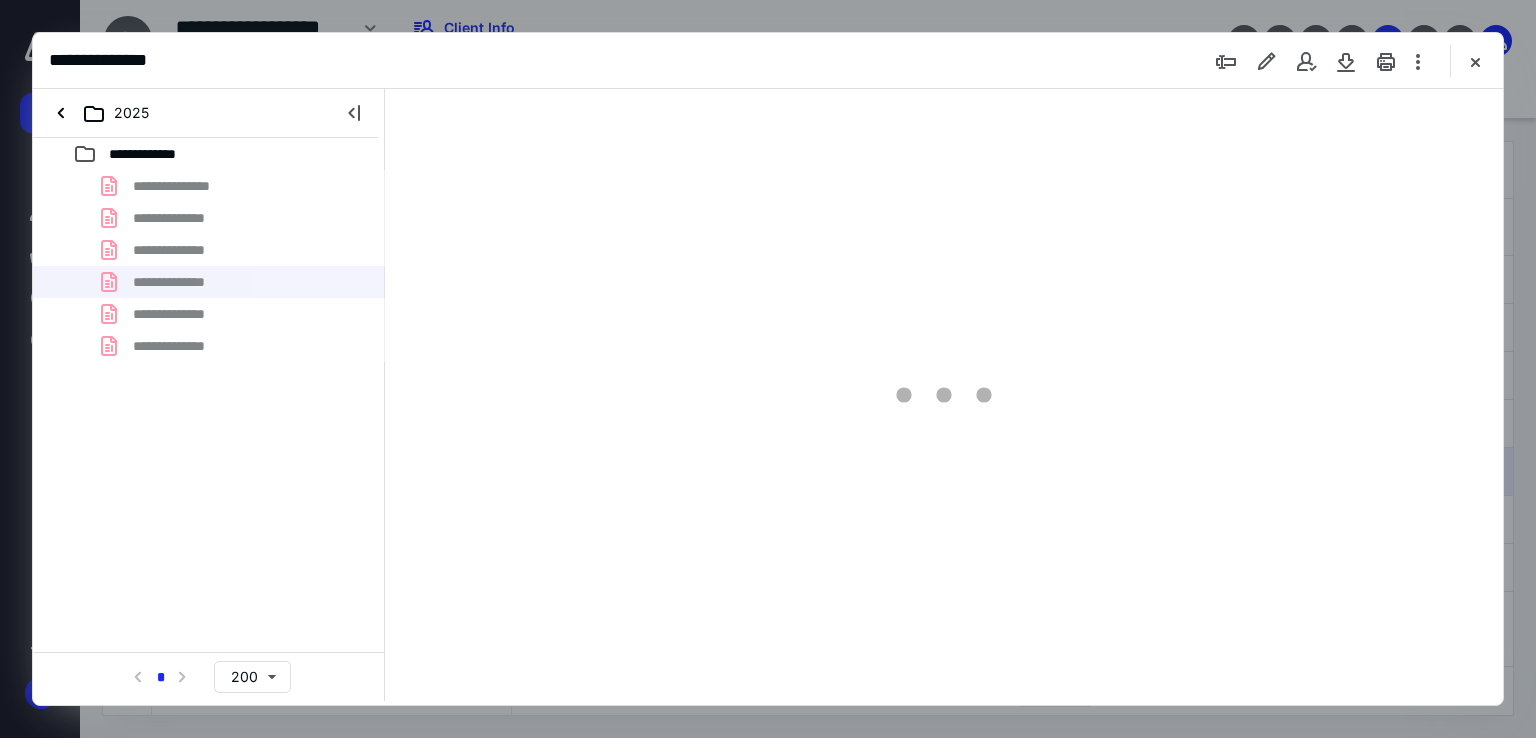 scroll, scrollTop: 0, scrollLeft: 0, axis: both 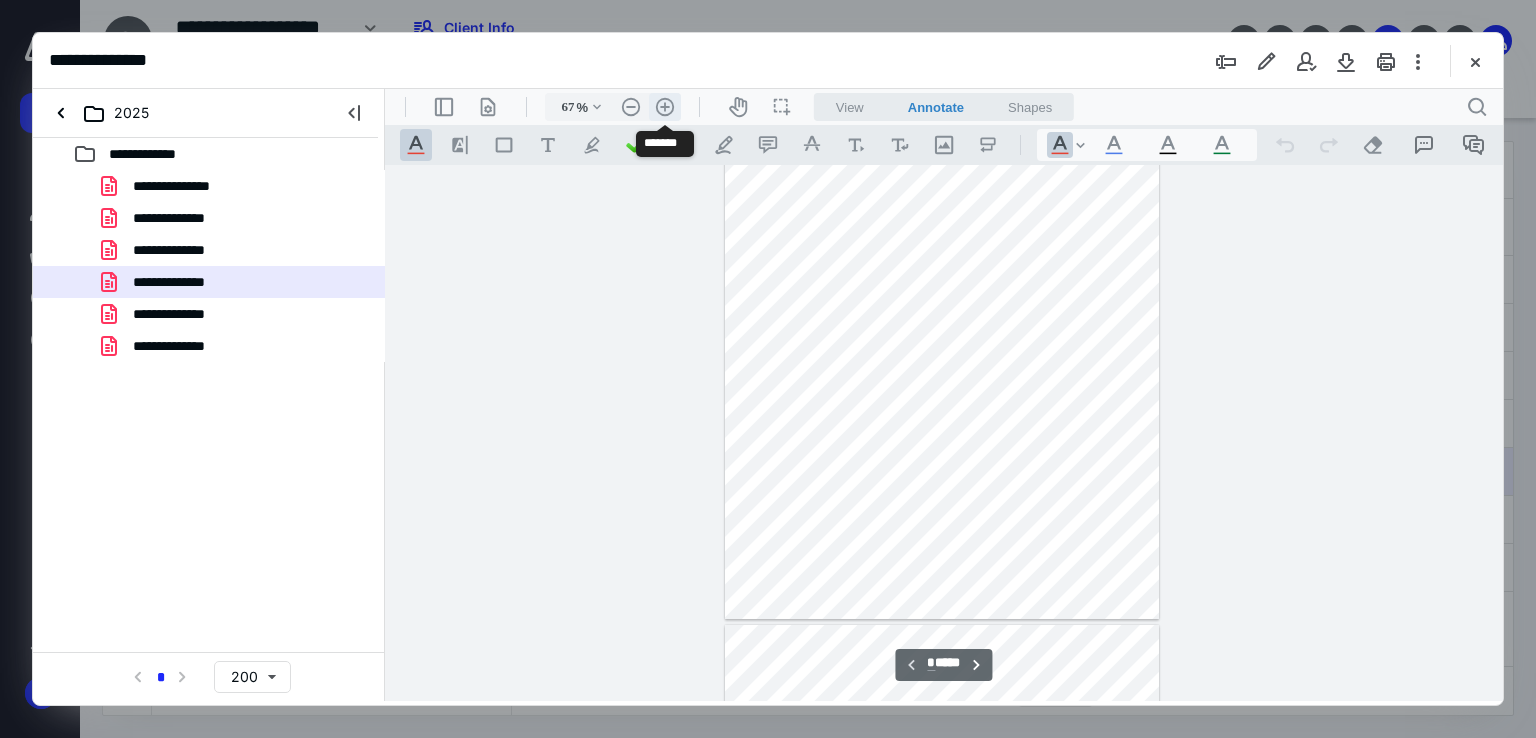 click on ".cls-1{fill:#abb0c4;} icon - header - zoom - in - line" at bounding box center [665, 107] 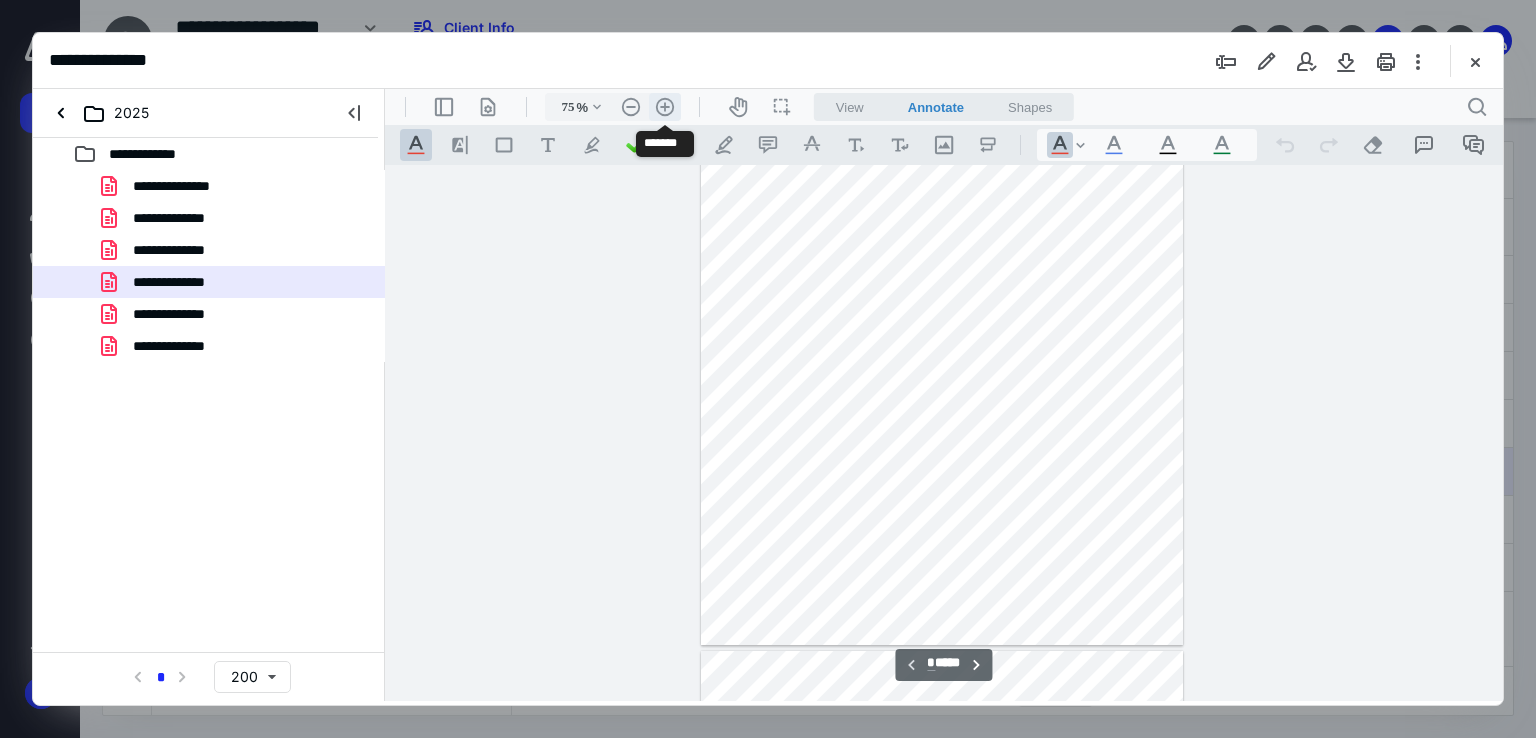 click on ".cls-1{fill:#abb0c4;} icon - header - zoom - in - line" at bounding box center (665, 107) 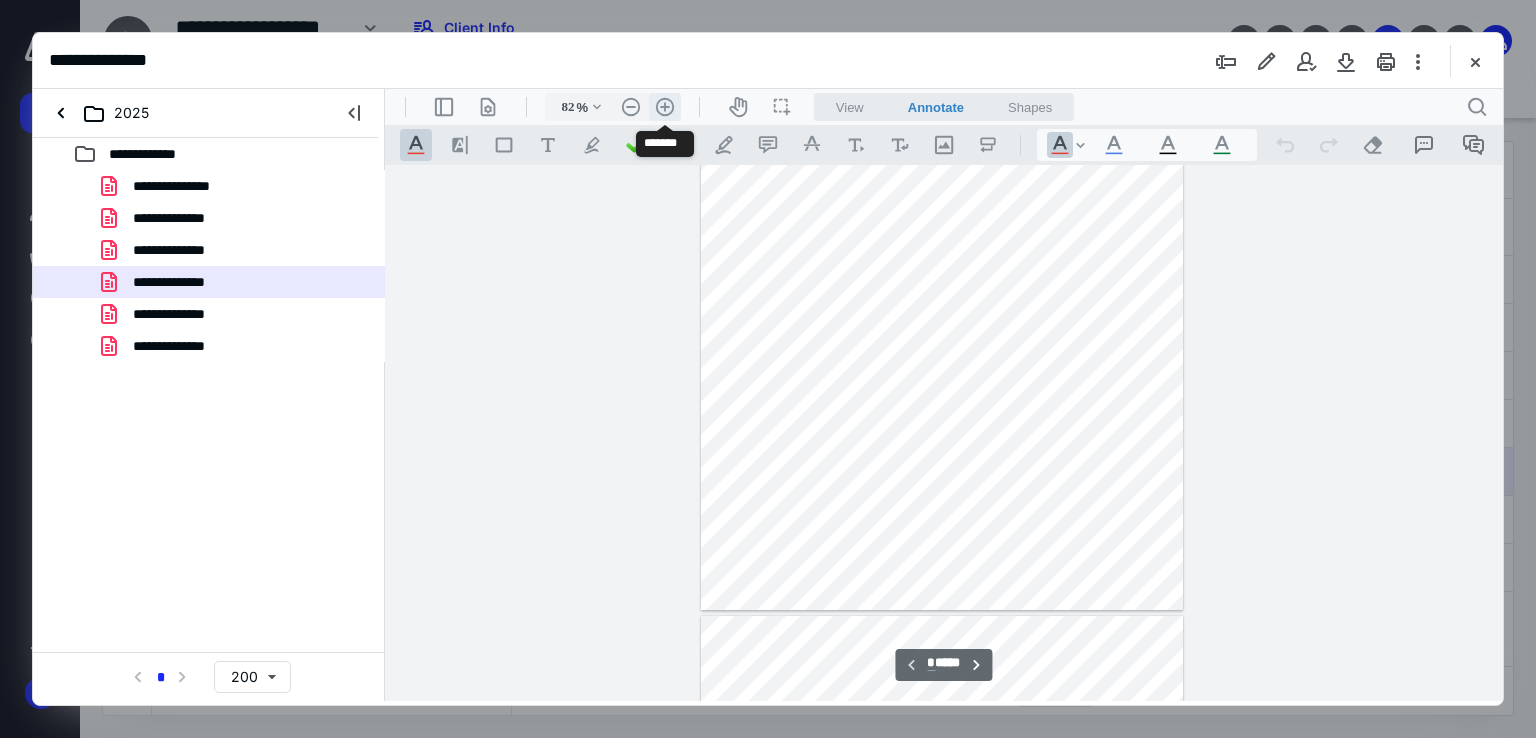 click on ".cls-1{fill:#abb0c4;} icon - header - zoom - in - line" at bounding box center [665, 107] 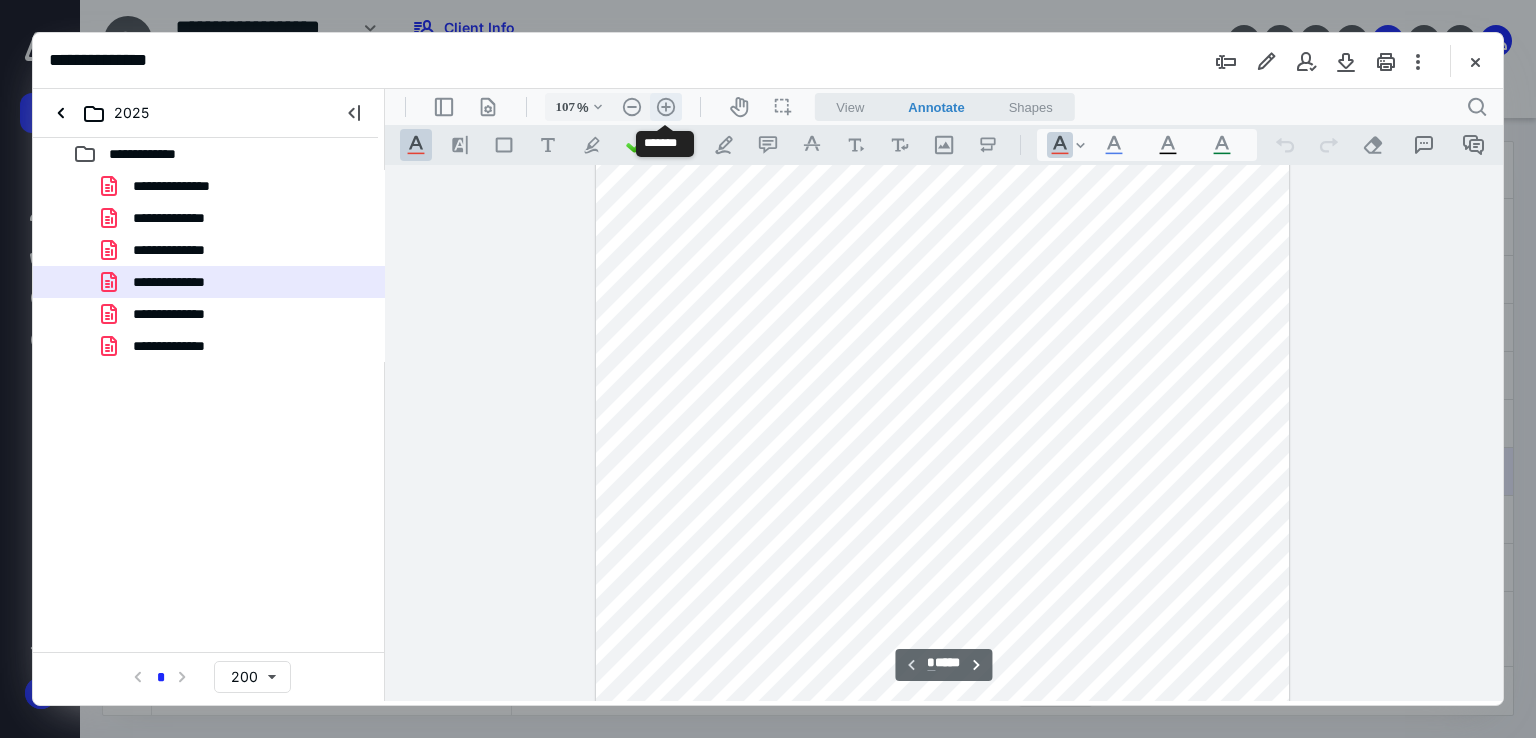 click on ".cls-1{fill:#abb0c4;} icon - header - zoom - in - line" at bounding box center [666, 107] 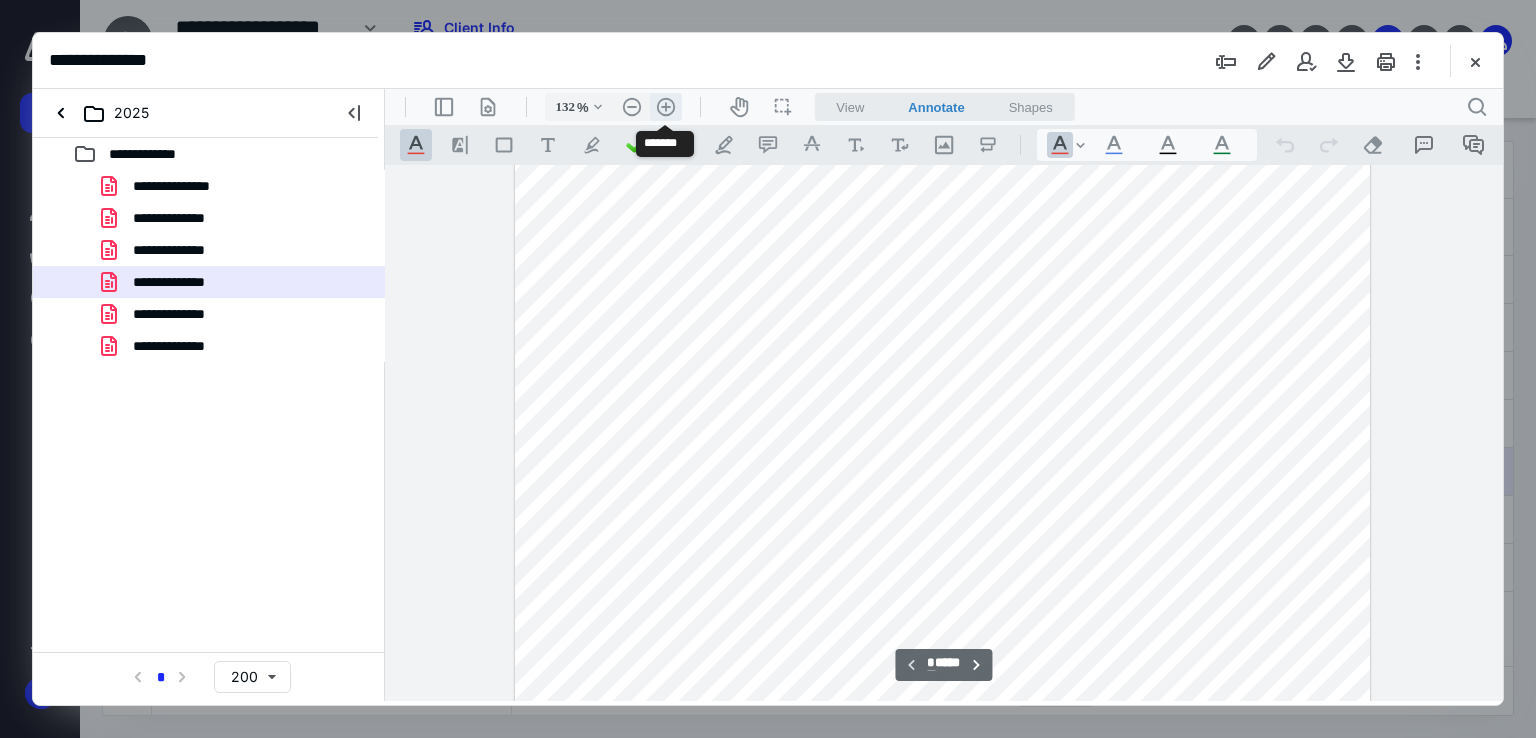 scroll, scrollTop: 378, scrollLeft: 0, axis: vertical 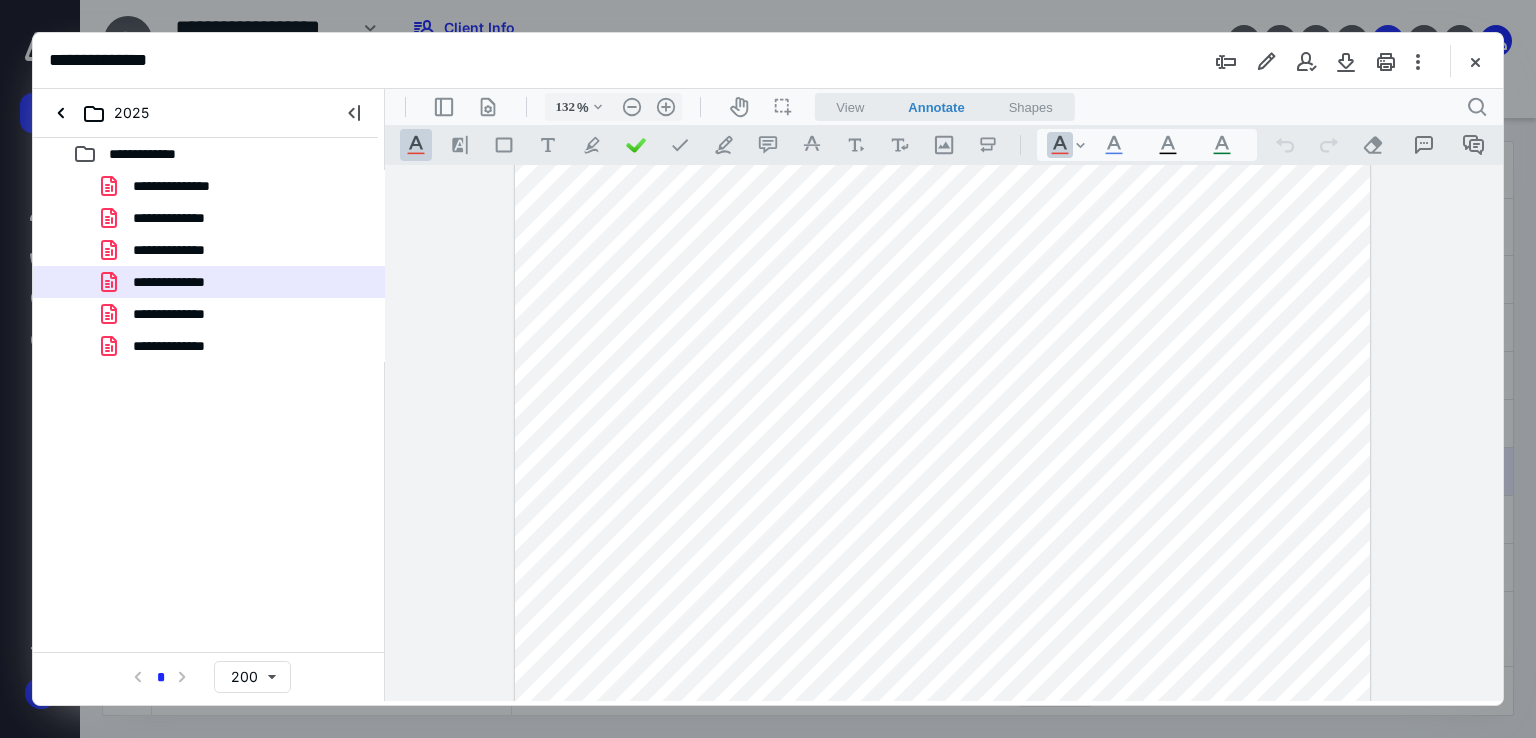 drag, startPoint x: 1197, startPoint y: 310, endPoint x: 1266, endPoint y: 311, distance: 69.00725 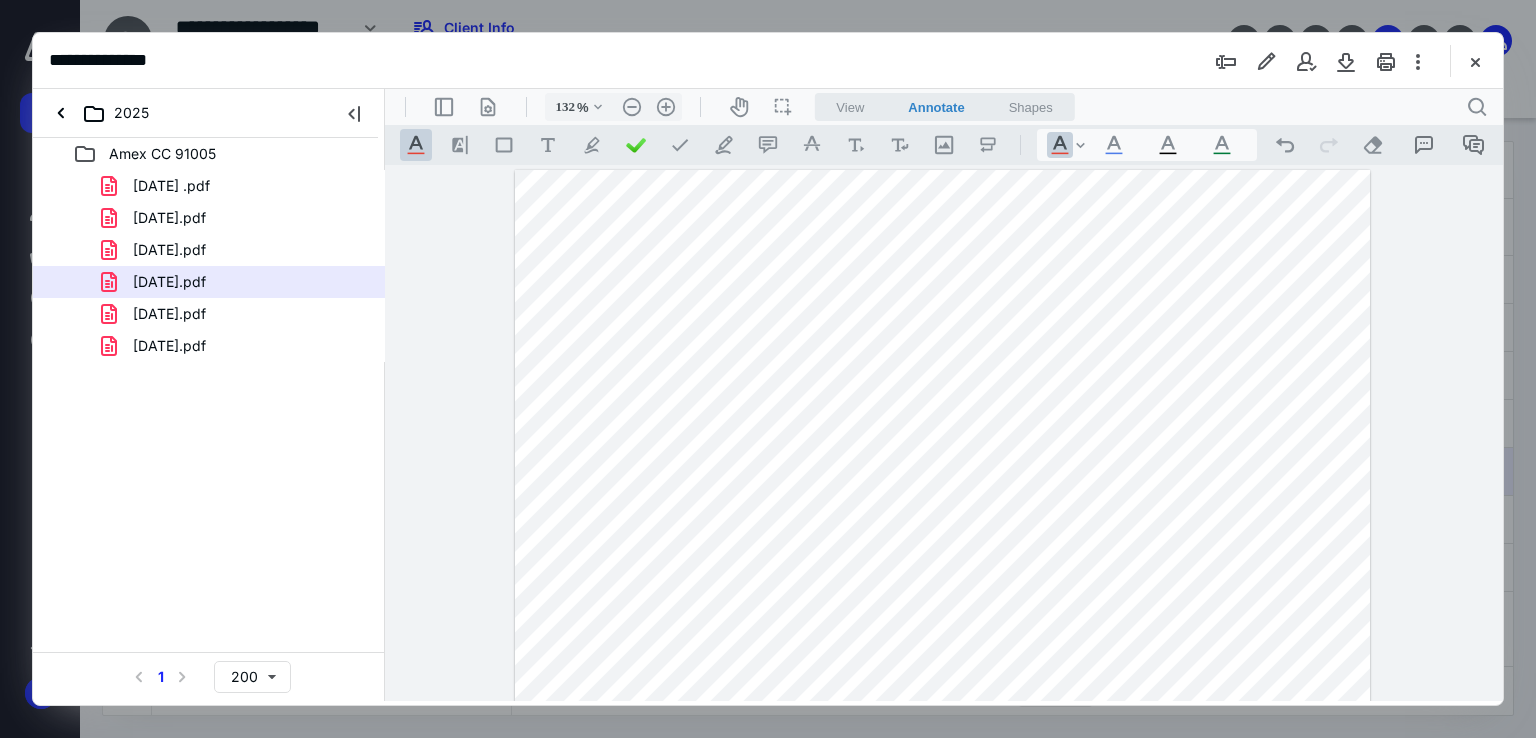 scroll, scrollTop: 0, scrollLeft: 0, axis: both 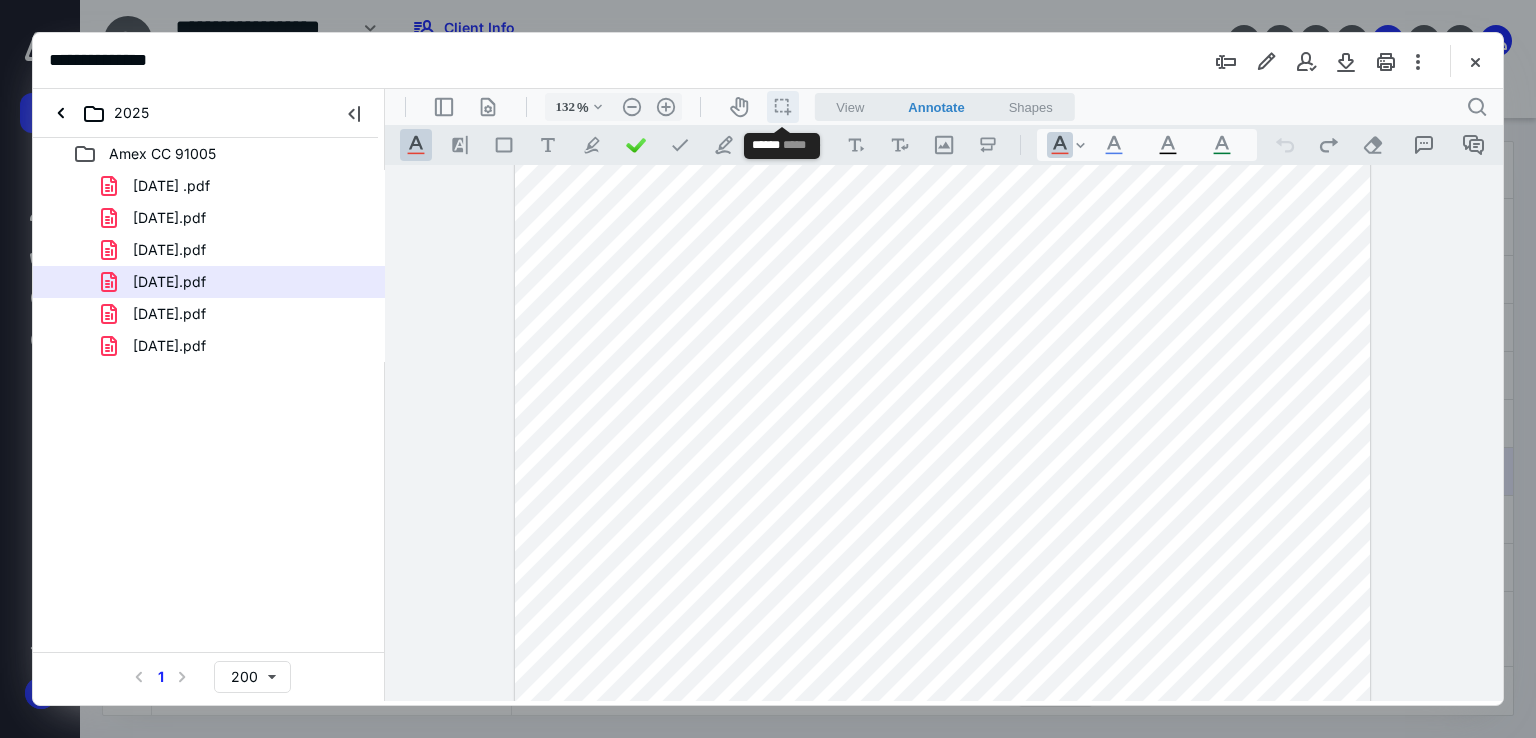 click on "icon / operation / multi select" at bounding box center (783, 107) 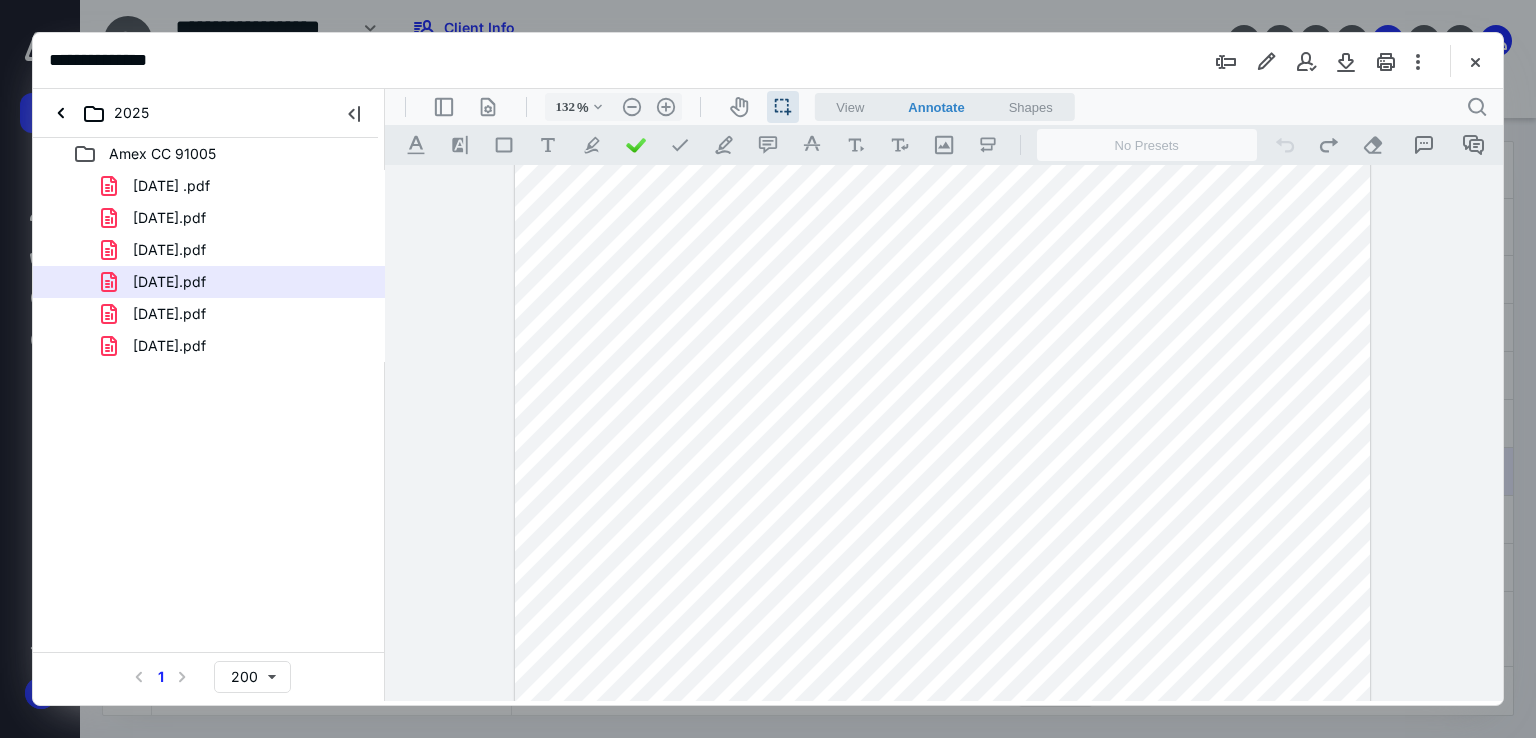 drag, startPoint x: 1201, startPoint y: 313, endPoint x: 1250, endPoint y: 311, distance: 49.0408 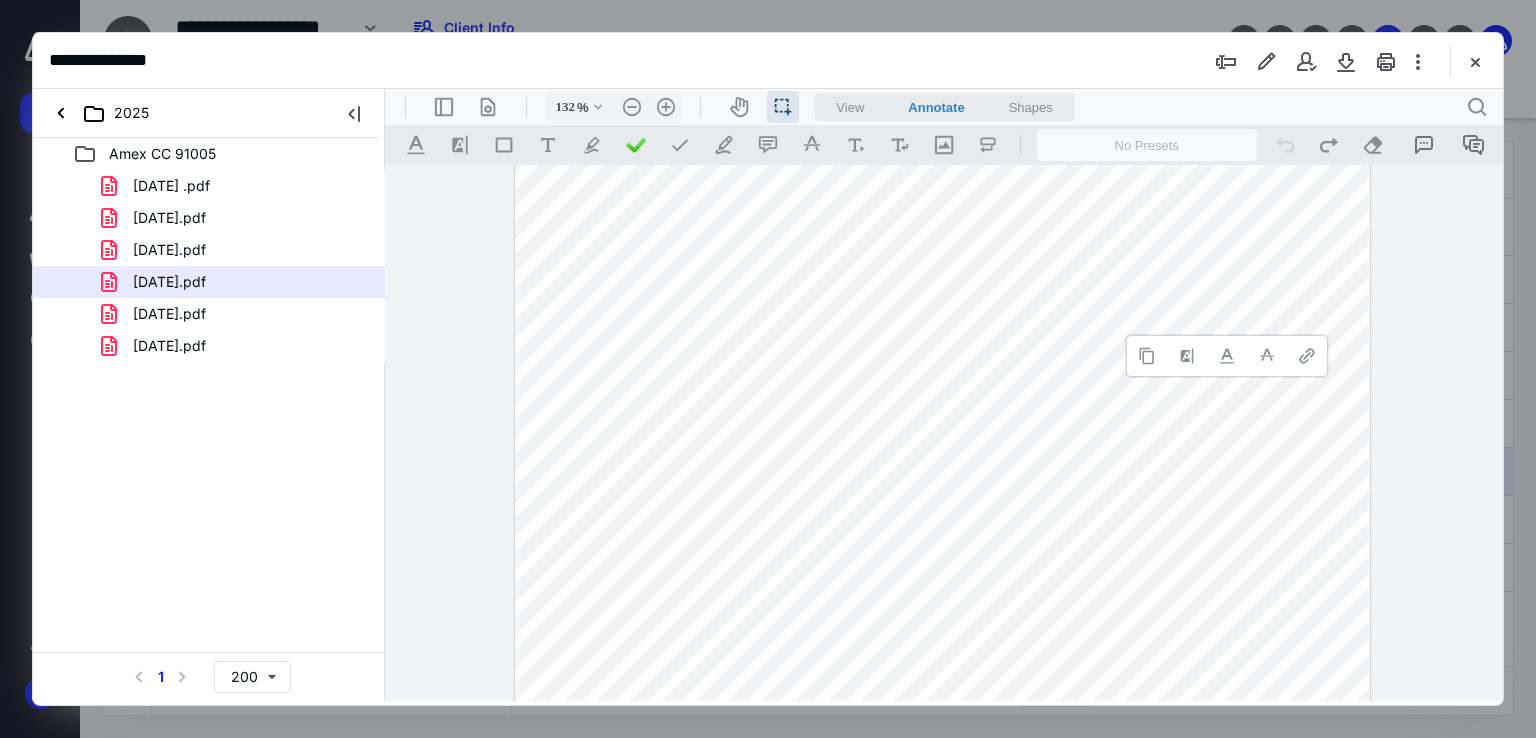 type 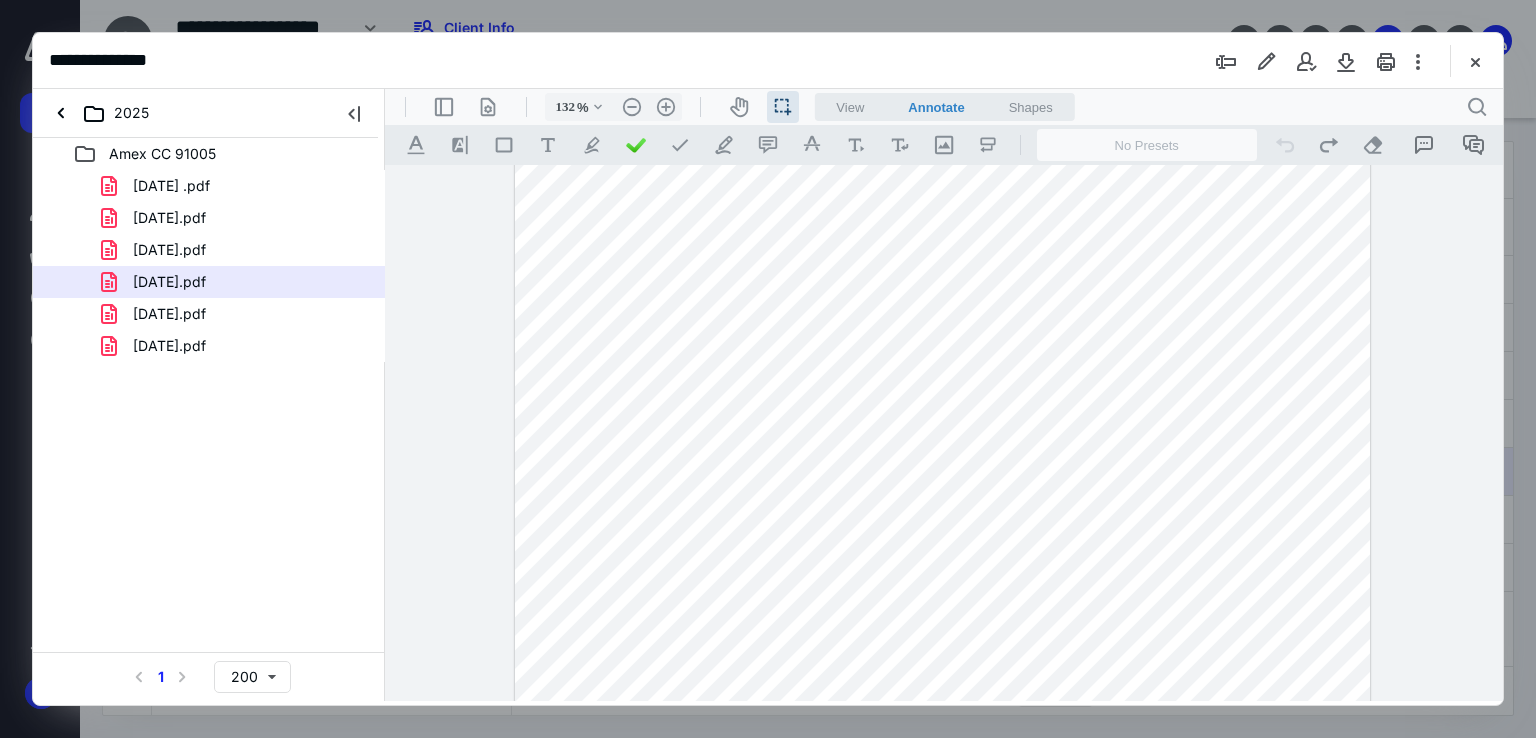 click at bounding box center (944, 433) 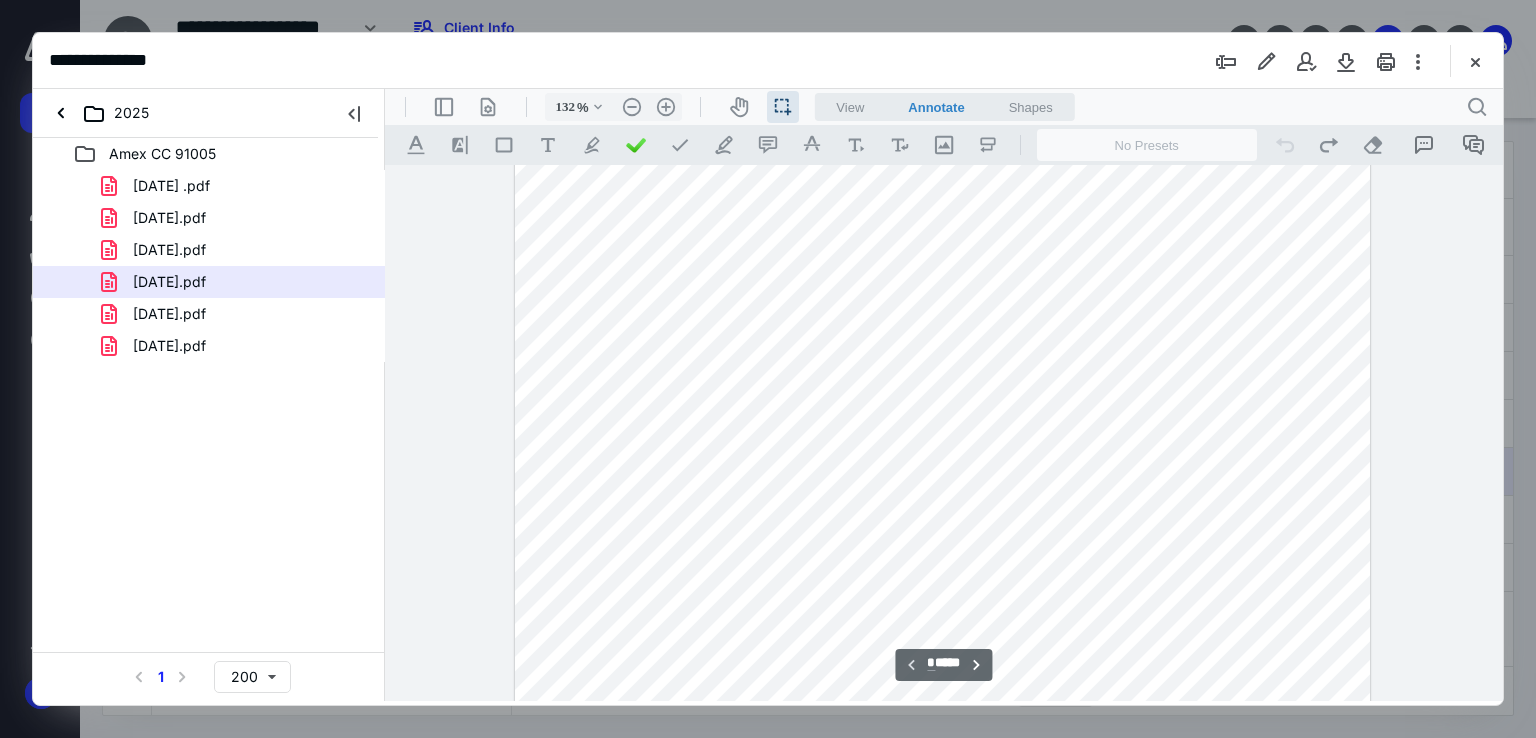 scroll, scrollTop: 0, scrollLeft: 0, axis: both 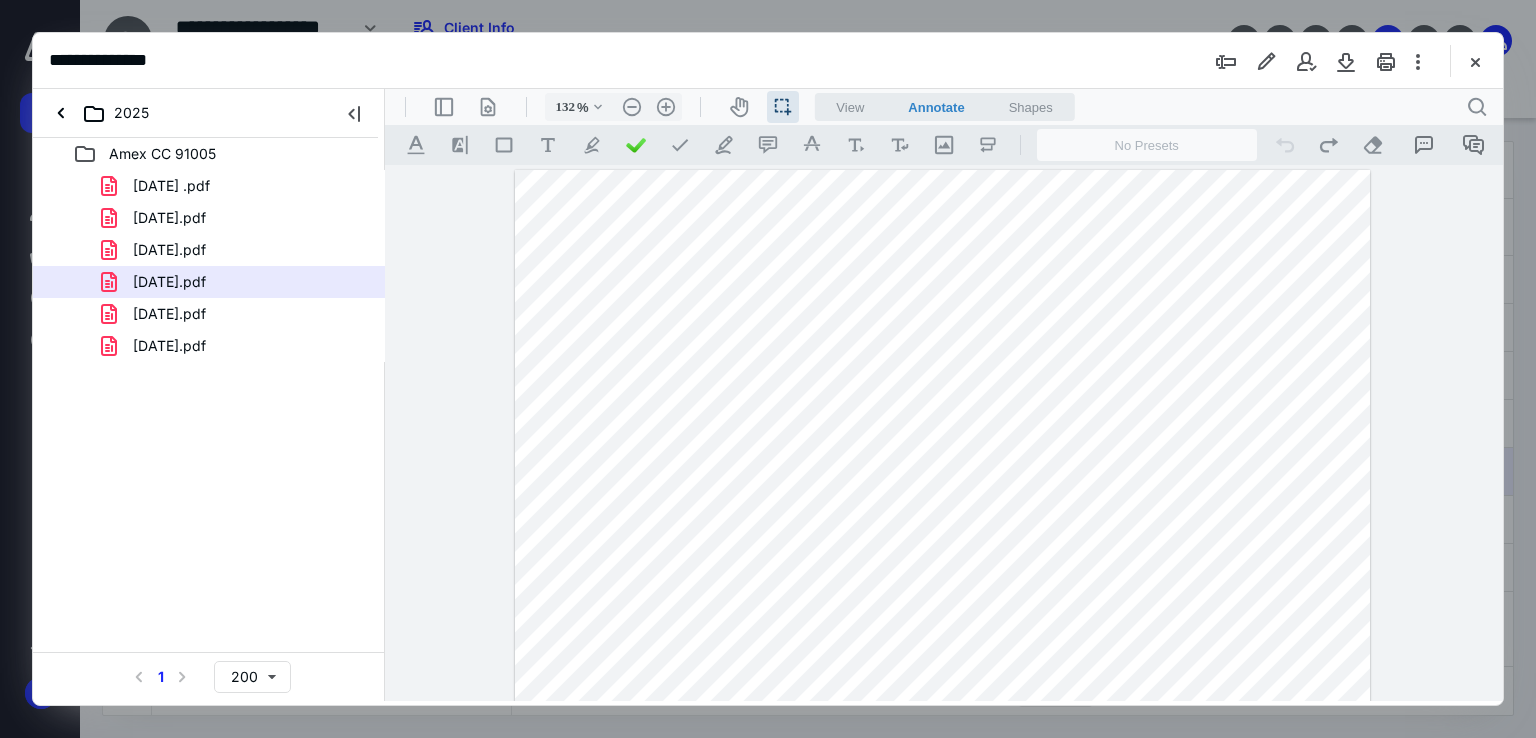 click at bounding box center [942, 692] 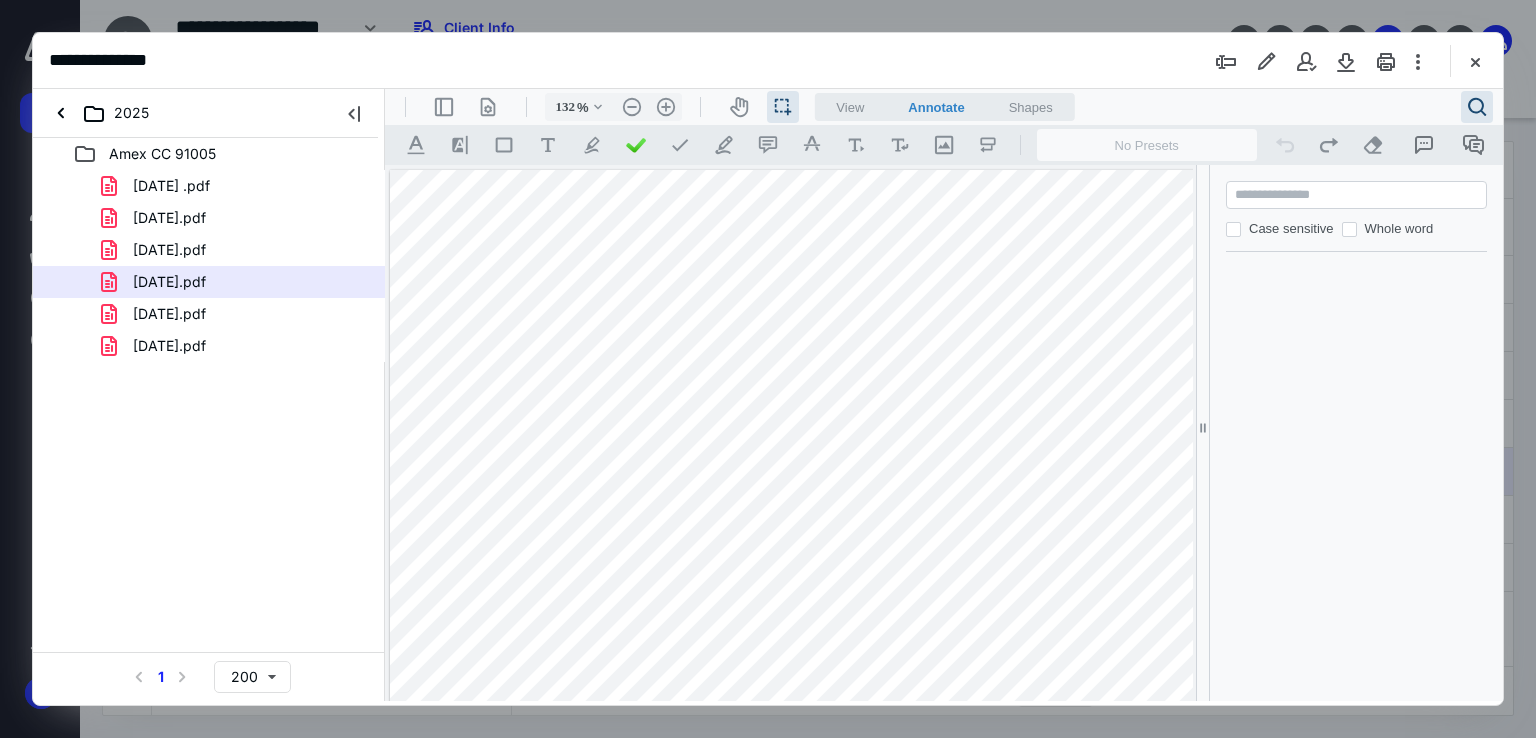 paste on "**********" 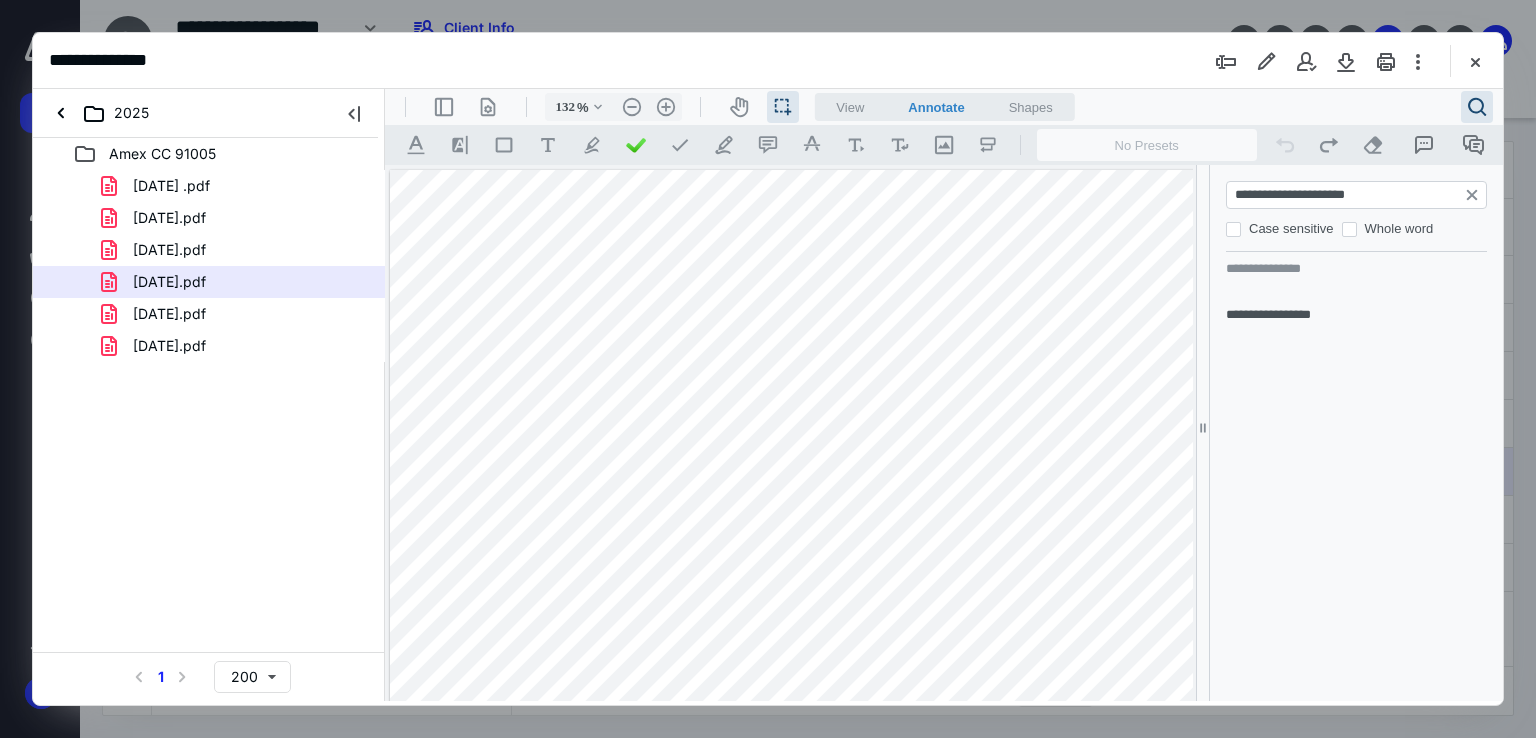 drag, startPoint x: 1369, startPoint y: 195, endPoint x: 1256, endPoint y: 209, distance: 113.86395 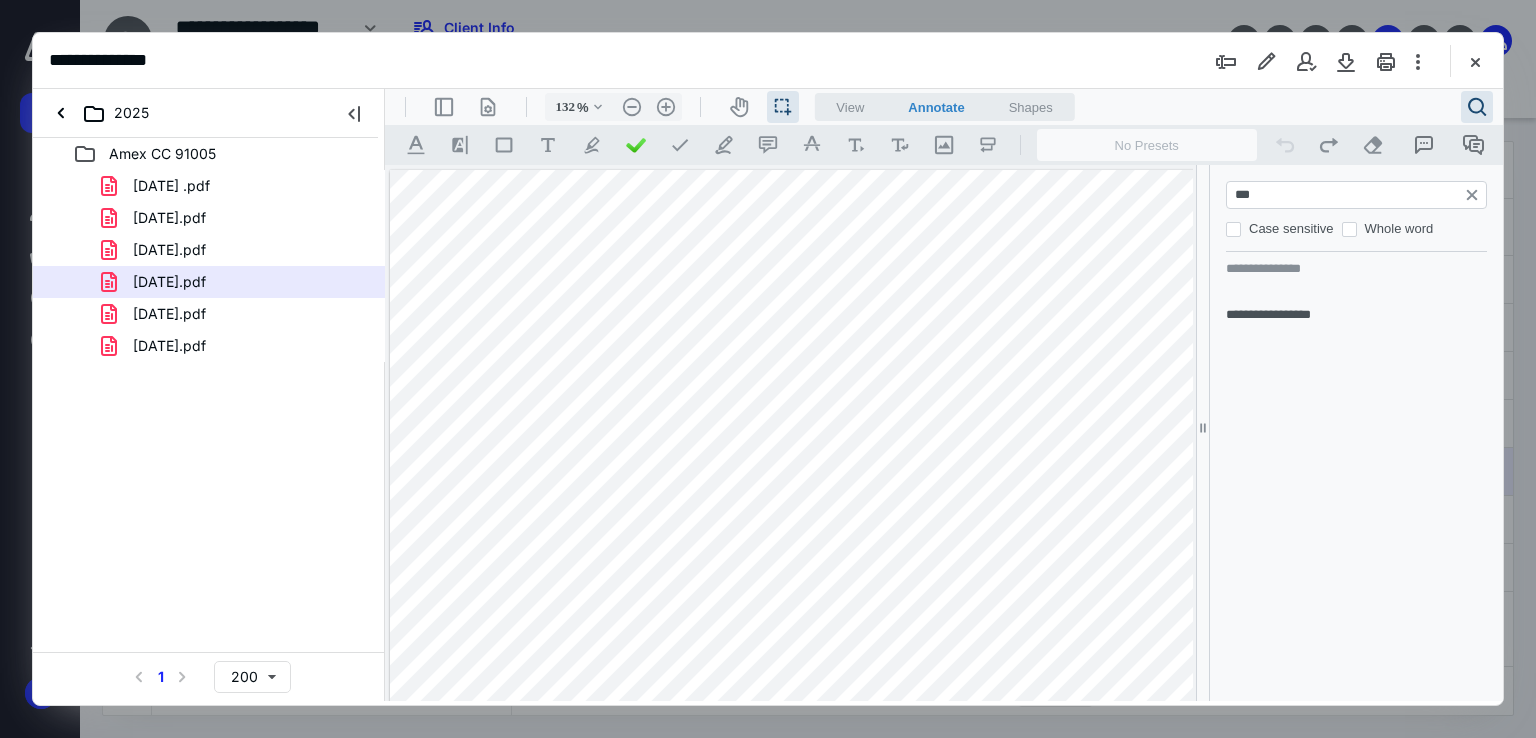 type on "***" 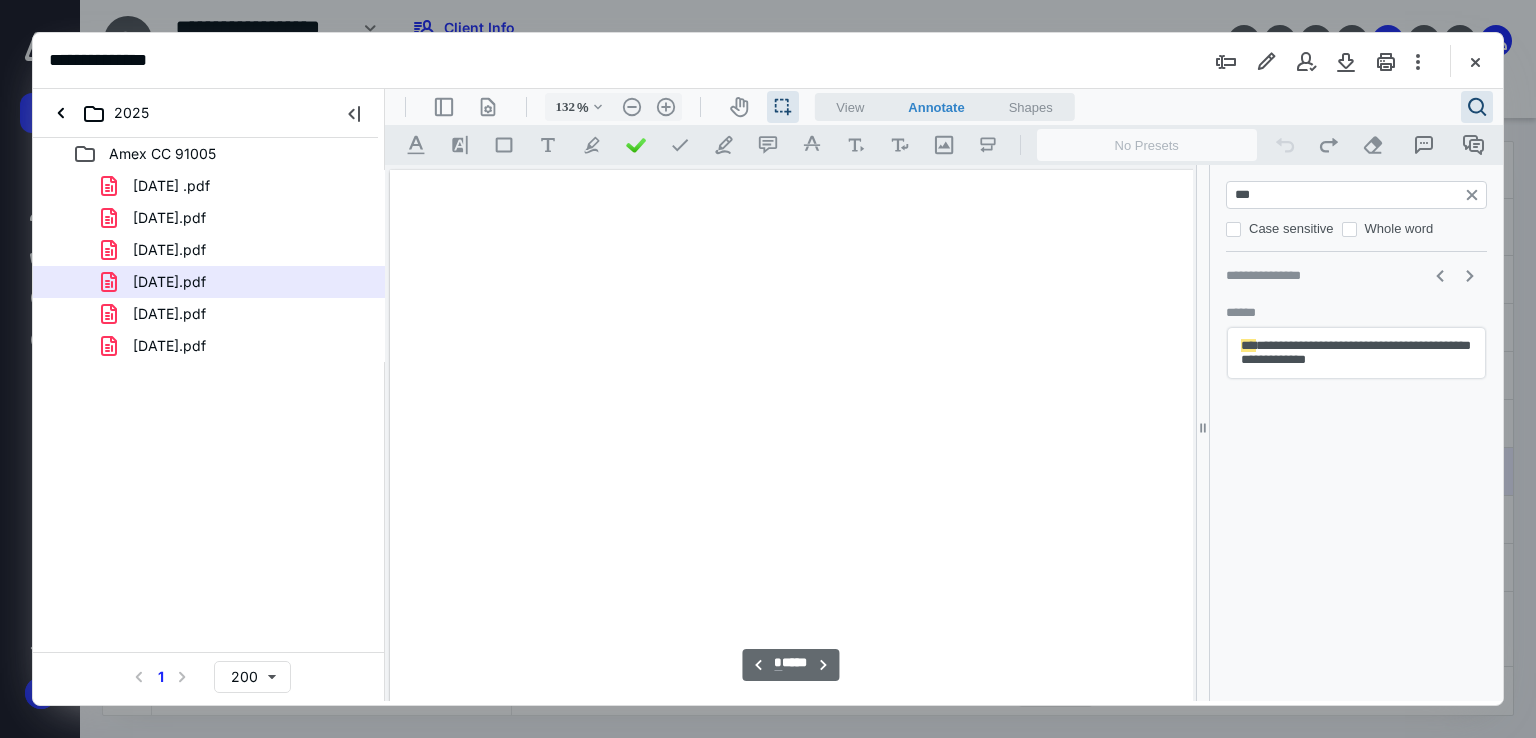 scroll, scrollTop: 4739, scrollLeft: 0, axis: vertical 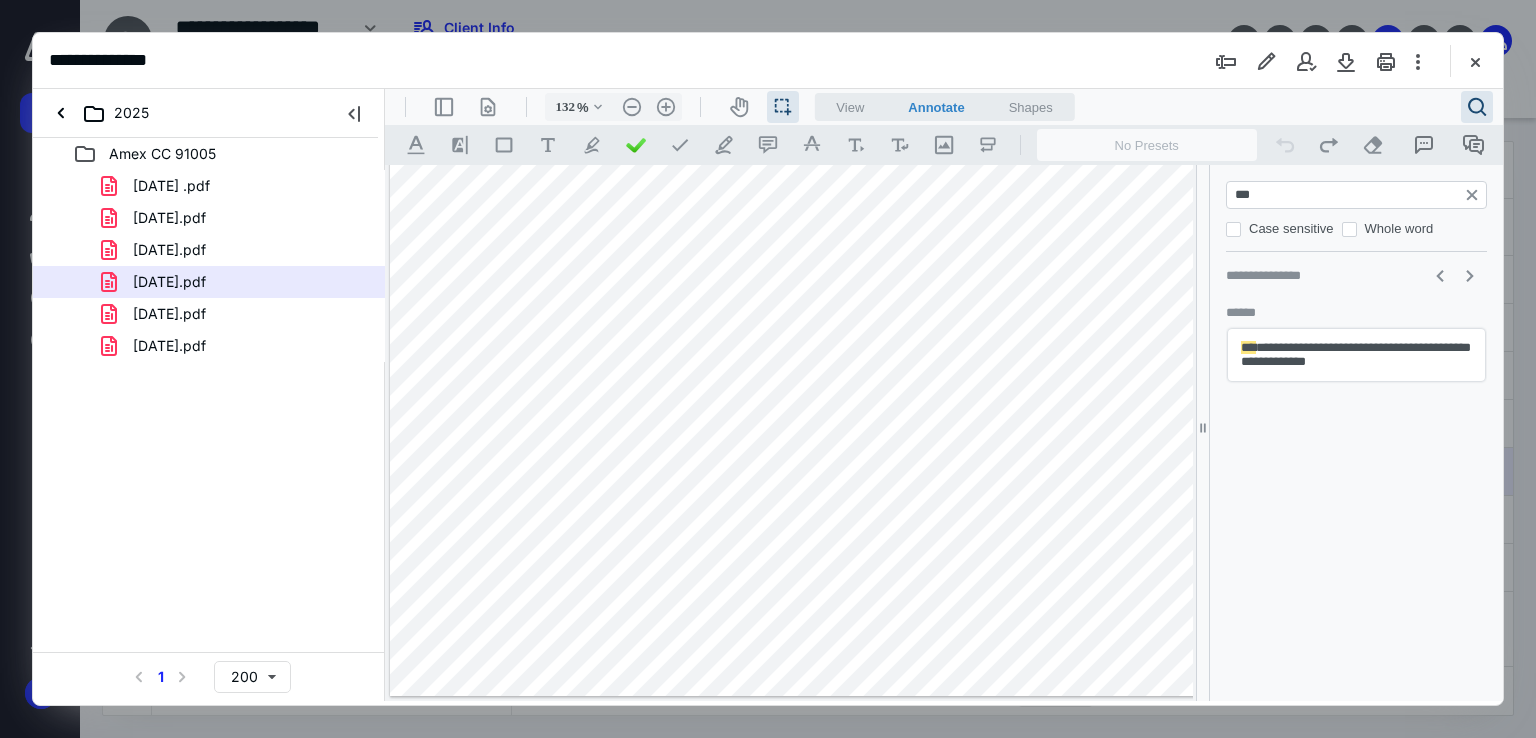 drag, startPoint x: 551, startPoint y: 425, endPoint x: 652, endPoint y: 428, distance: 101.04455 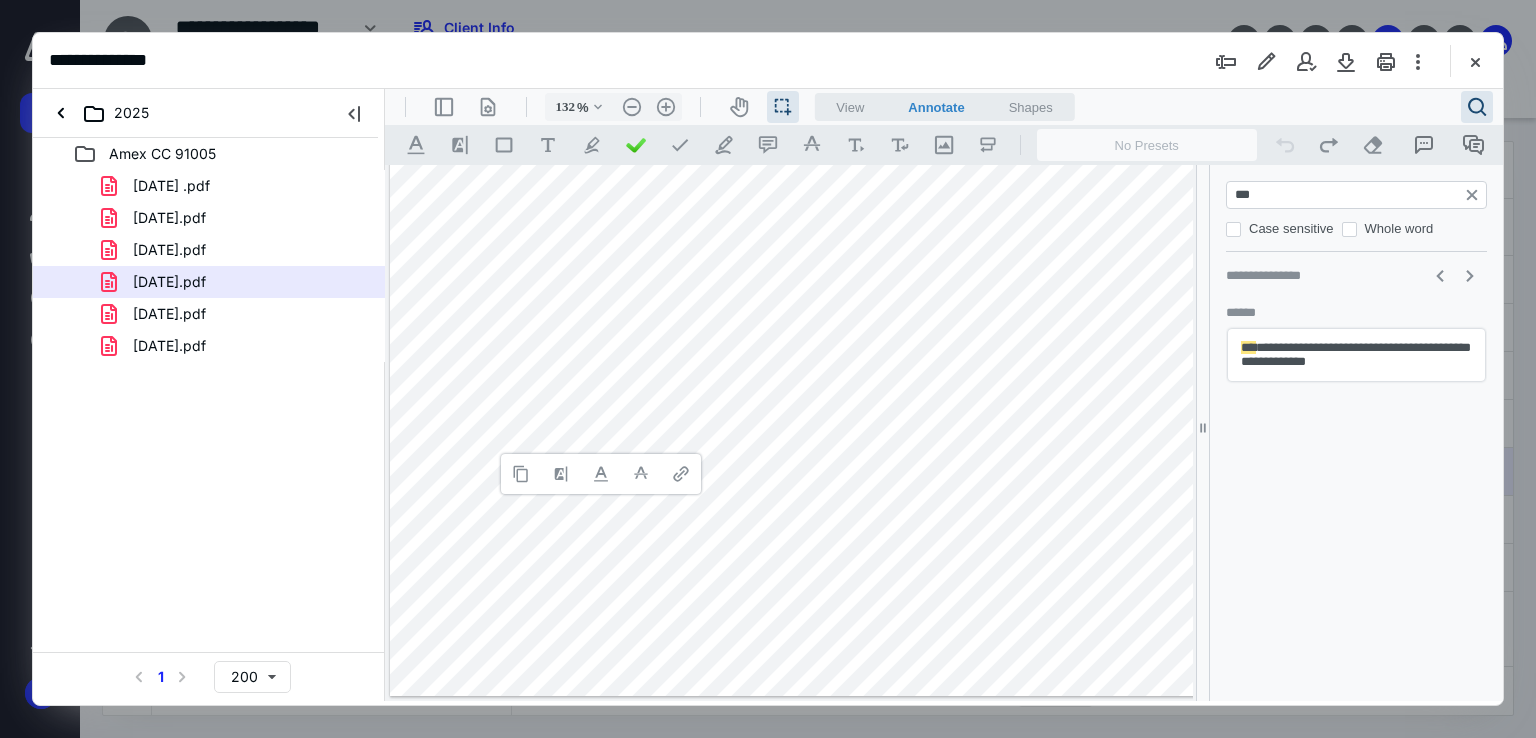 type 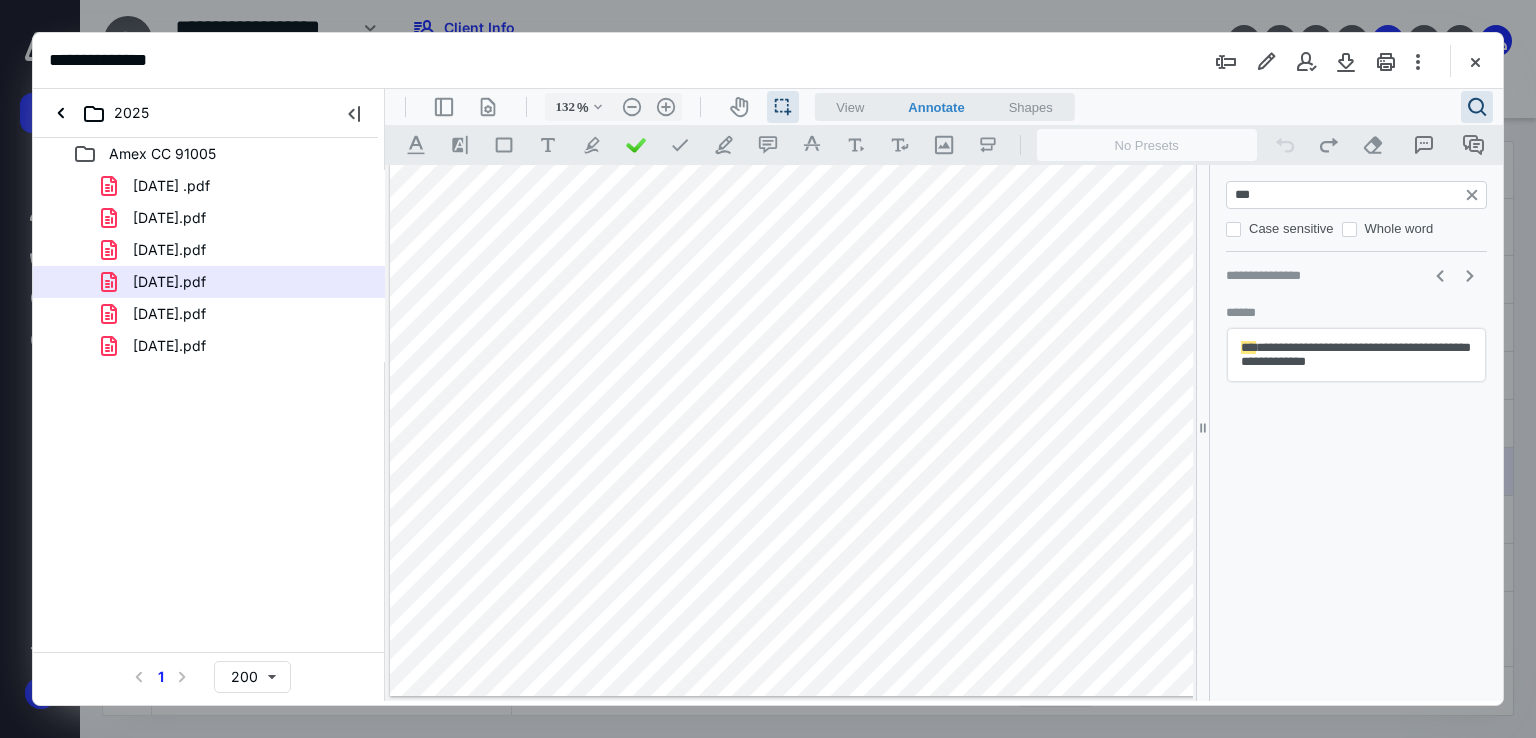 drag, startPoint x: 579, startPoint y: 444, endPoint x: 517, endPoint y: 447, distance: 62.072536 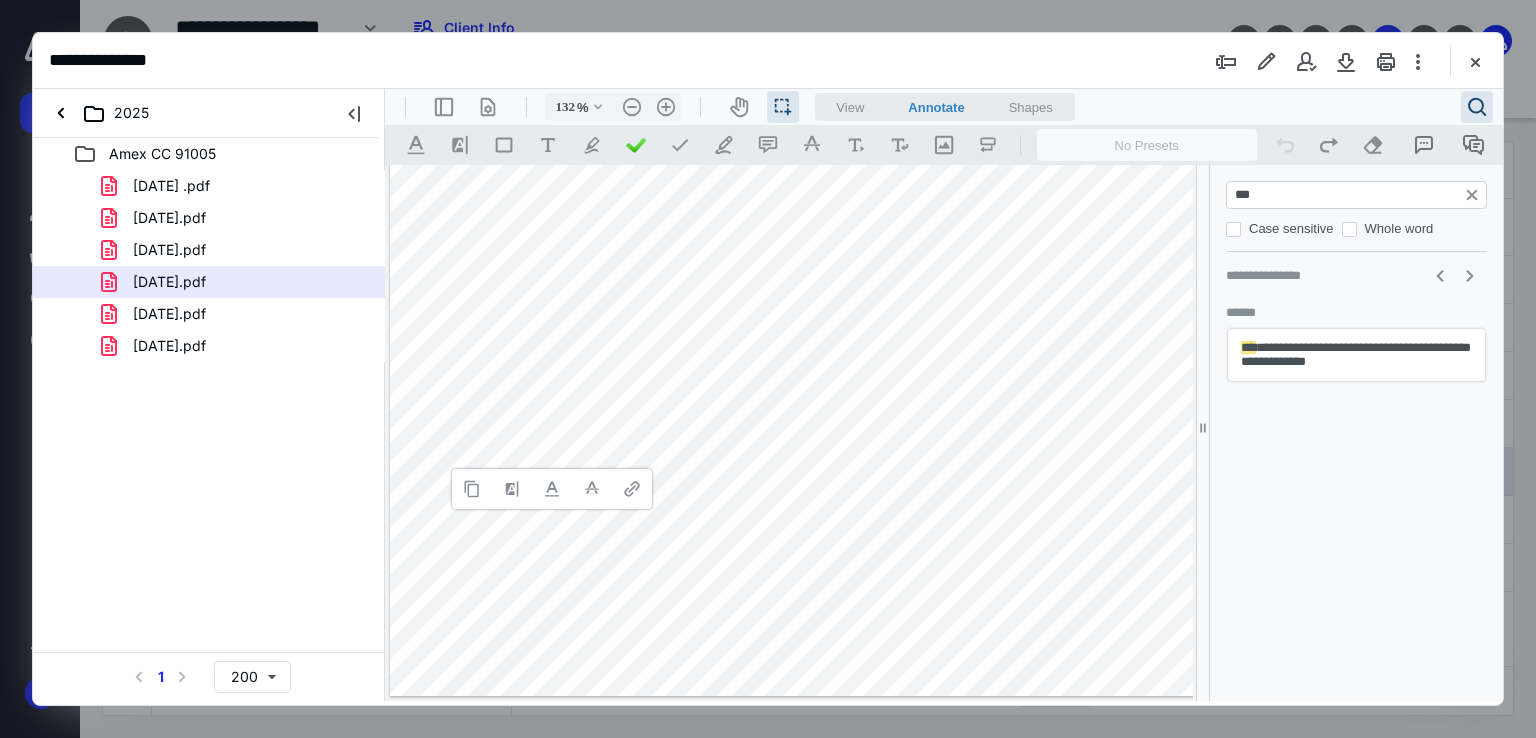 type 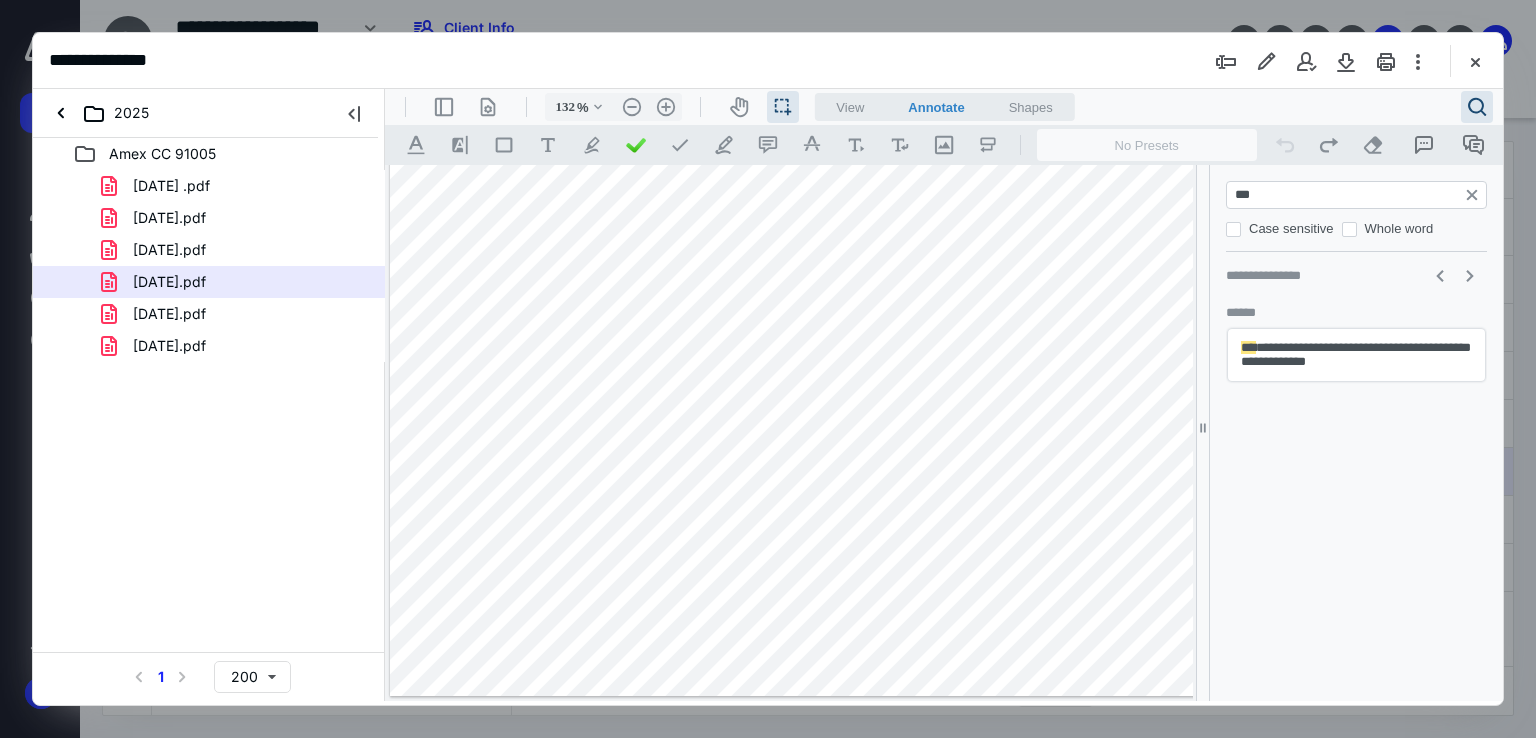drag, startPoint x: 791, startPoint y: 424, endPoint x: 865, endPoint y: 427, distance: 74.06078 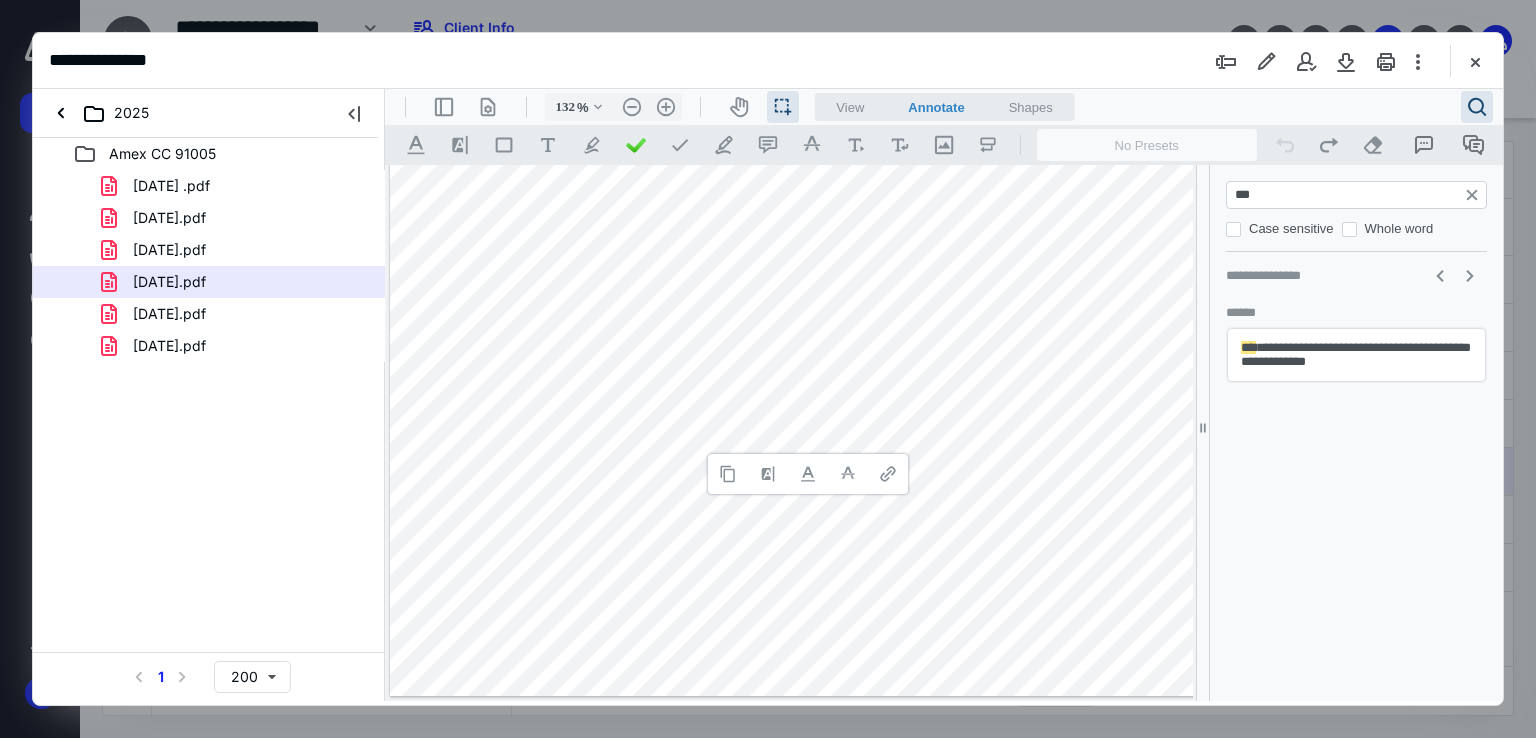 type 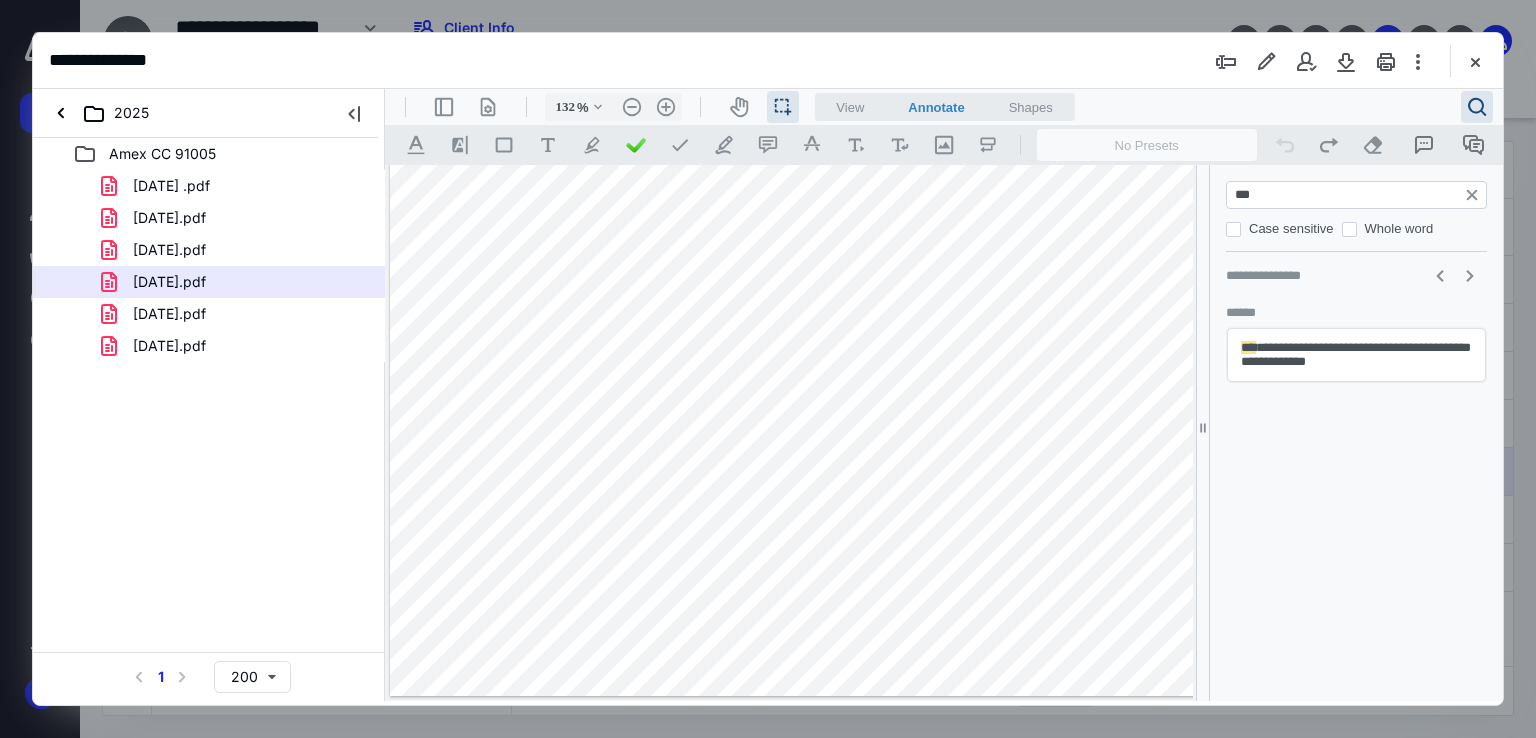 drag, startPoint x: 917, startPoint y: 434, endPoint x: 956, endPoint y: 438, distance: 39.20459 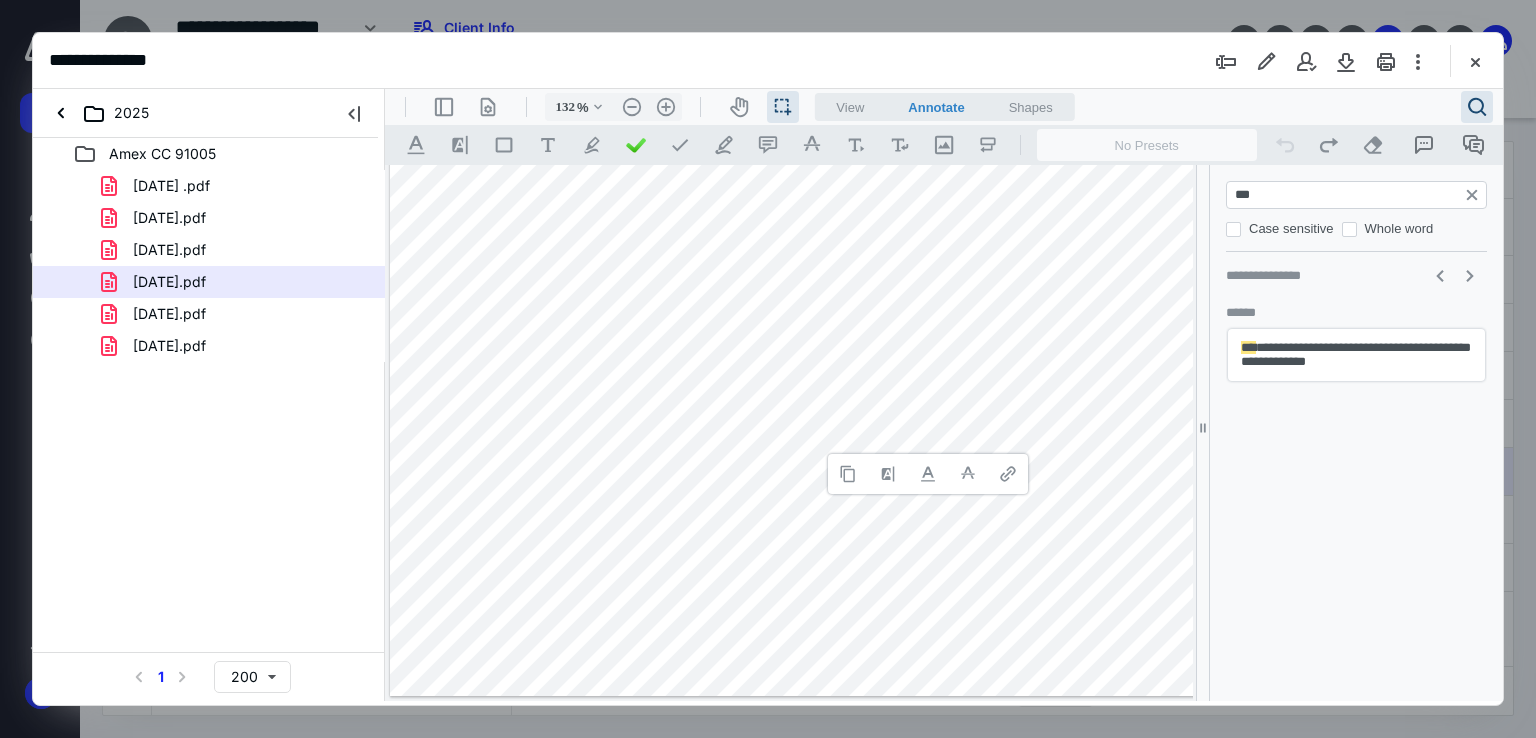 type 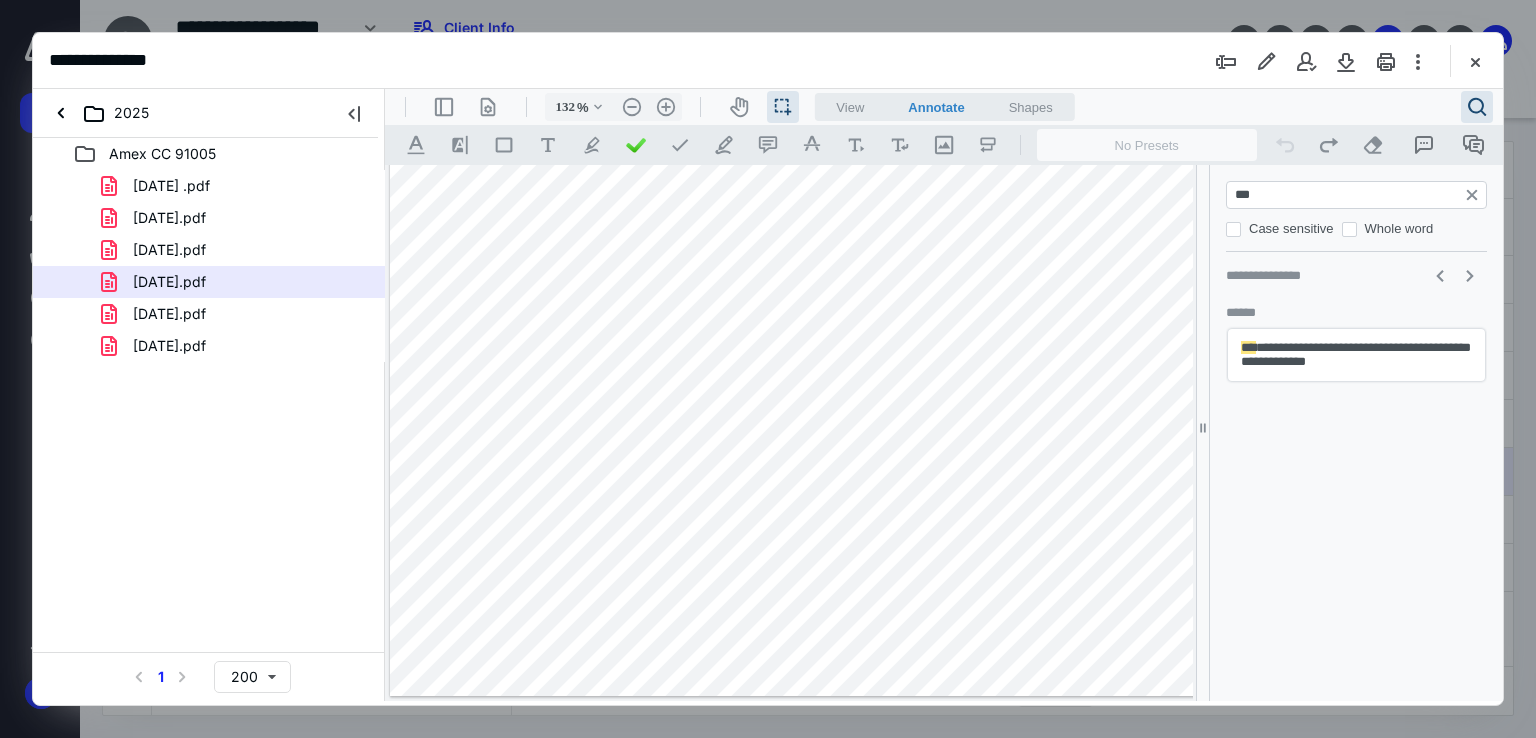 click on "***" at bounding box center (1358, 195) 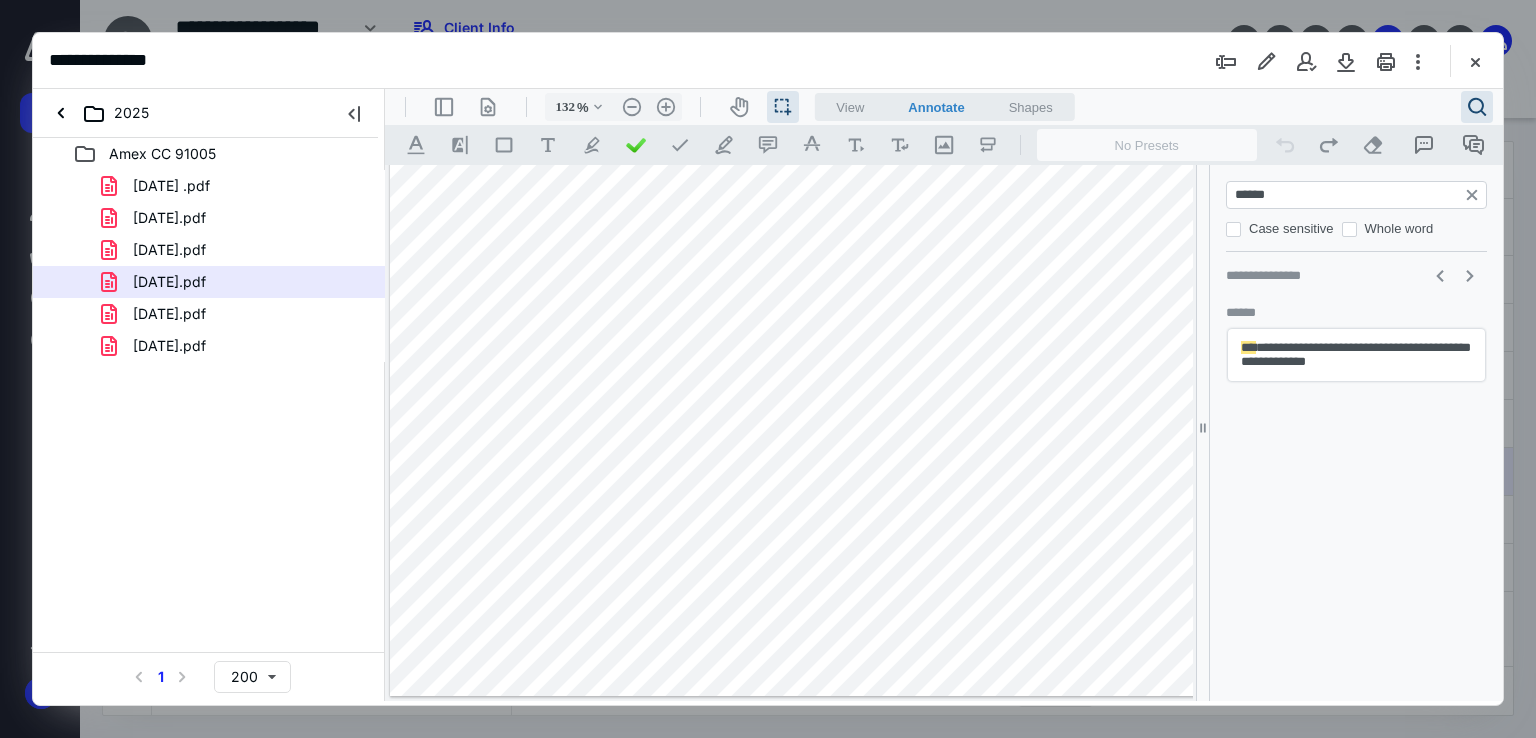 scroll, scrollTop: 4926, scrollLeft: 64, axis: both 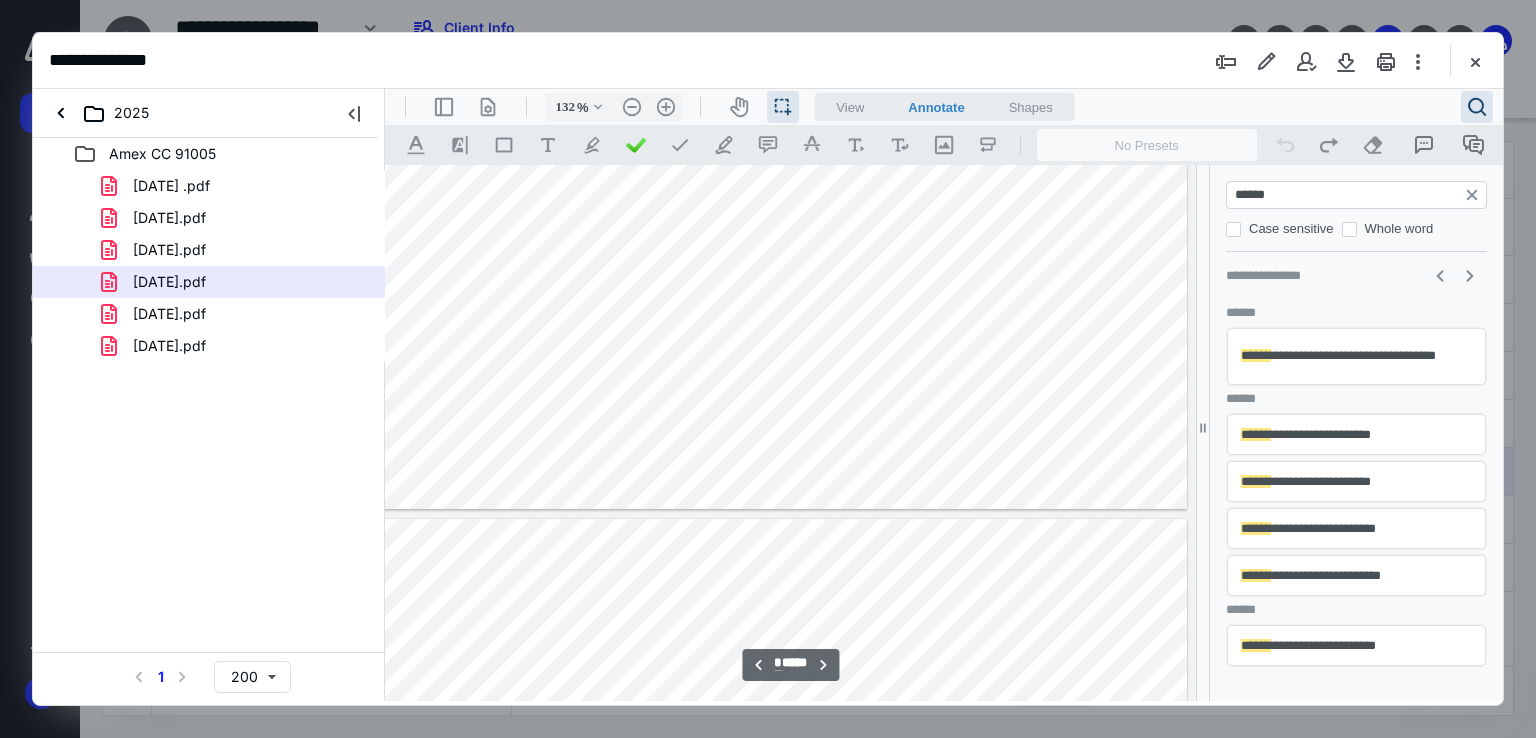 type on "******" 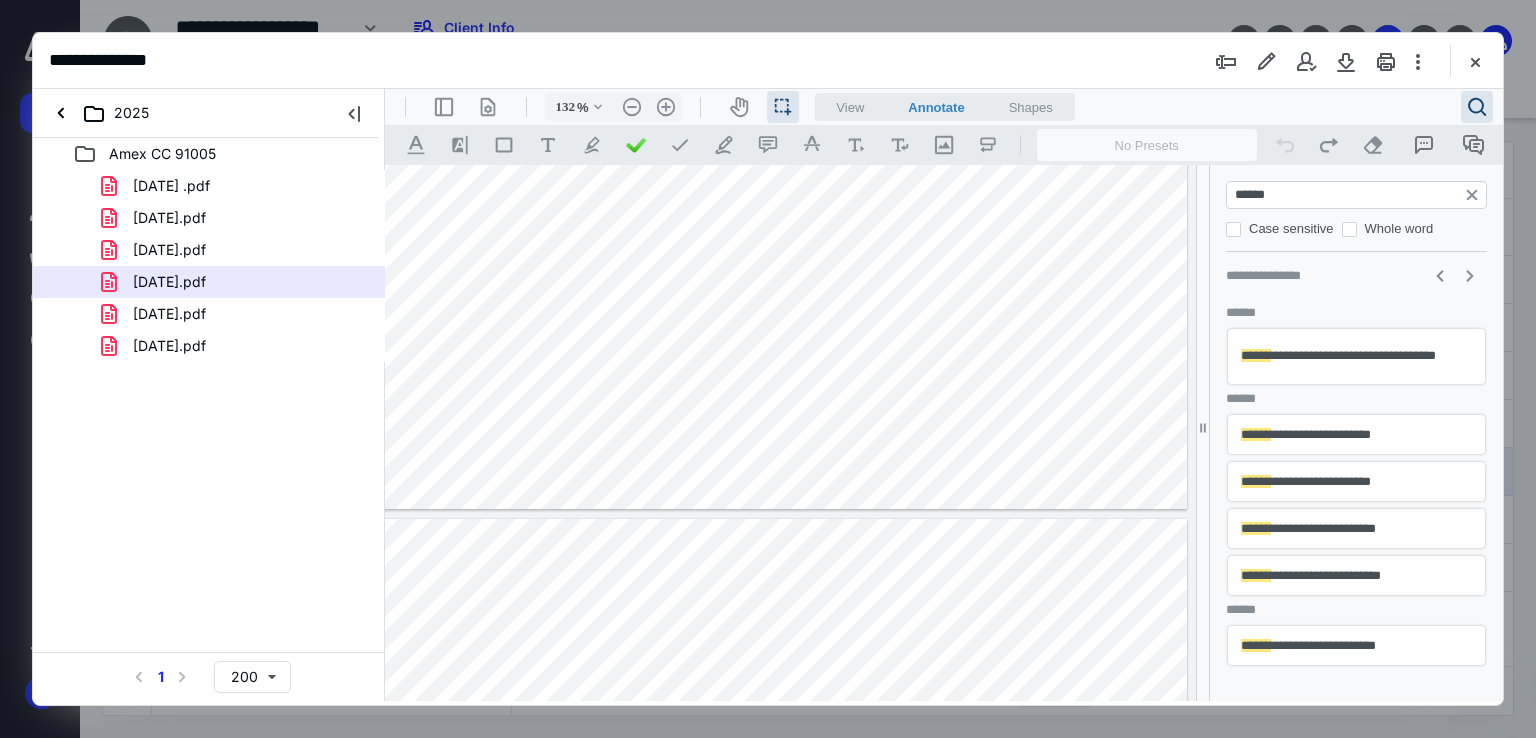 drag, startPoint x: 457, startPoint y: 446, endPoint x: 536, endPoint y: 444, distance: 79.025314 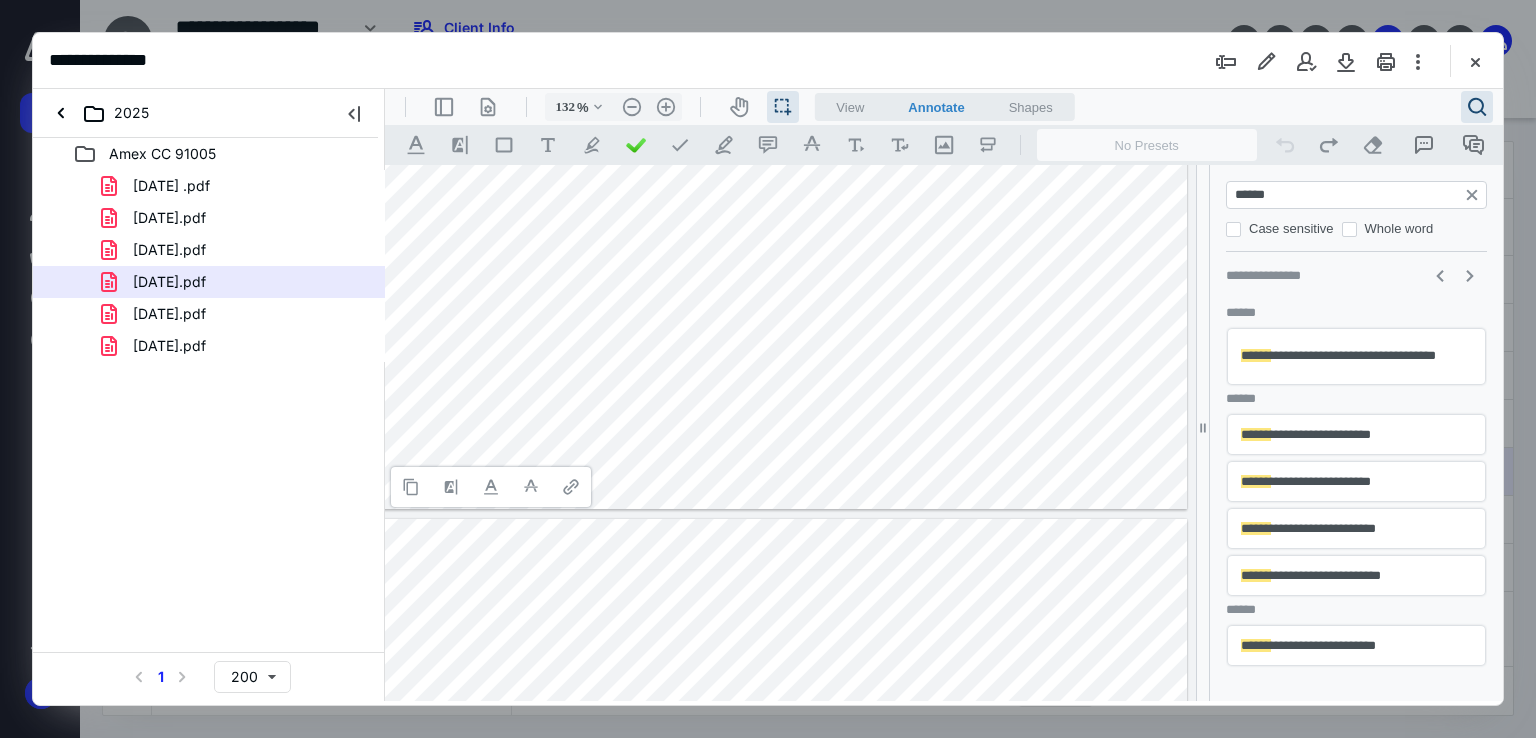 type 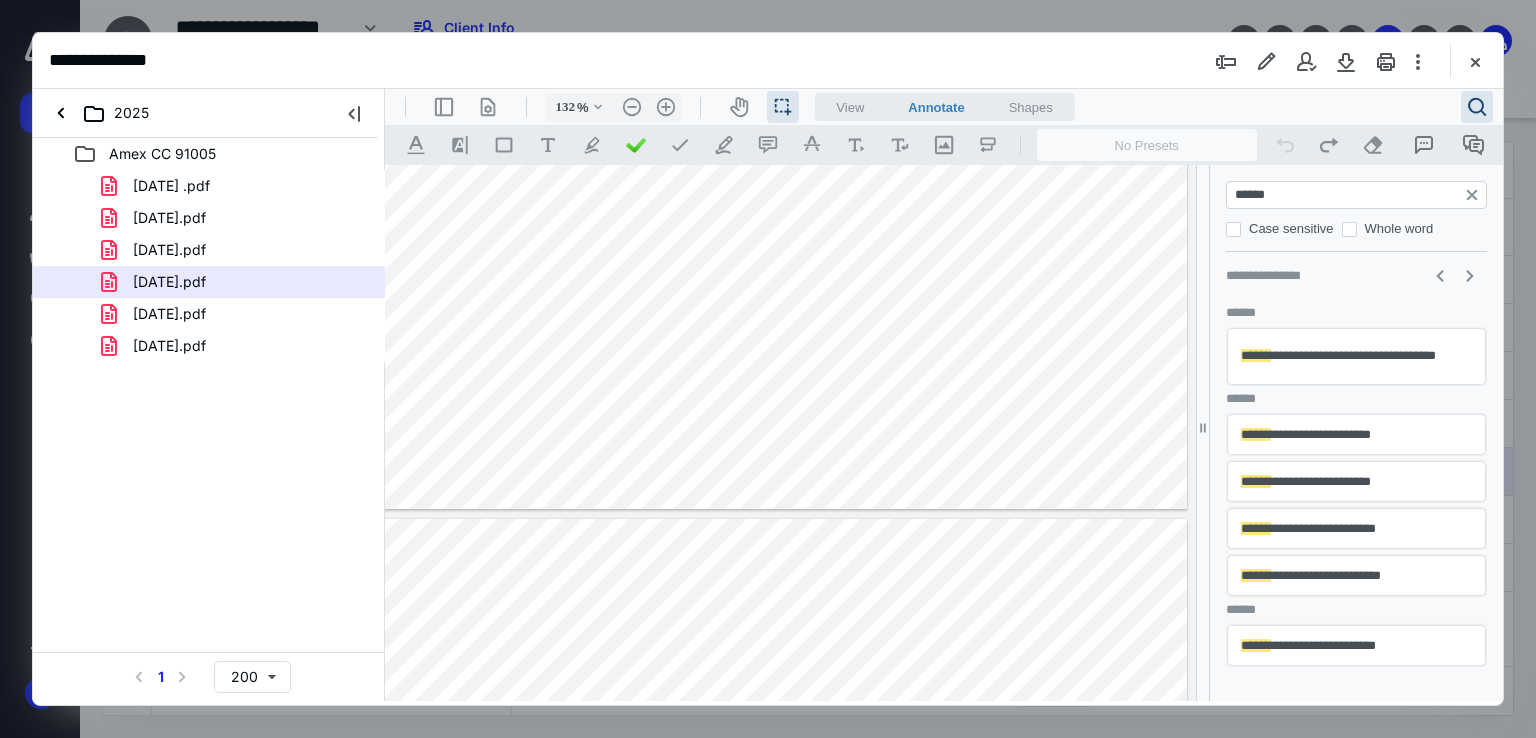 click on "******" at bounding box center (1358, 195) 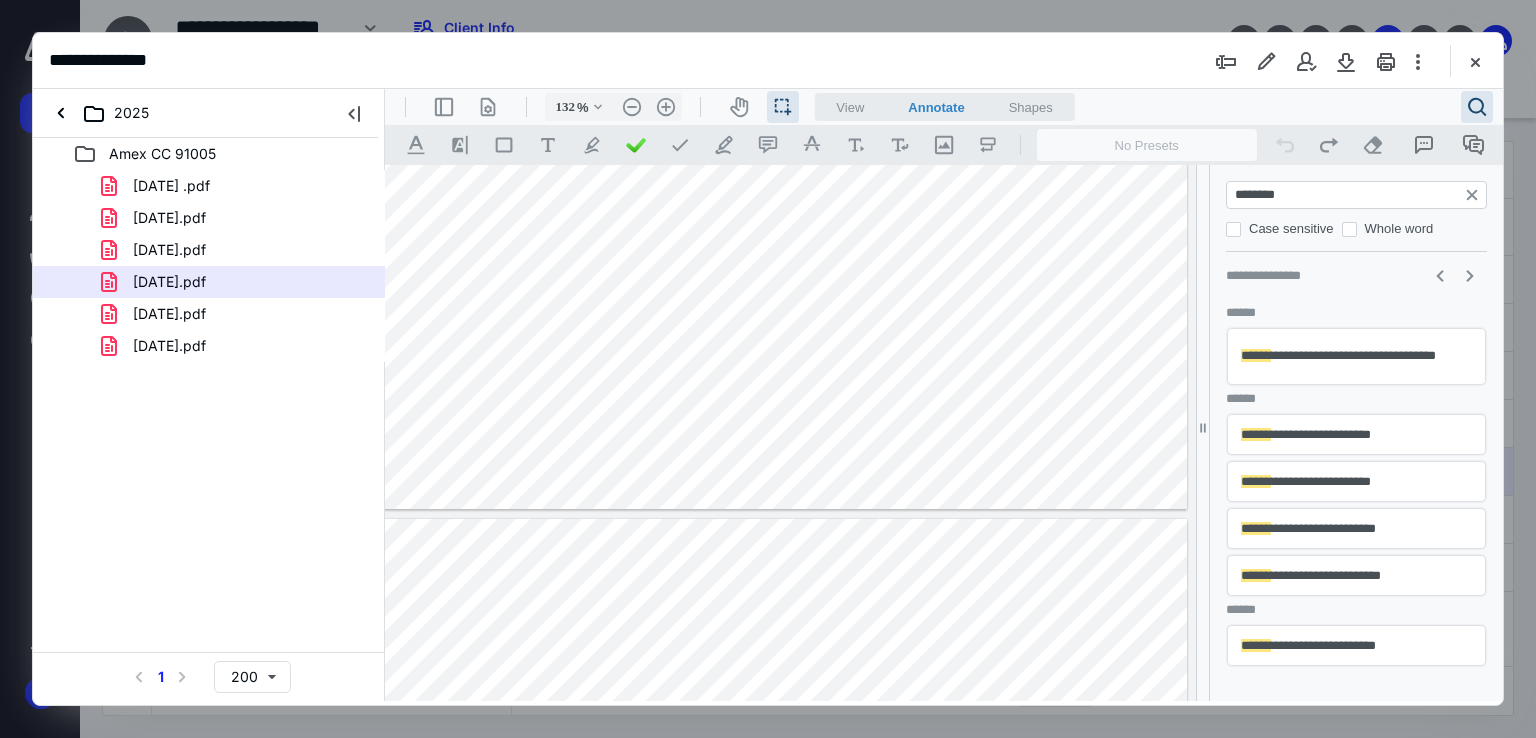 type on "**" 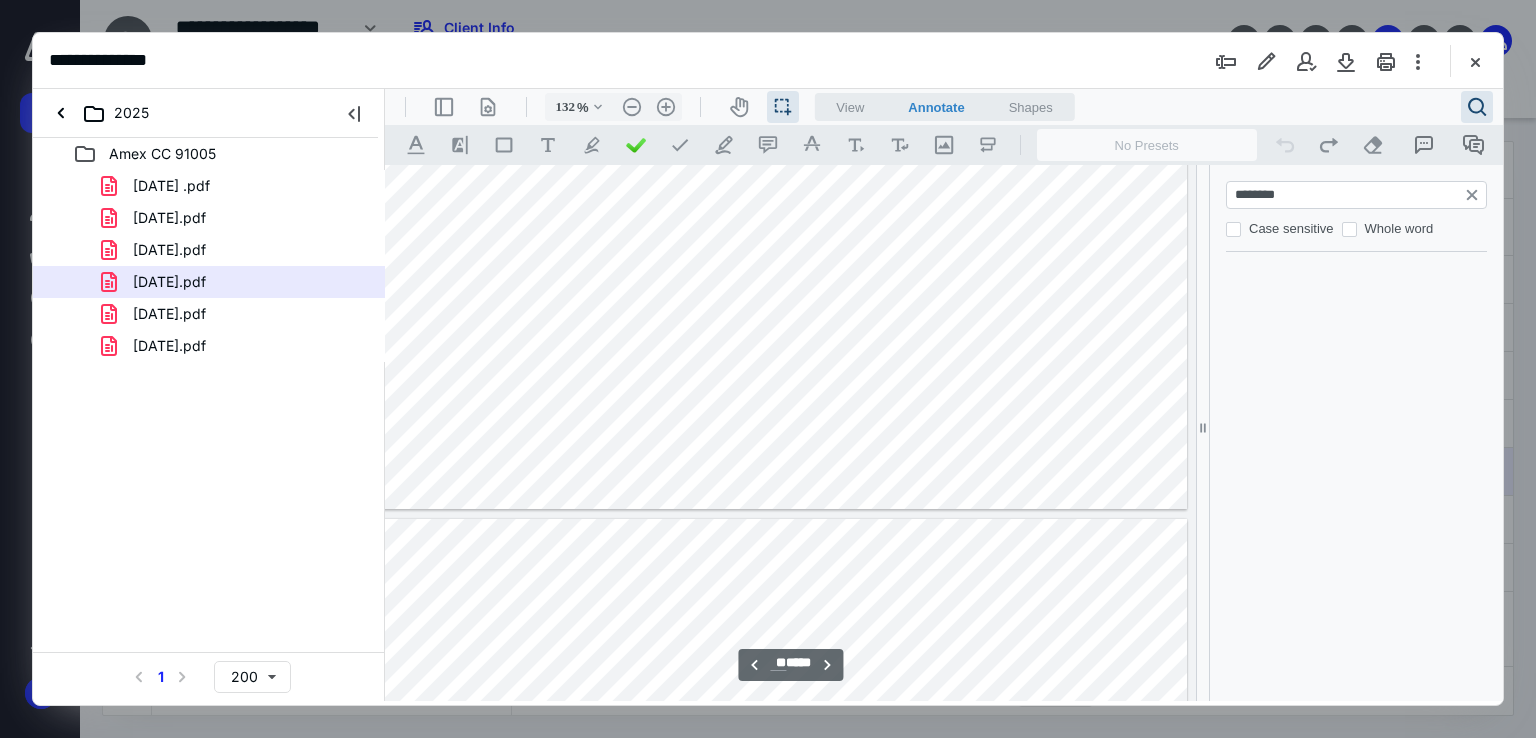 scroll, scrollTop: 9732, scrollLeft: 0, axis: vertical 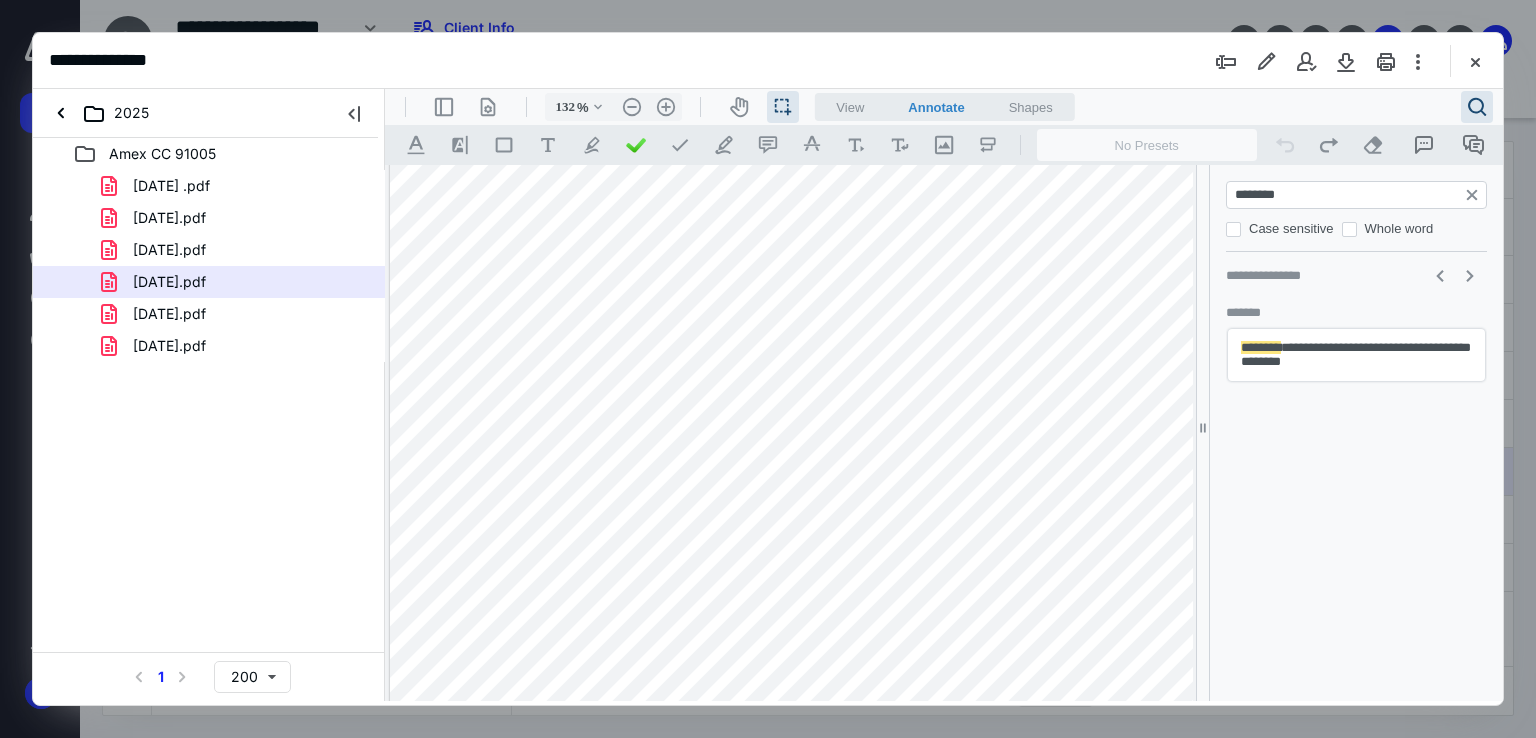 type on "********" 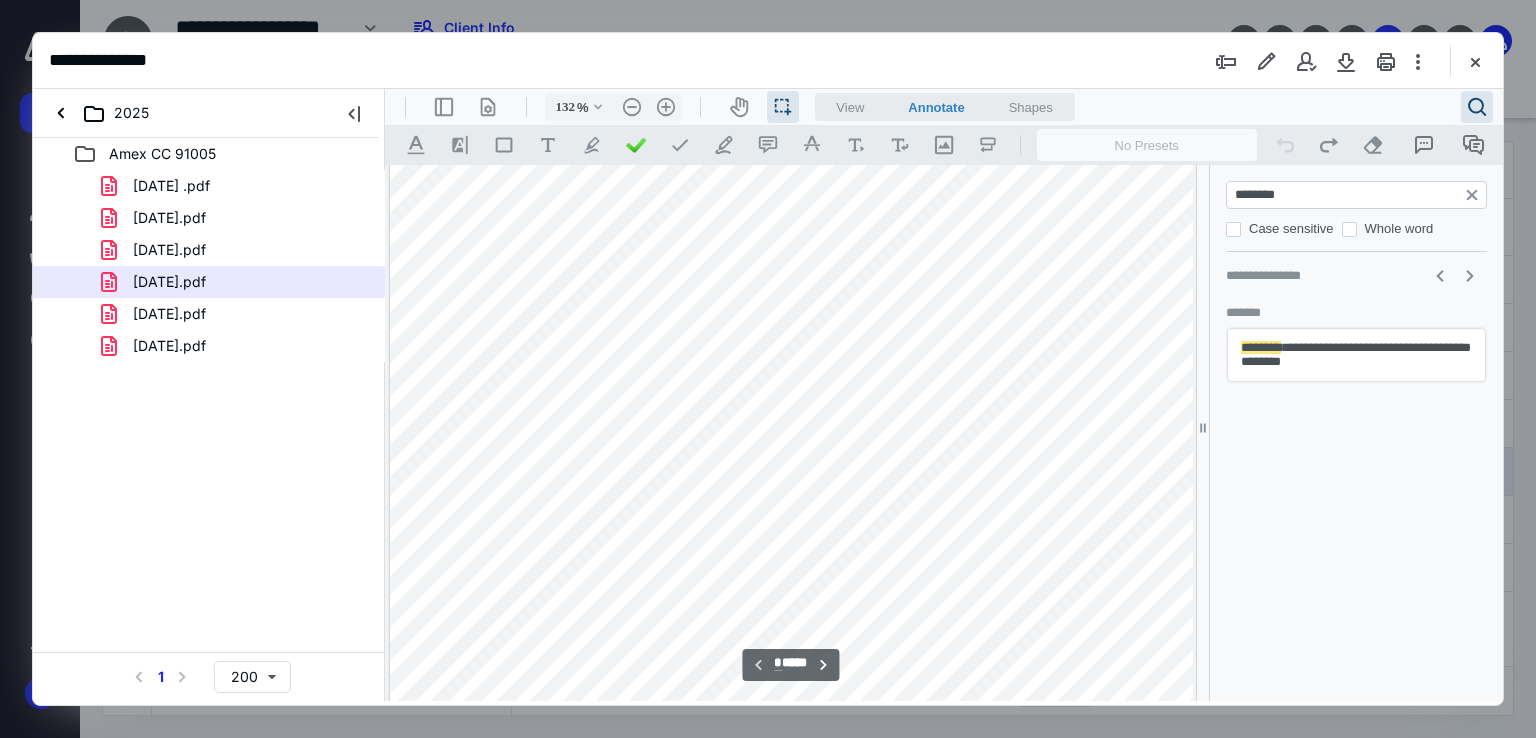 scroll, scrollTop: 156, scrollLeft: 0, axis: vertical 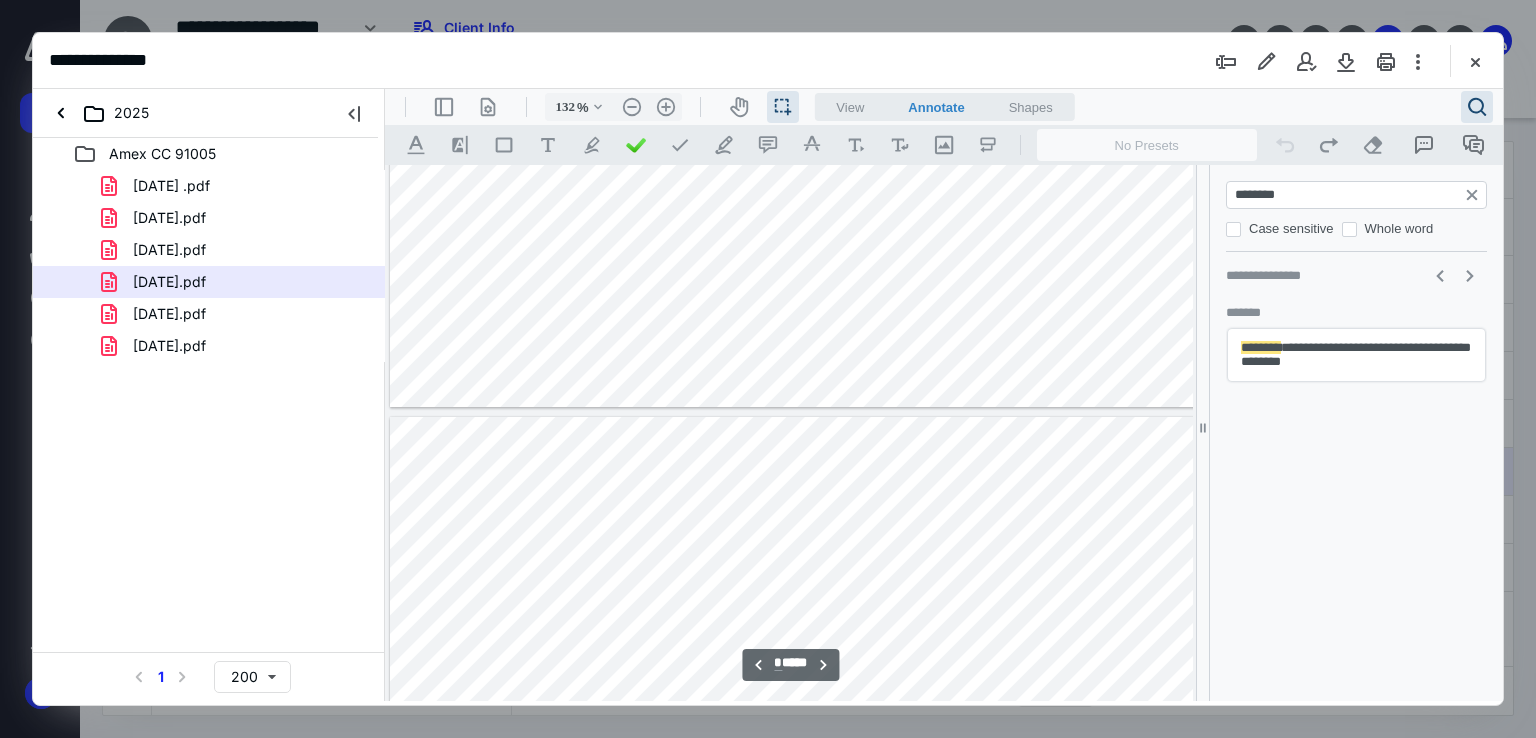 type on "*" 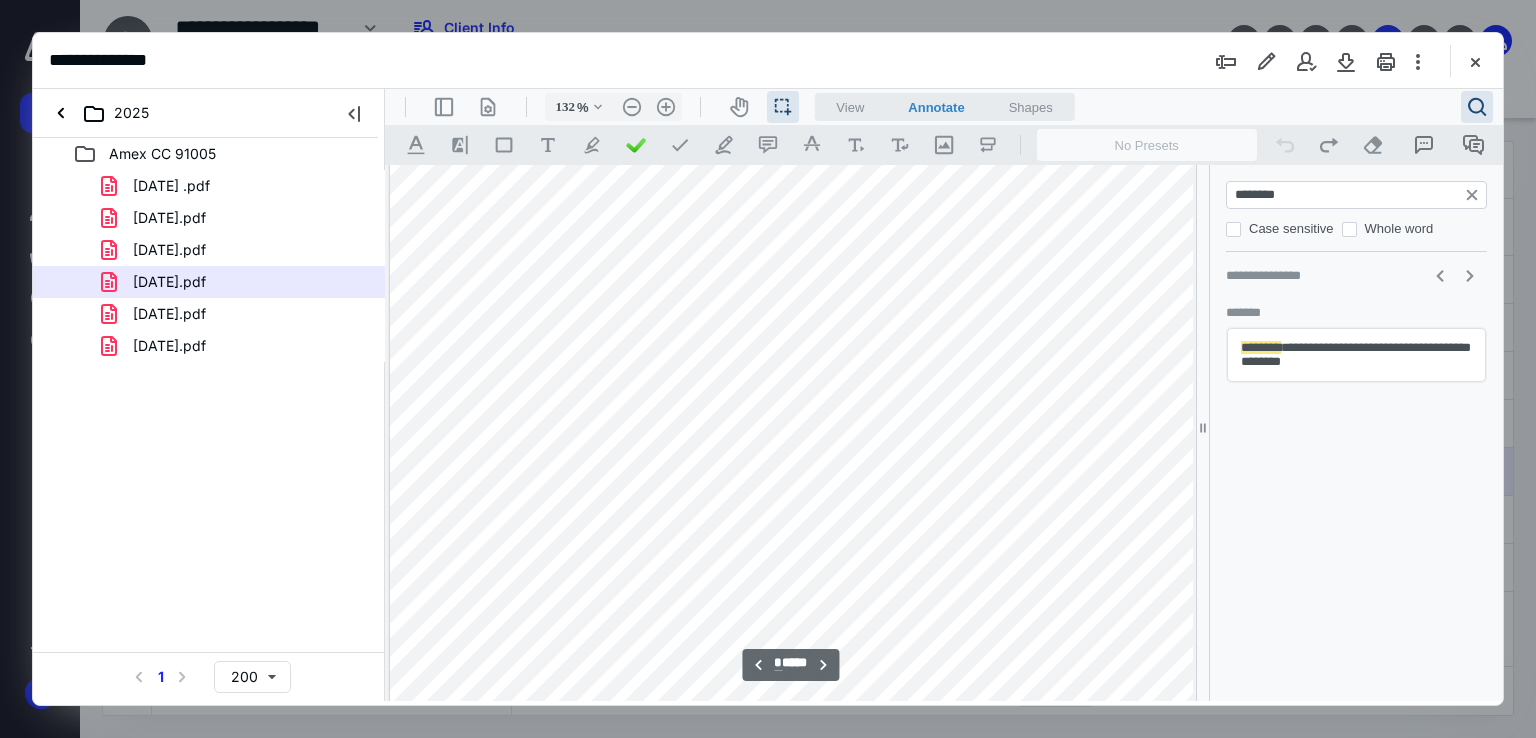scroll, scrollTop: 2522, scrollLeft: 0, axis: vertical 